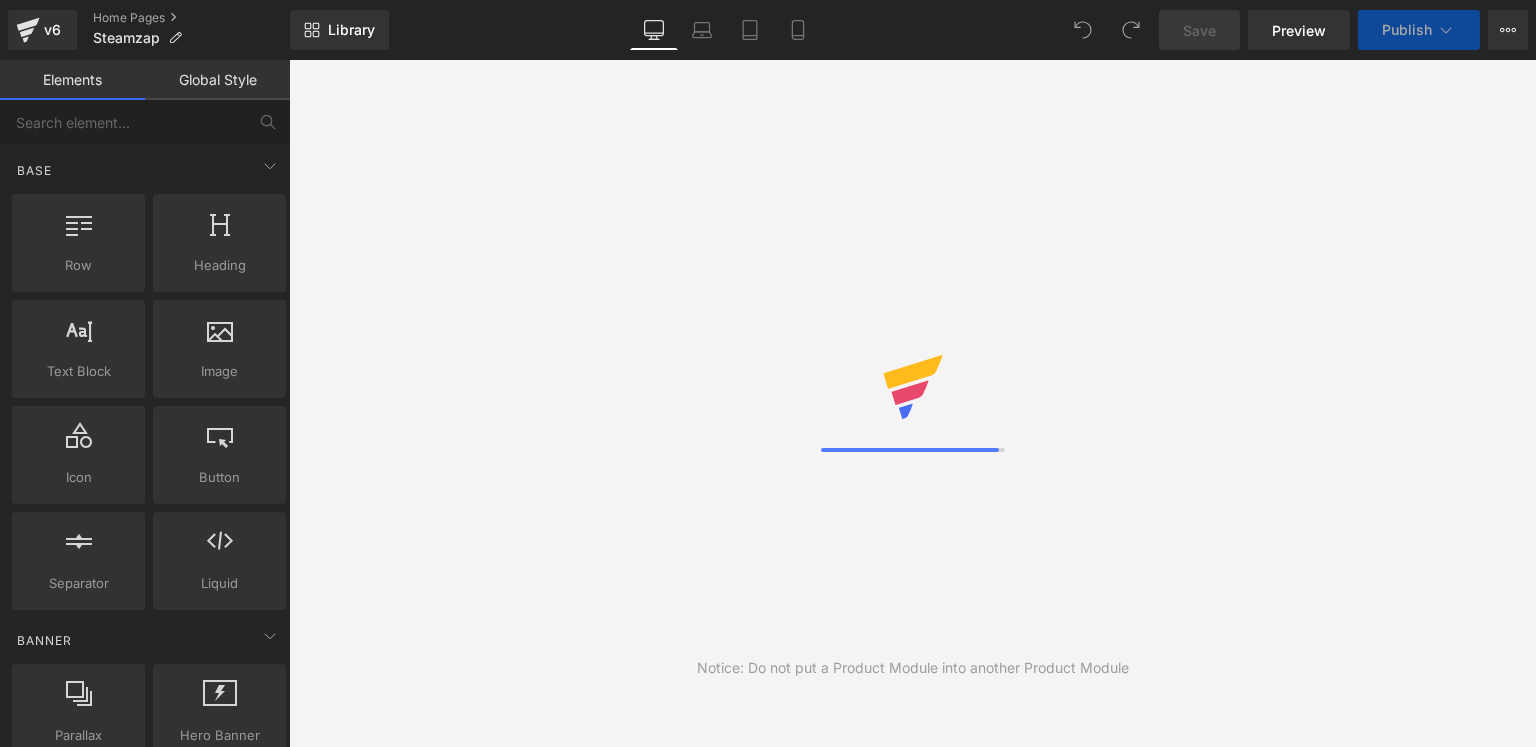 scroll, scrollTop: 0, scrollLeft: 0, axis: both 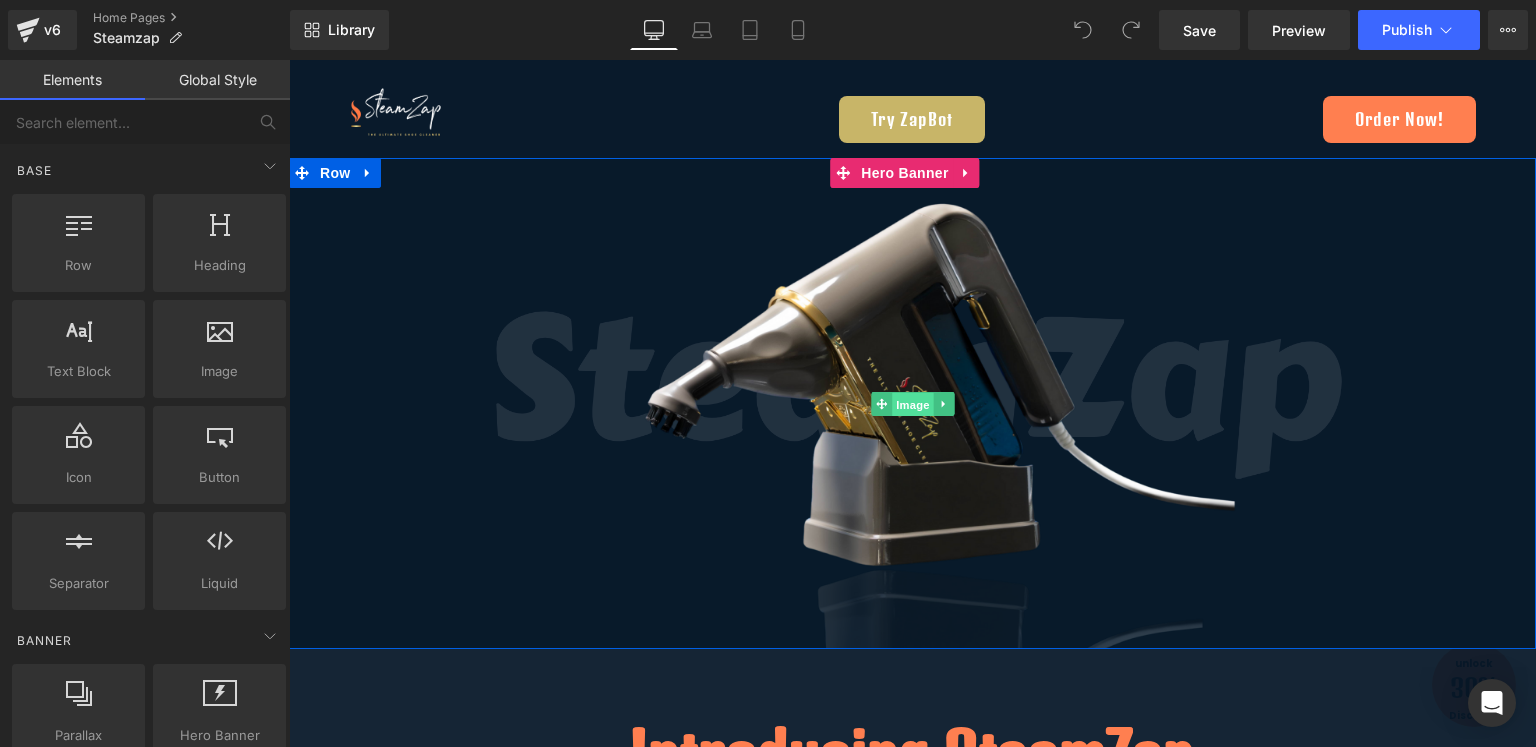 click on "Image" at bounding box center [913, 404] 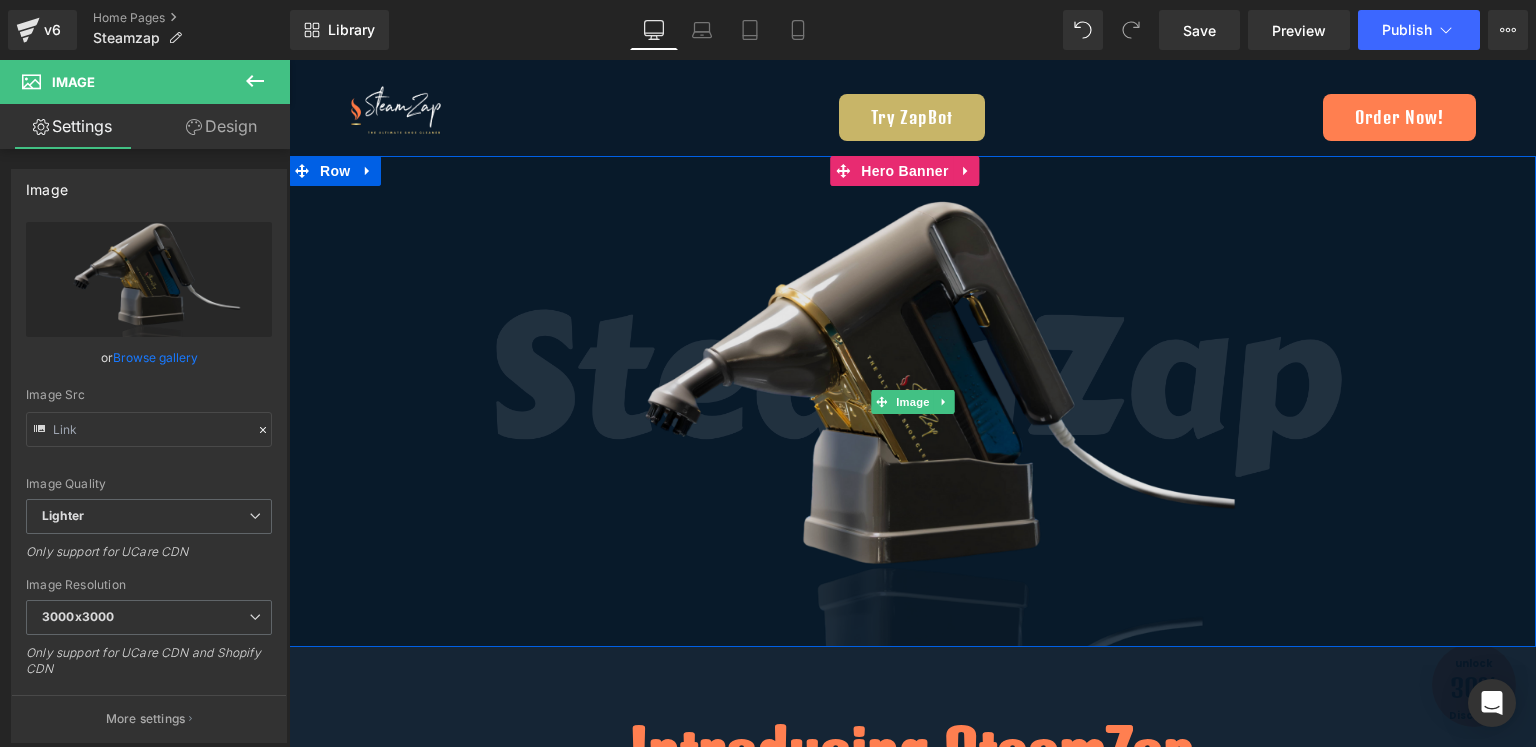 scroll, scrollTop: 0, scrollLeft: 0, axis: both 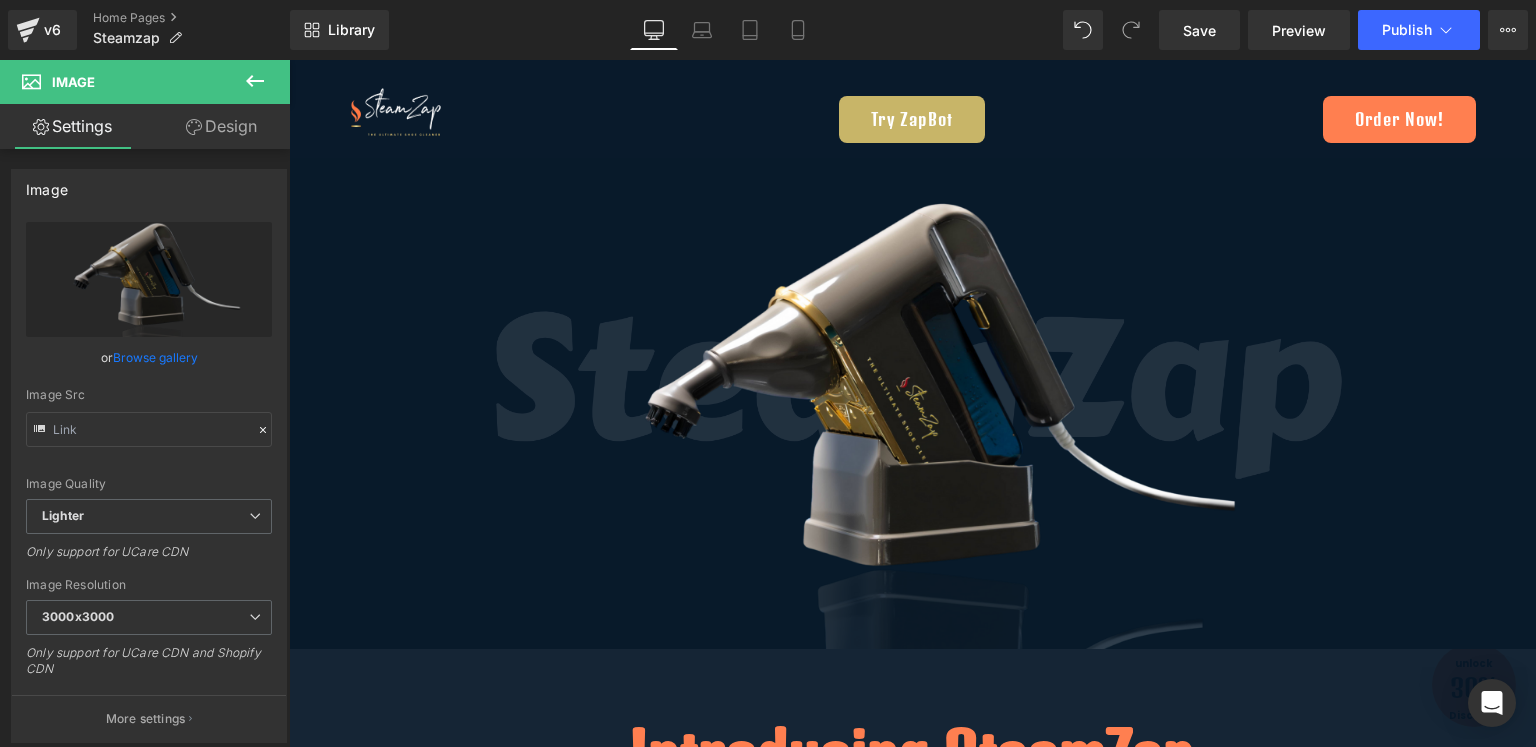 click 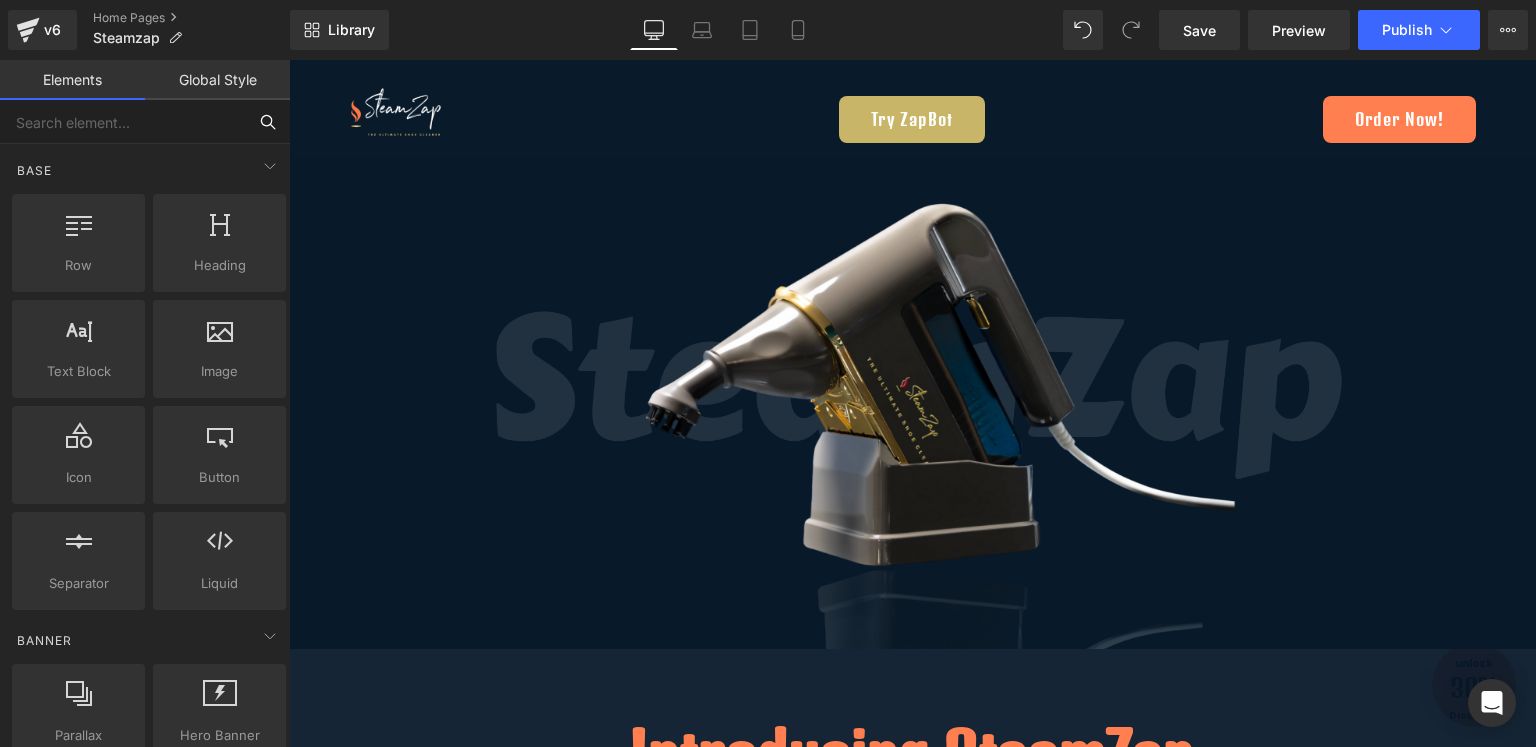 click at bounding box center (123, 122) 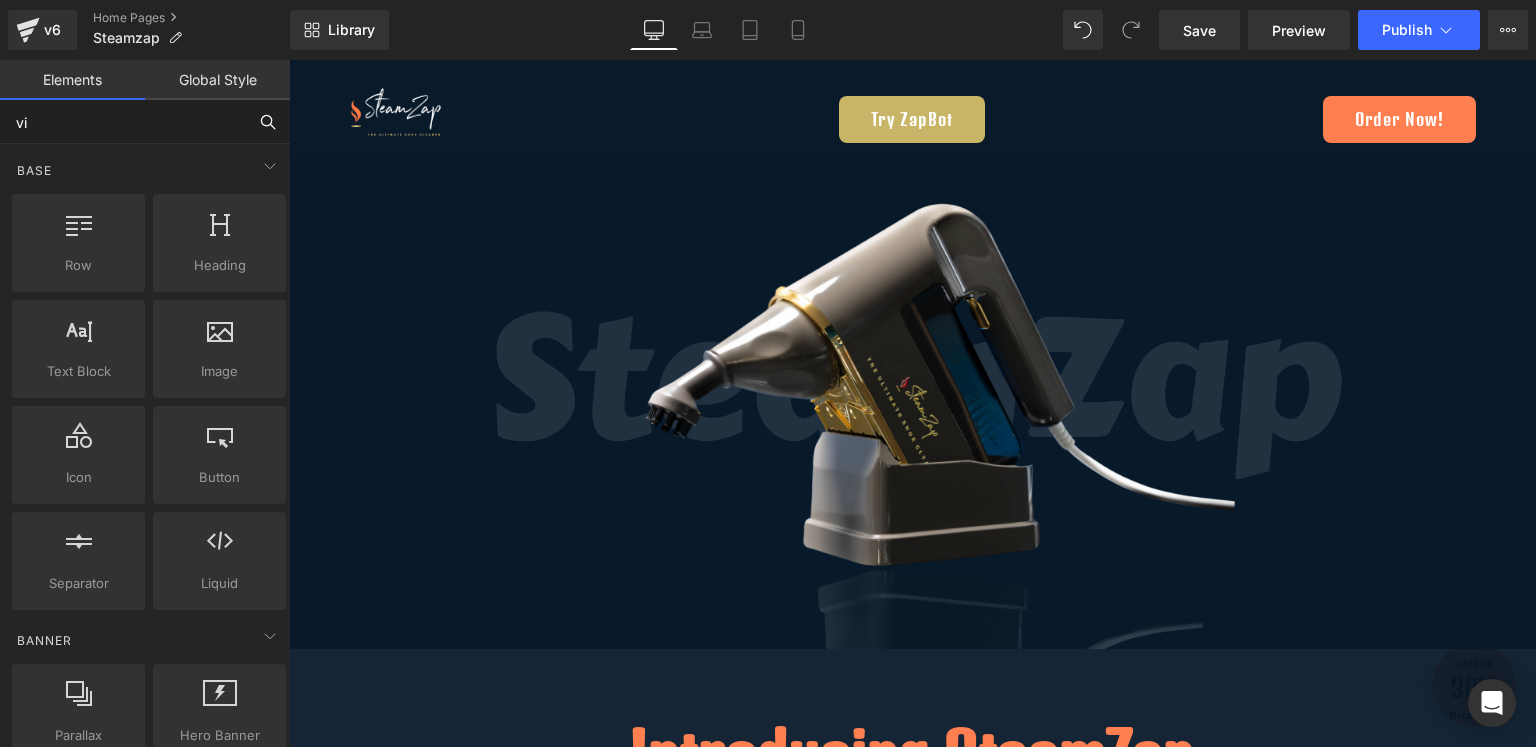 type on "vid" 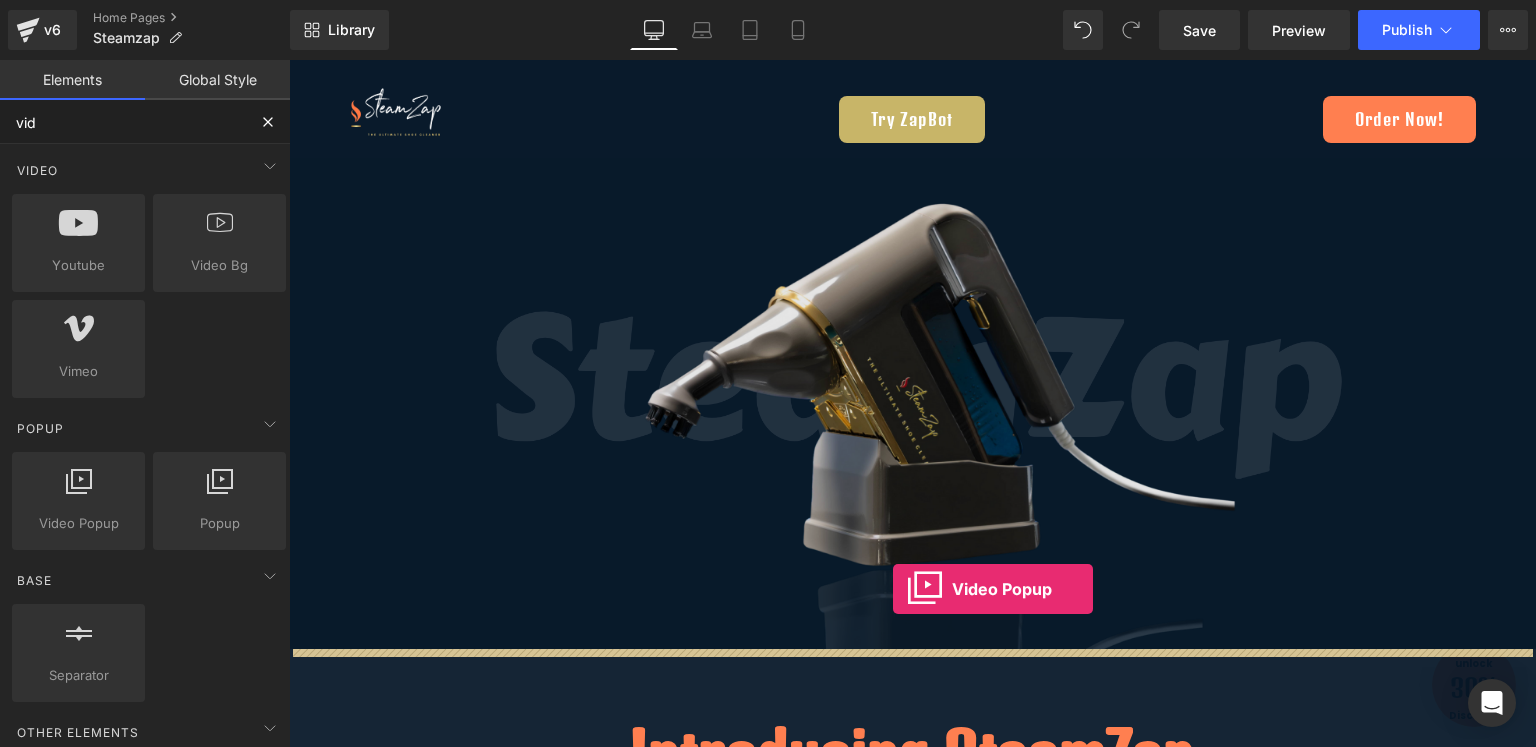 drag, startPoint x: 381, startPoint y: 527, endPoint x: 893, endPoint y: 589, distance: 515.74023 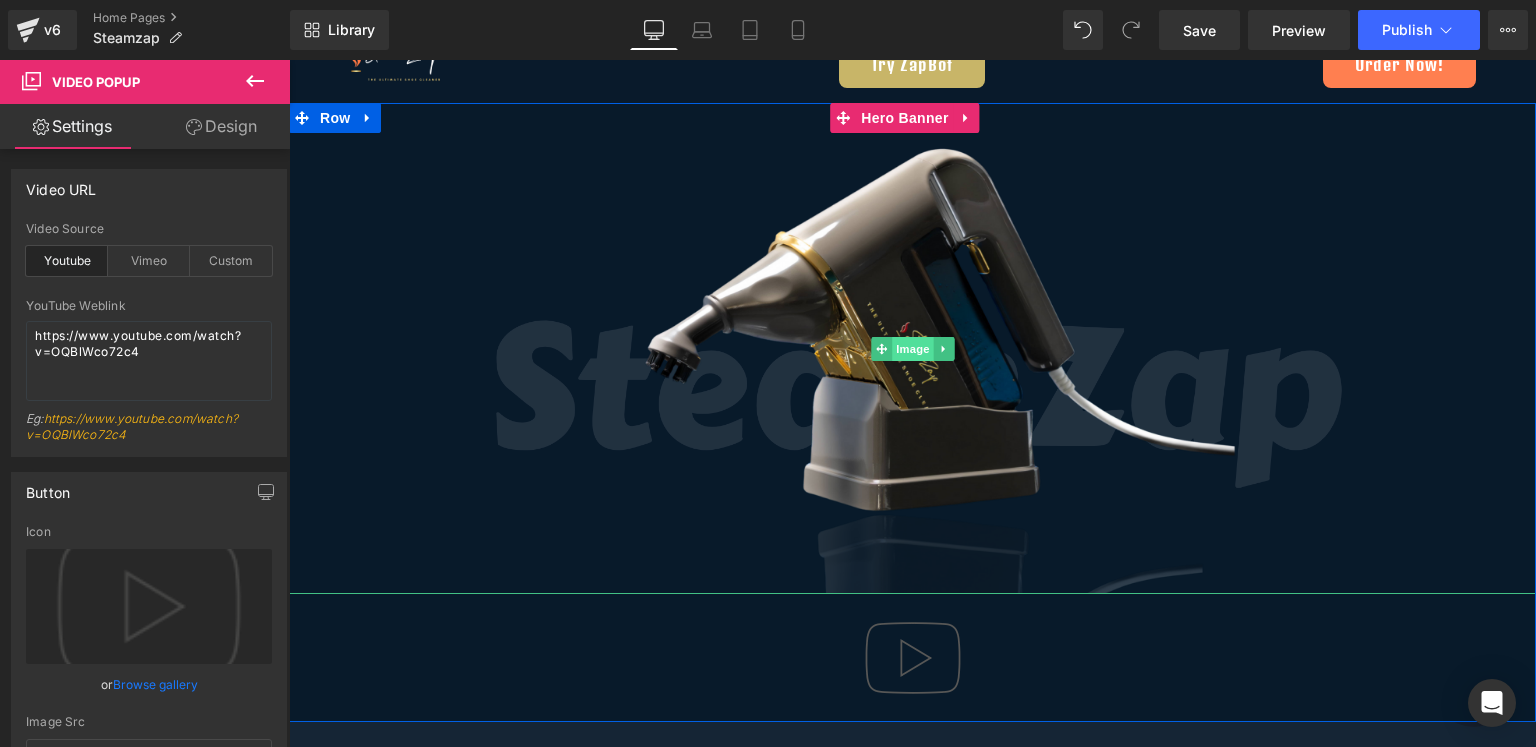 scroll, scrollTop: 60, scrollLeft: 0, axis: vertical 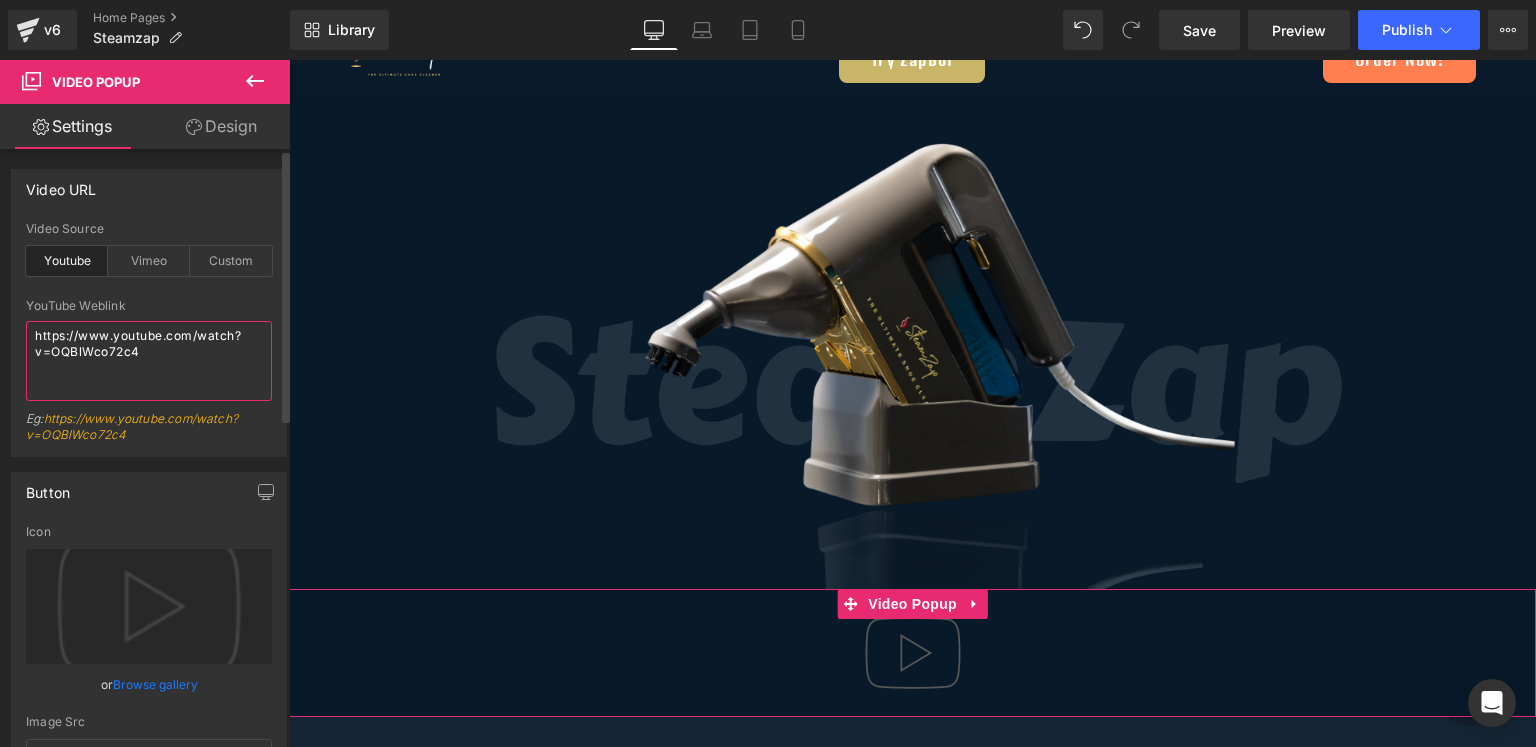 click on "https://www.youtube.com/watch?v=OQBlWco72c4" at bounding box center [149, 361] 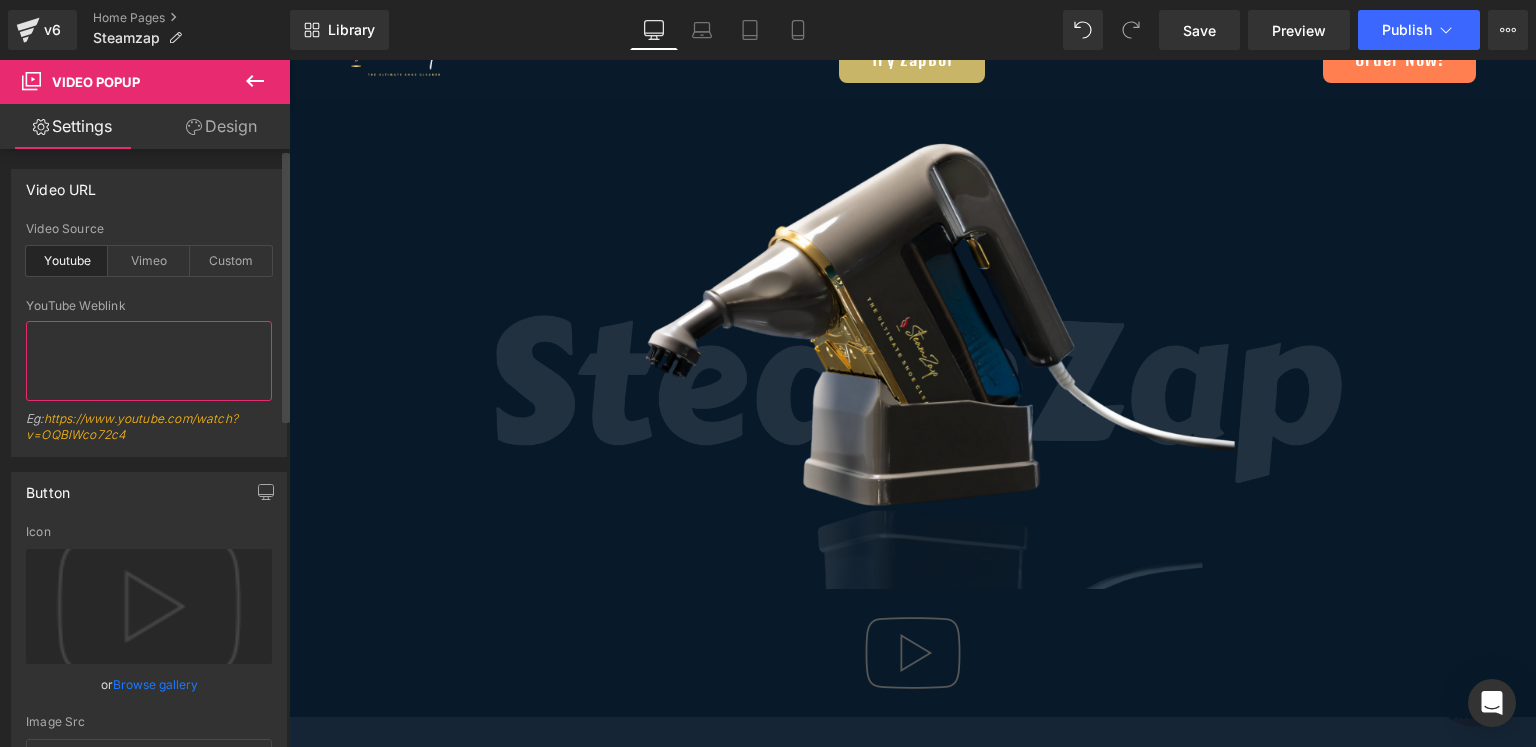 paste on "https://youtu.be/7V6TRCrgC-k?si=YTk0VbO-fOgh9WNK" 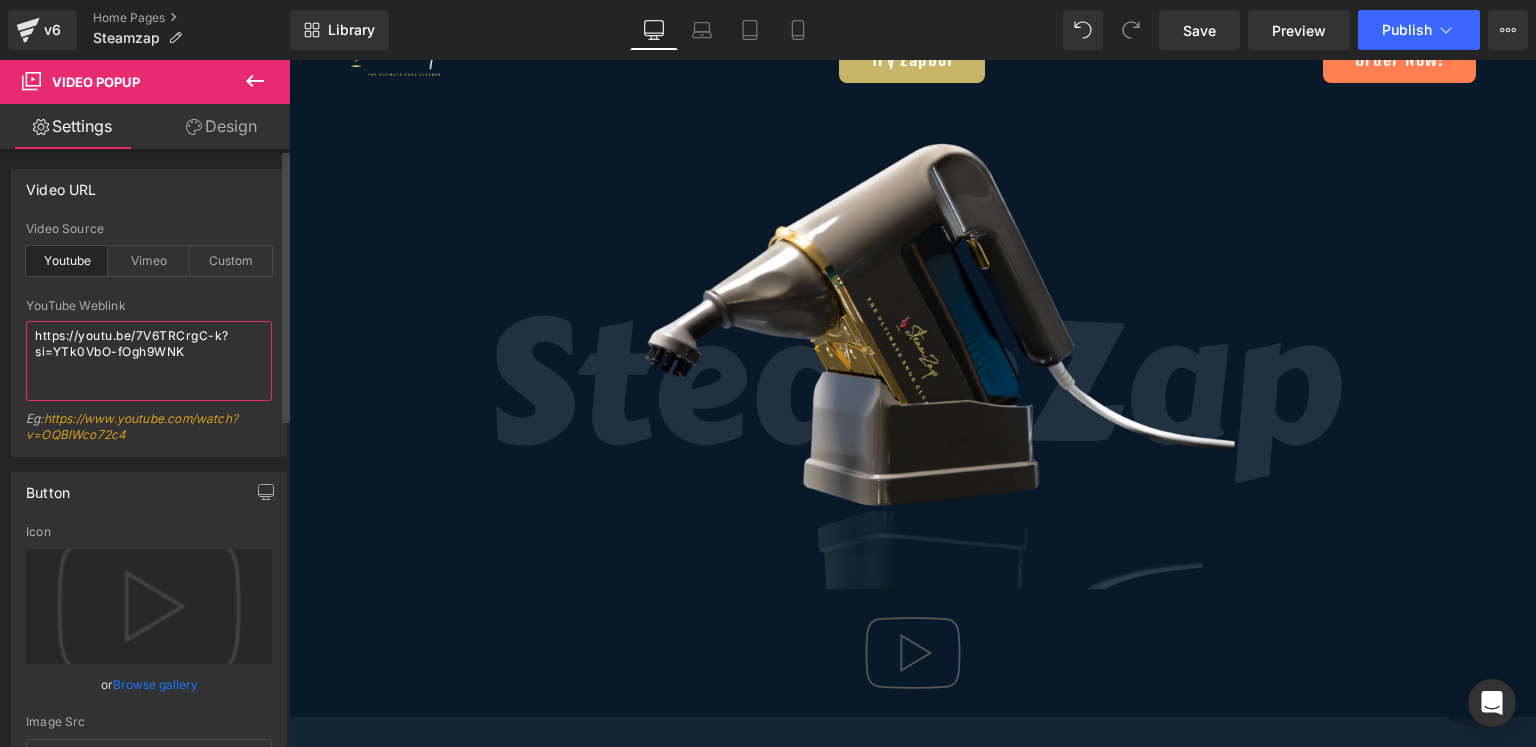 type on "https://youtu.be/7V6TRCrgC-k?si=YTk0VbO-fOgh9WNK" 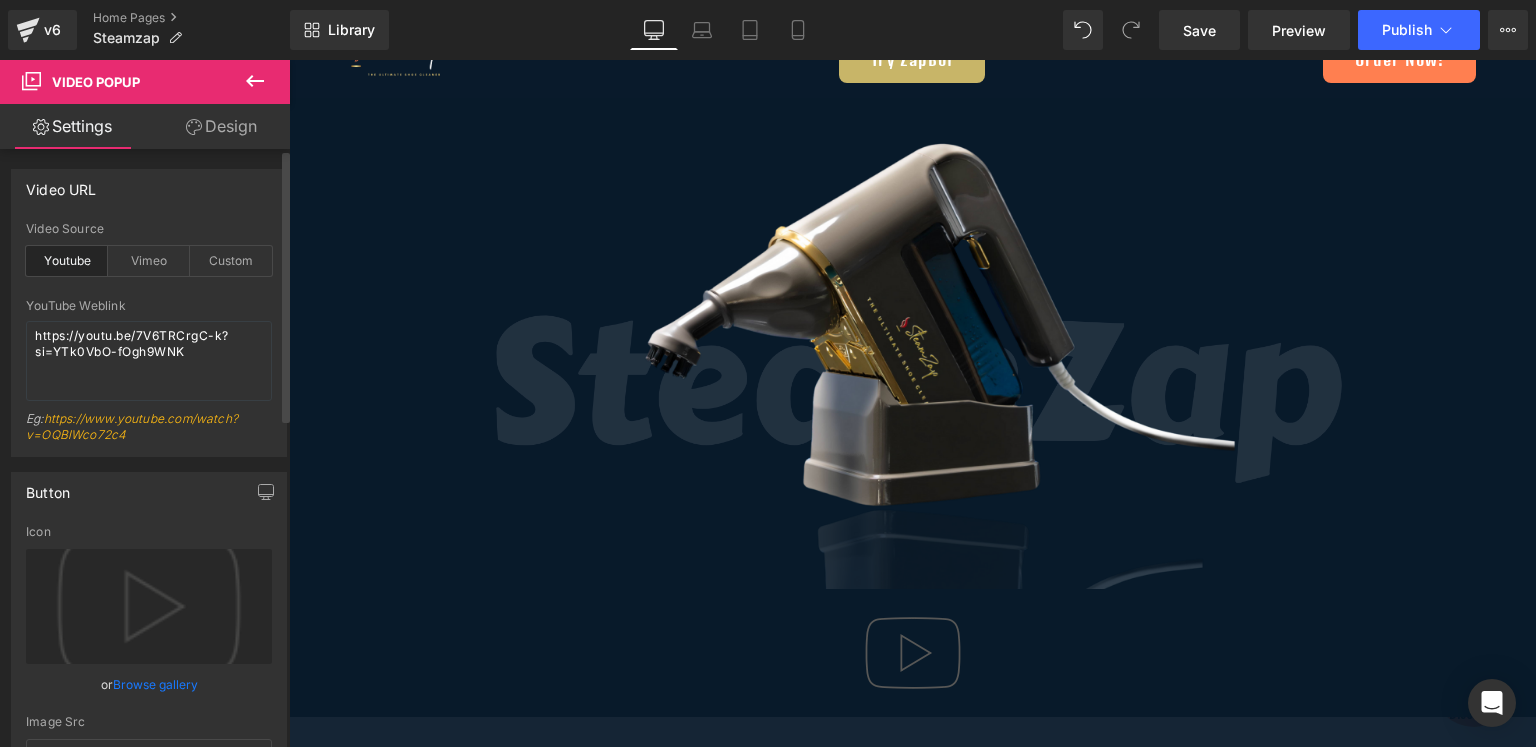 click on "YouTube Weblink" at bounding box center [149, 306] 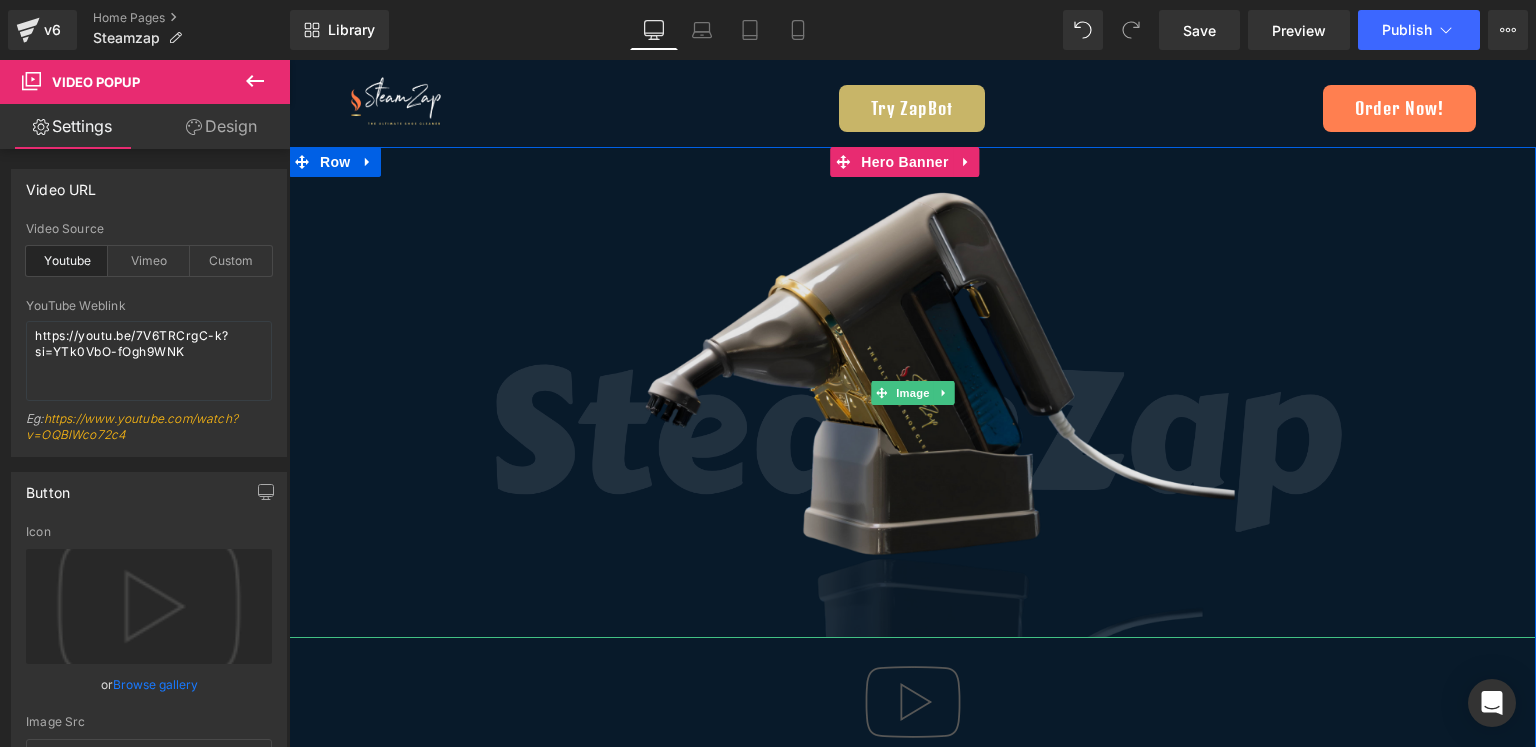 scroll, scrollTop: 0, scrollLeft: 0, axis: both 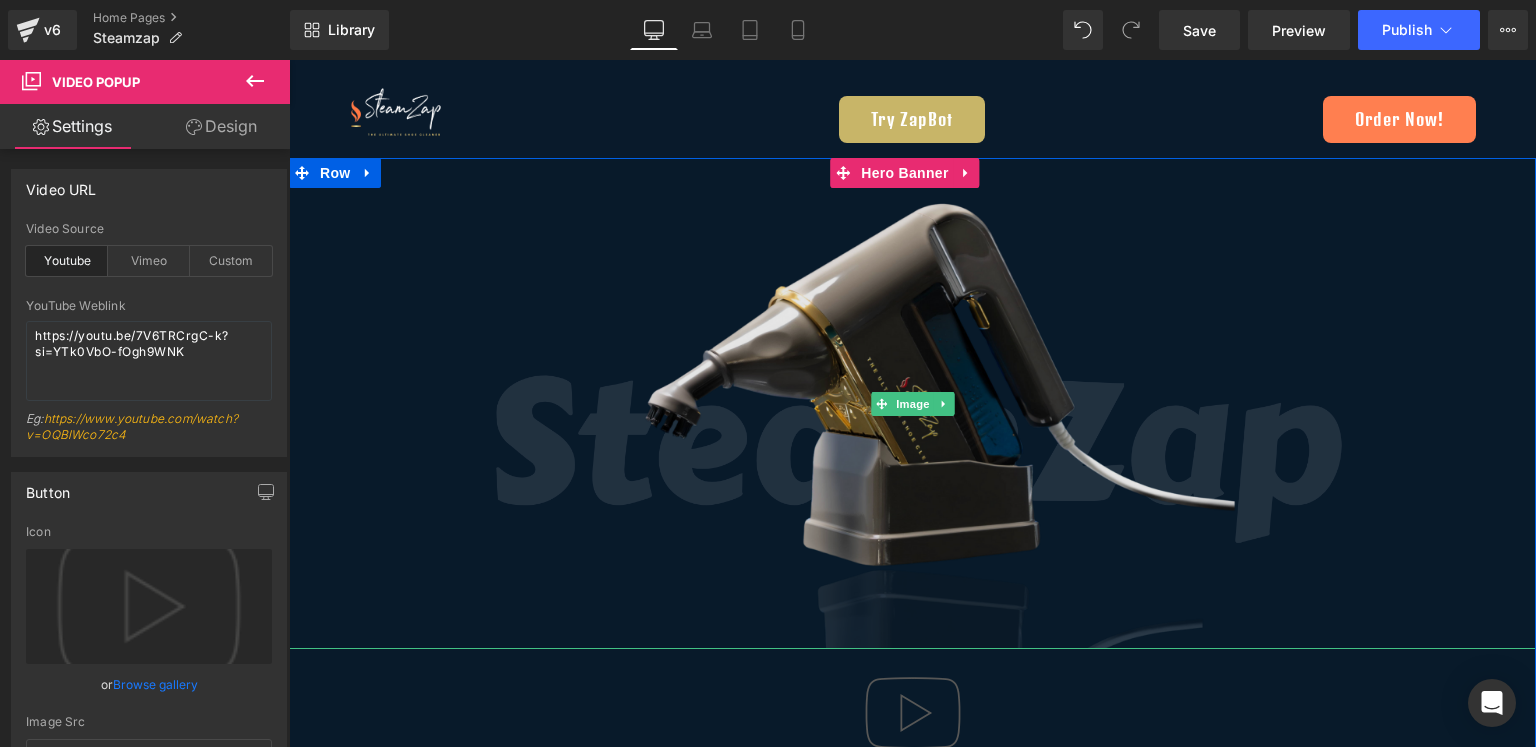 click at bounding box center (912, 403) 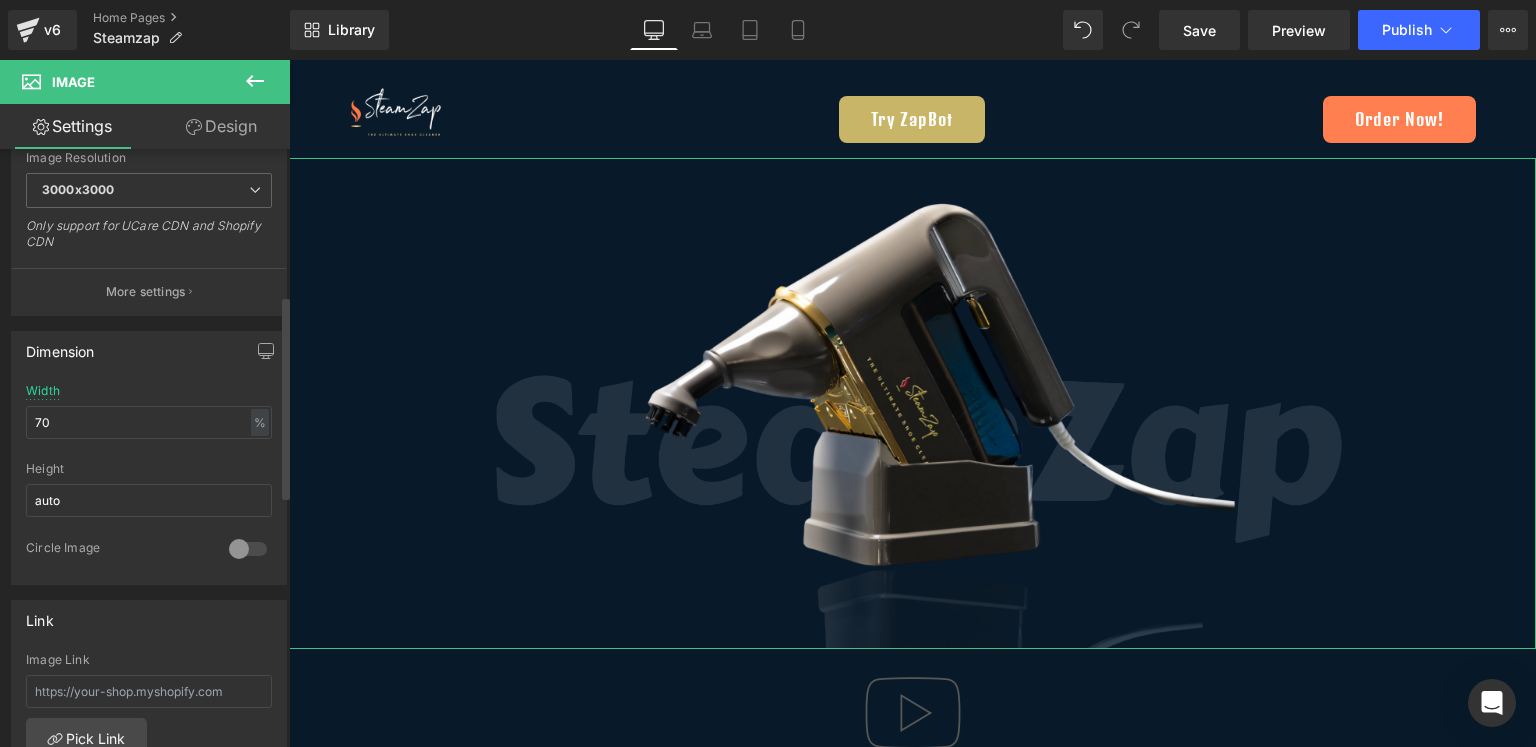 scroll, scrollTop: 430, scrollLeft: 0, axis: vertical 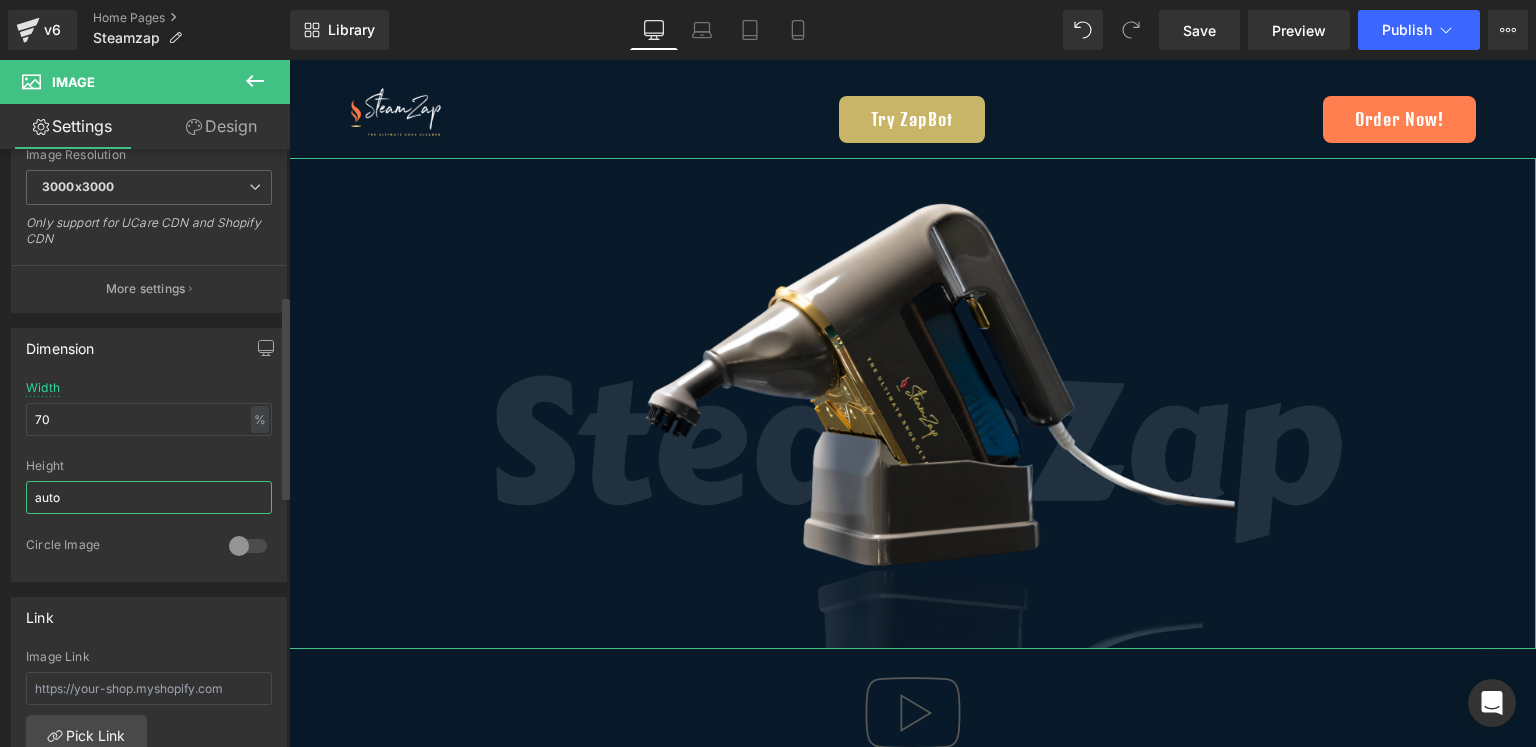drag, startPoint x: 189, startPoint y: 489, endPoint x: 209, endPoint y: 448, distance: 45.617977 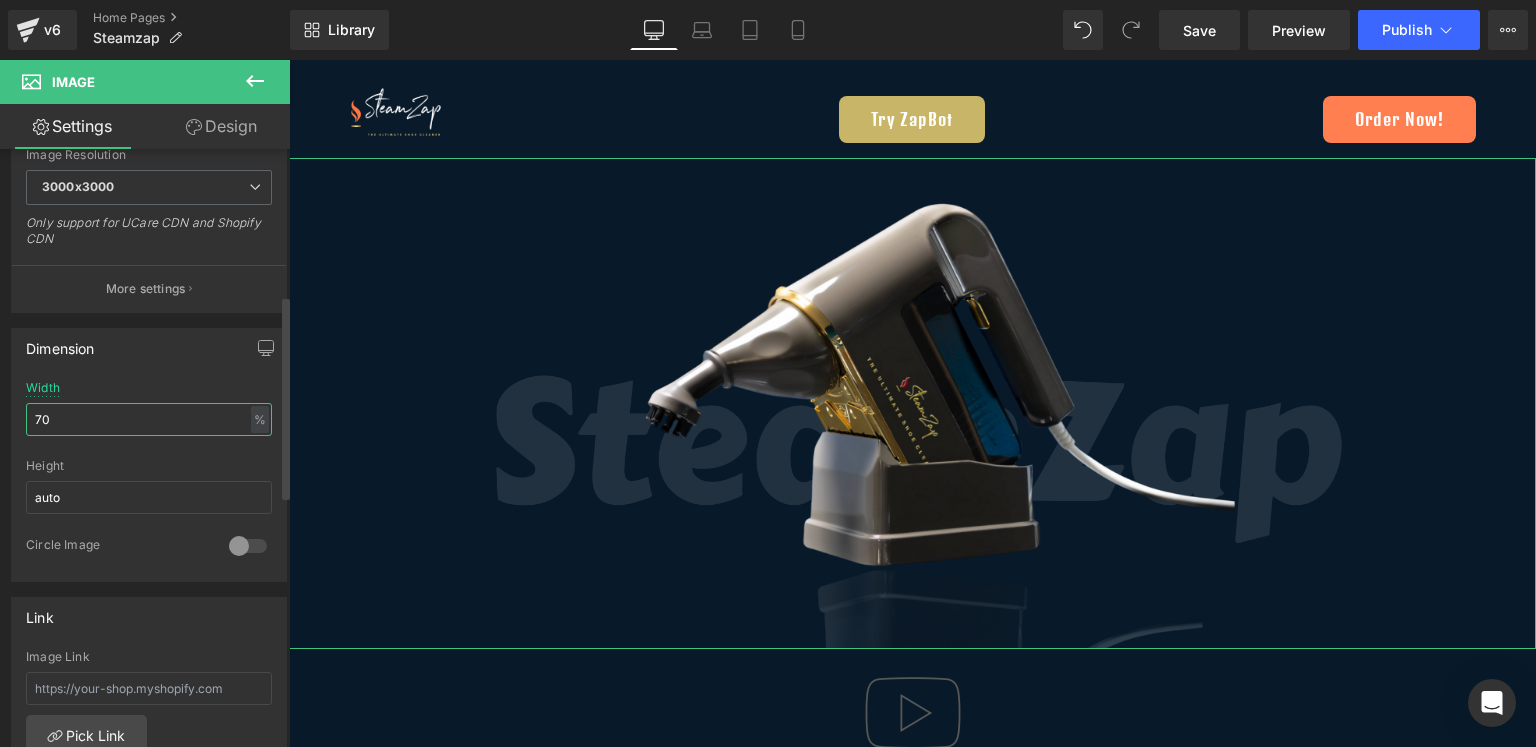 drag, startPoint x: 43, startPoint y: 418, endPoint x: 27, endPoint y: 419, distance: 16.03122 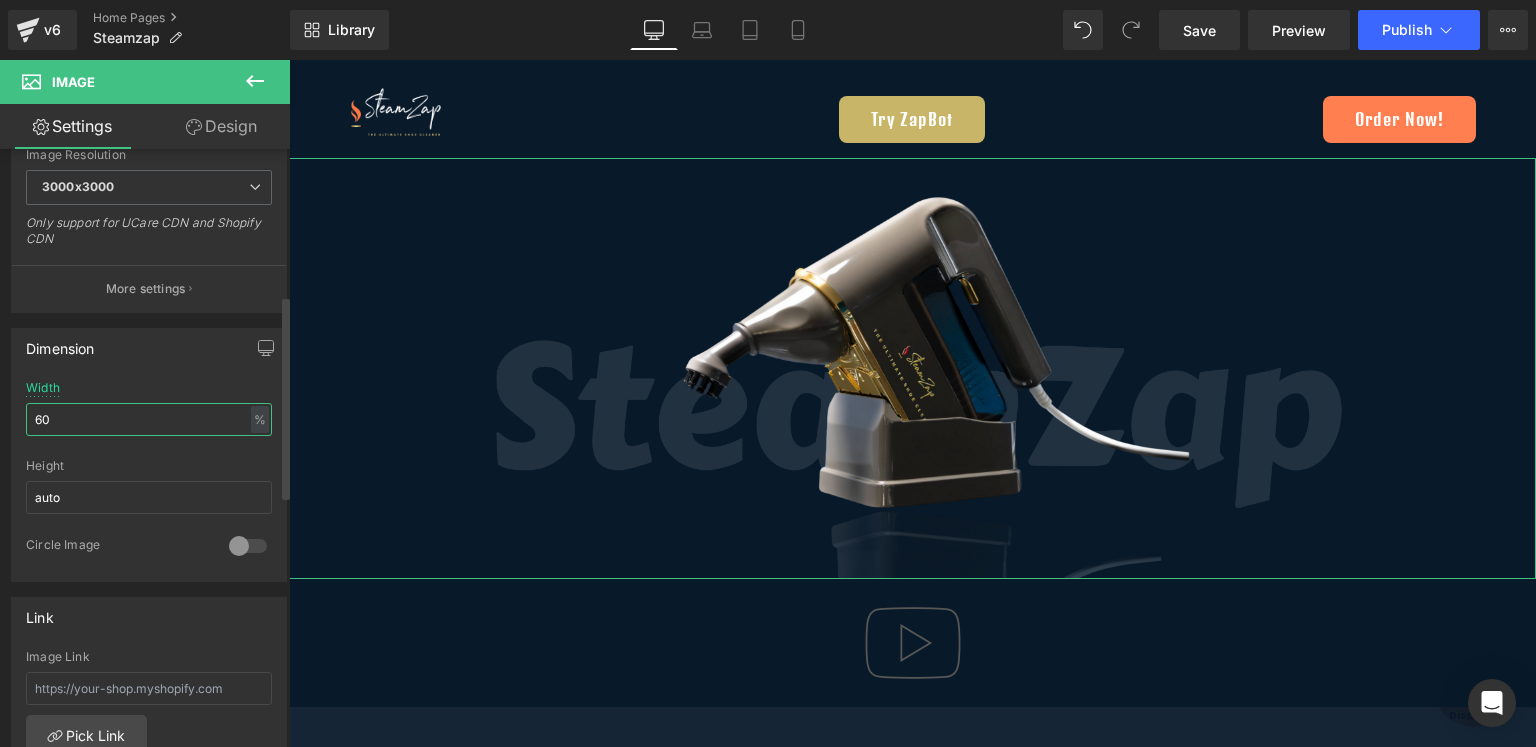 type on "65" 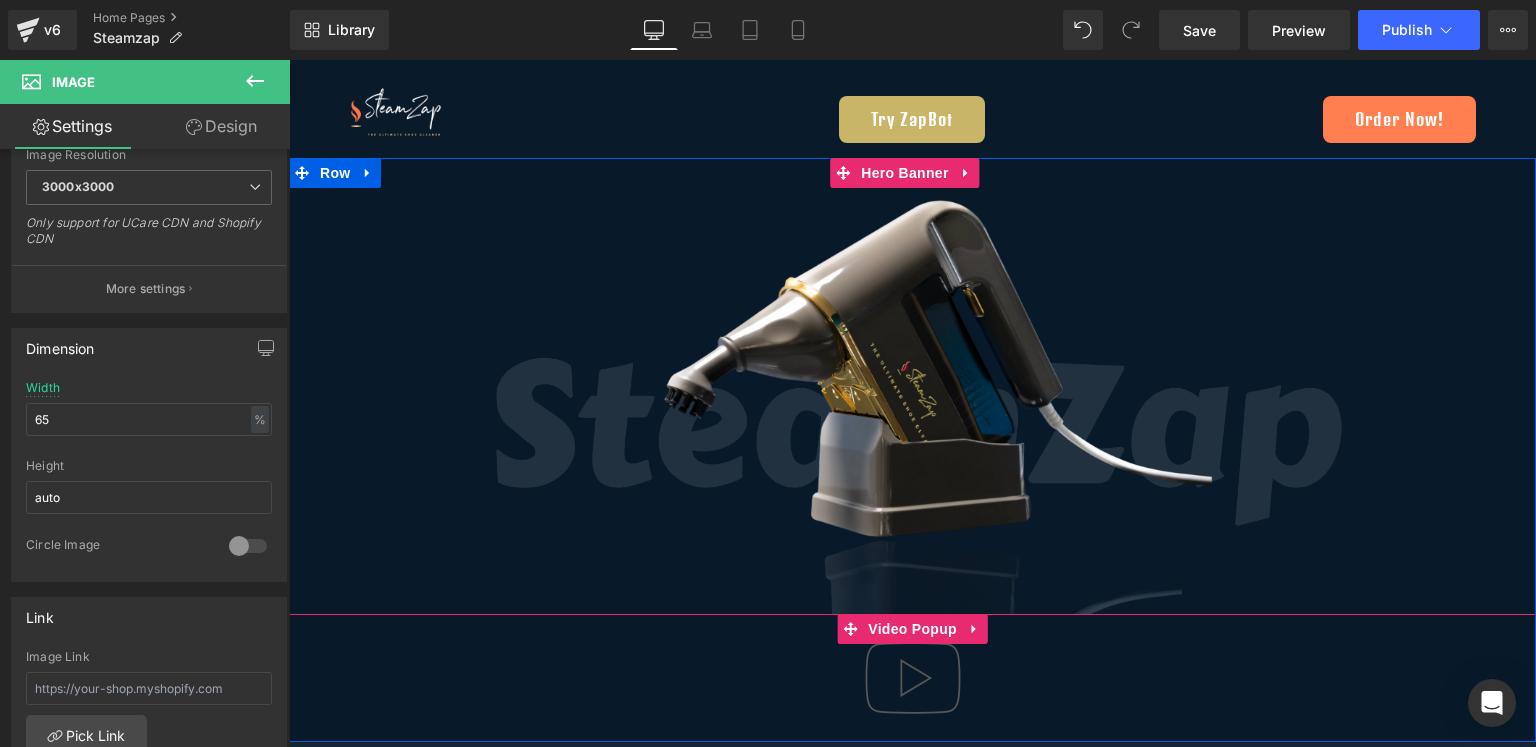 click at bounding box center [913, 678] 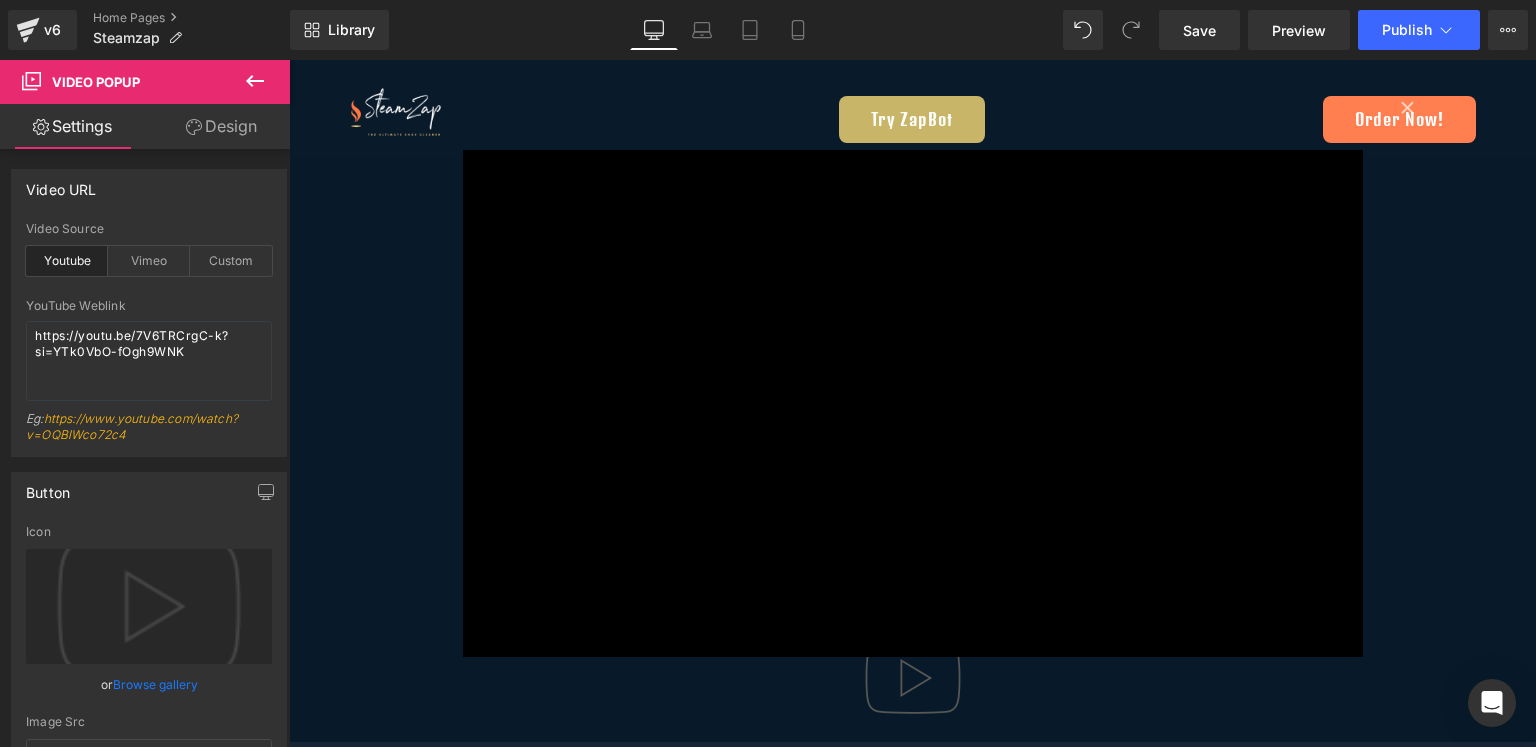 click on "× Loading..." at bounding box center (912, 403) 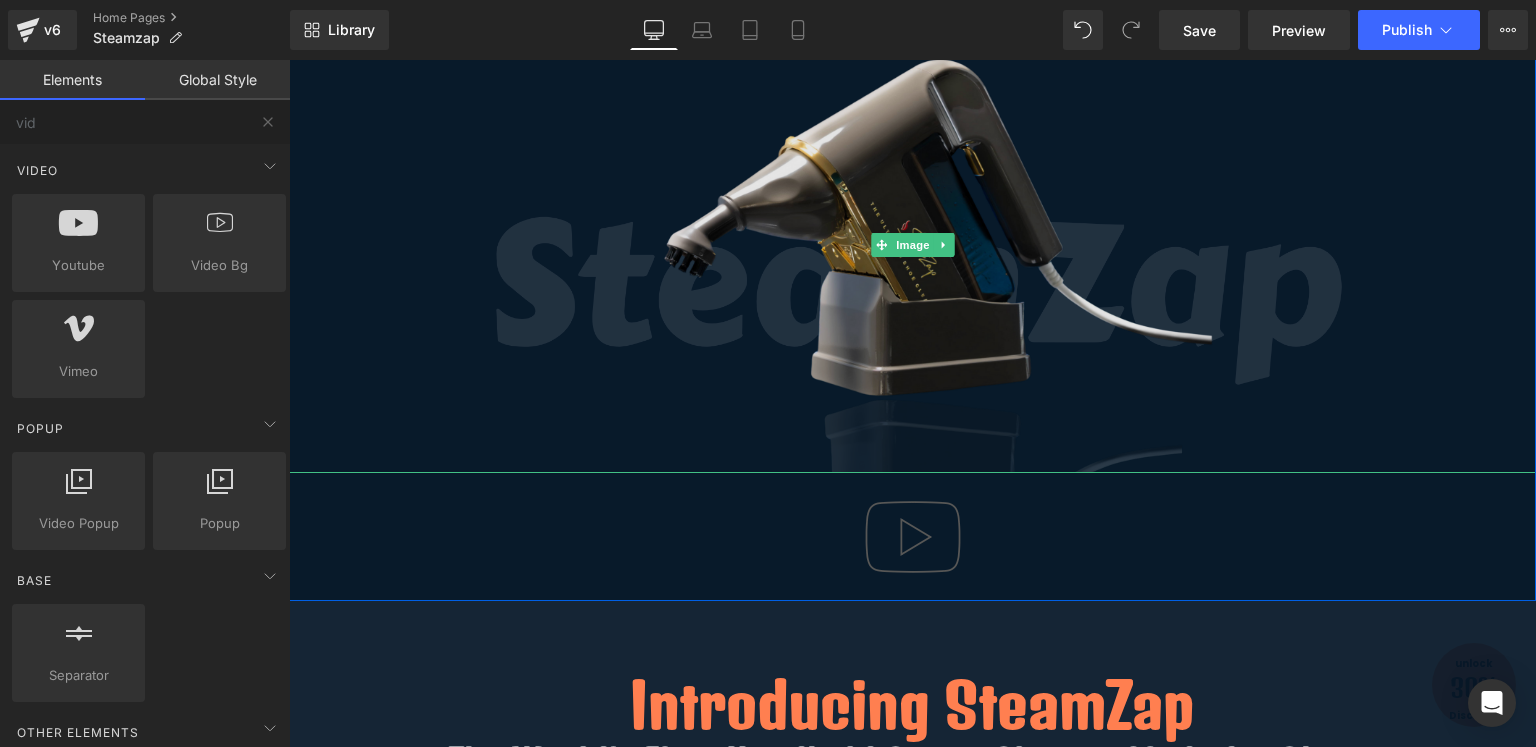 scroll, scrollTop: 150, scrollLeft: 0, axis: vertical 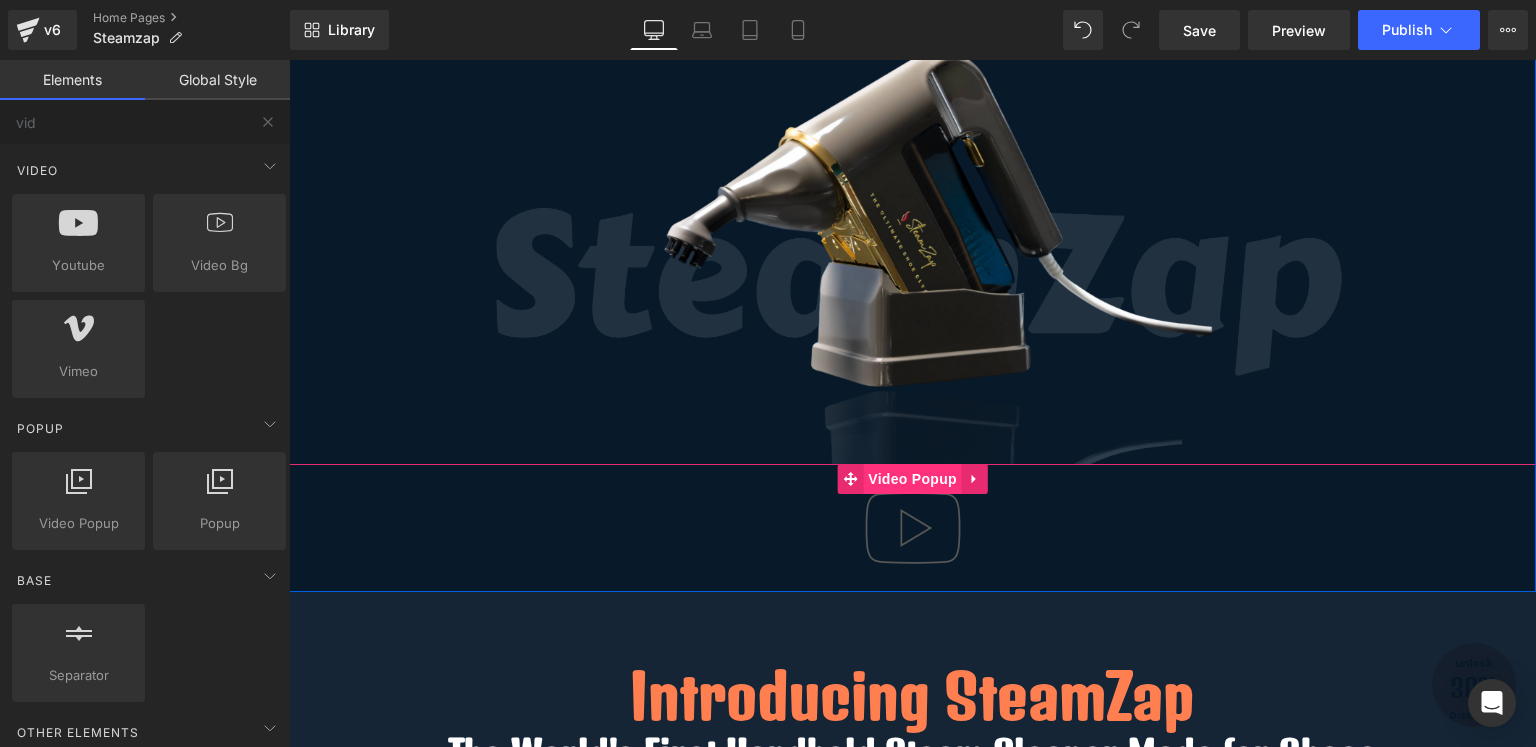 click on "Video Popup" at bounding box center (912, 479) 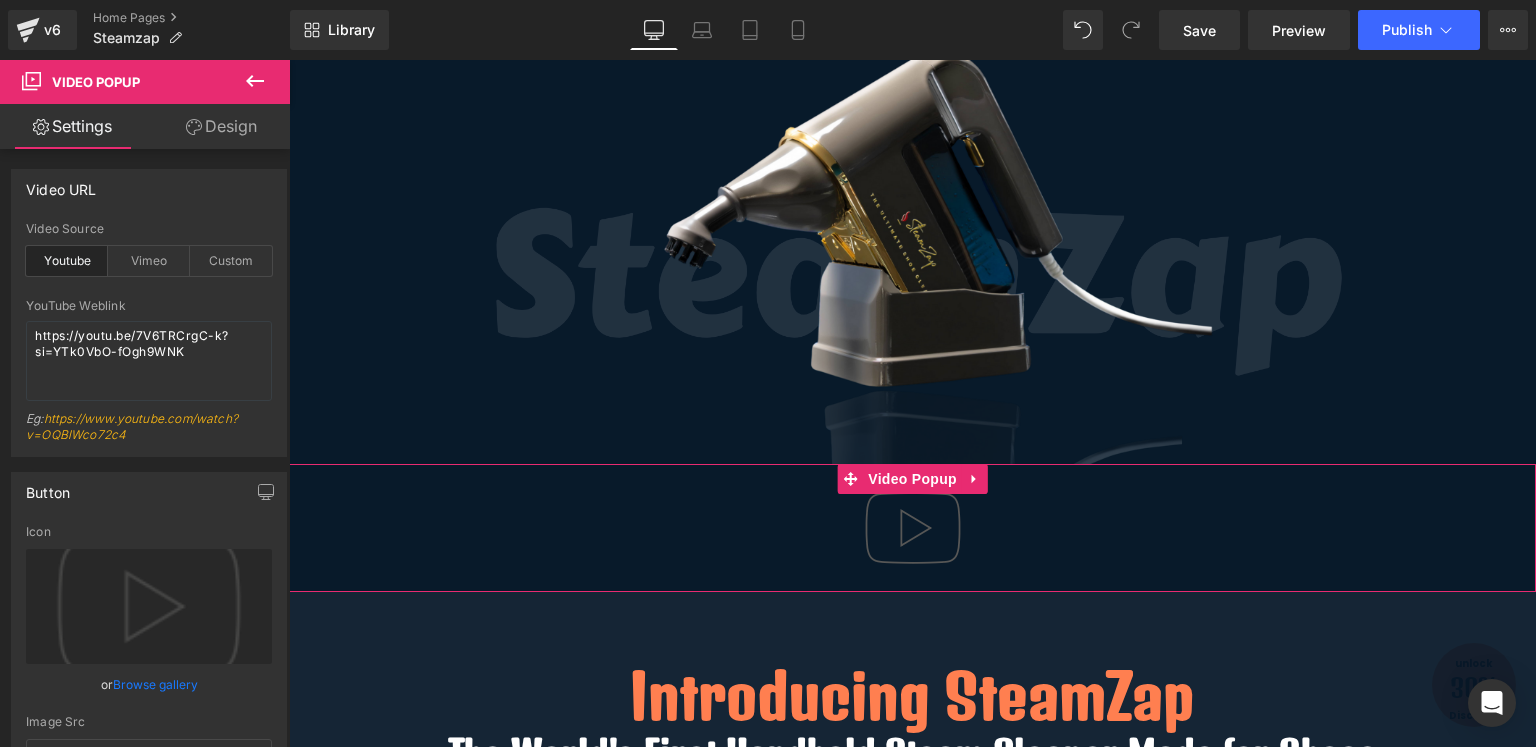click 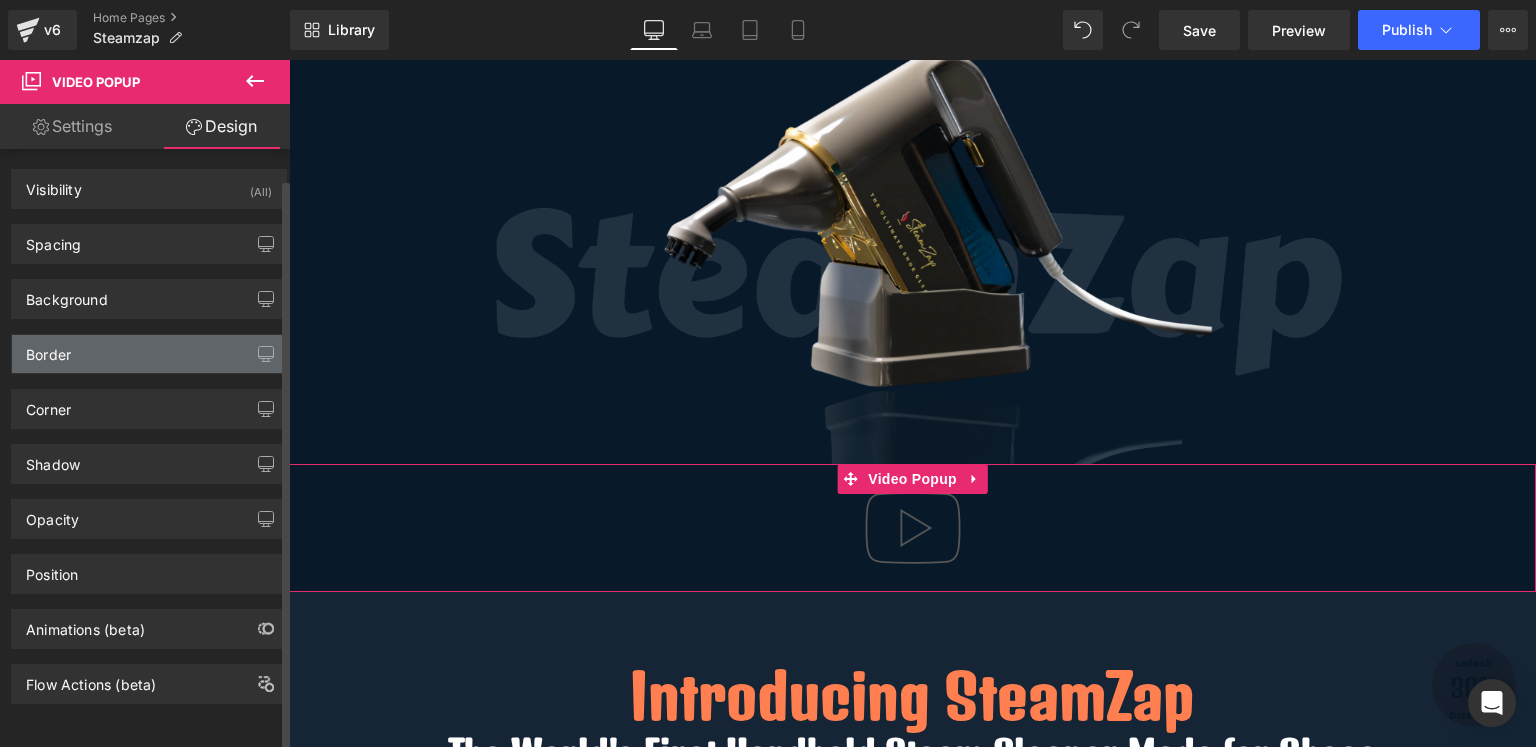 scroll, scrollTop: 0, scrollLeft: 0, axis: both 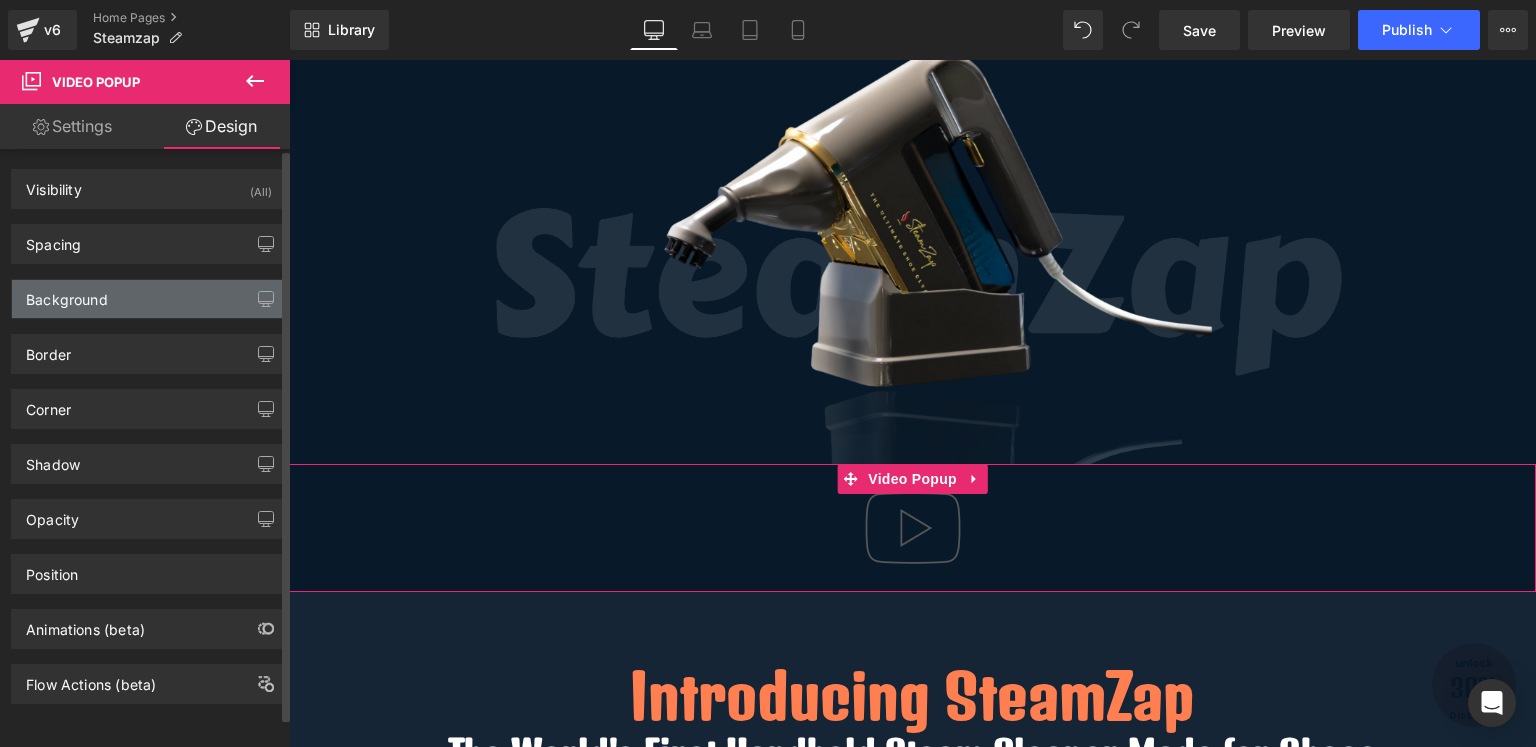 click on "Background" at bounding box center [149, 299] 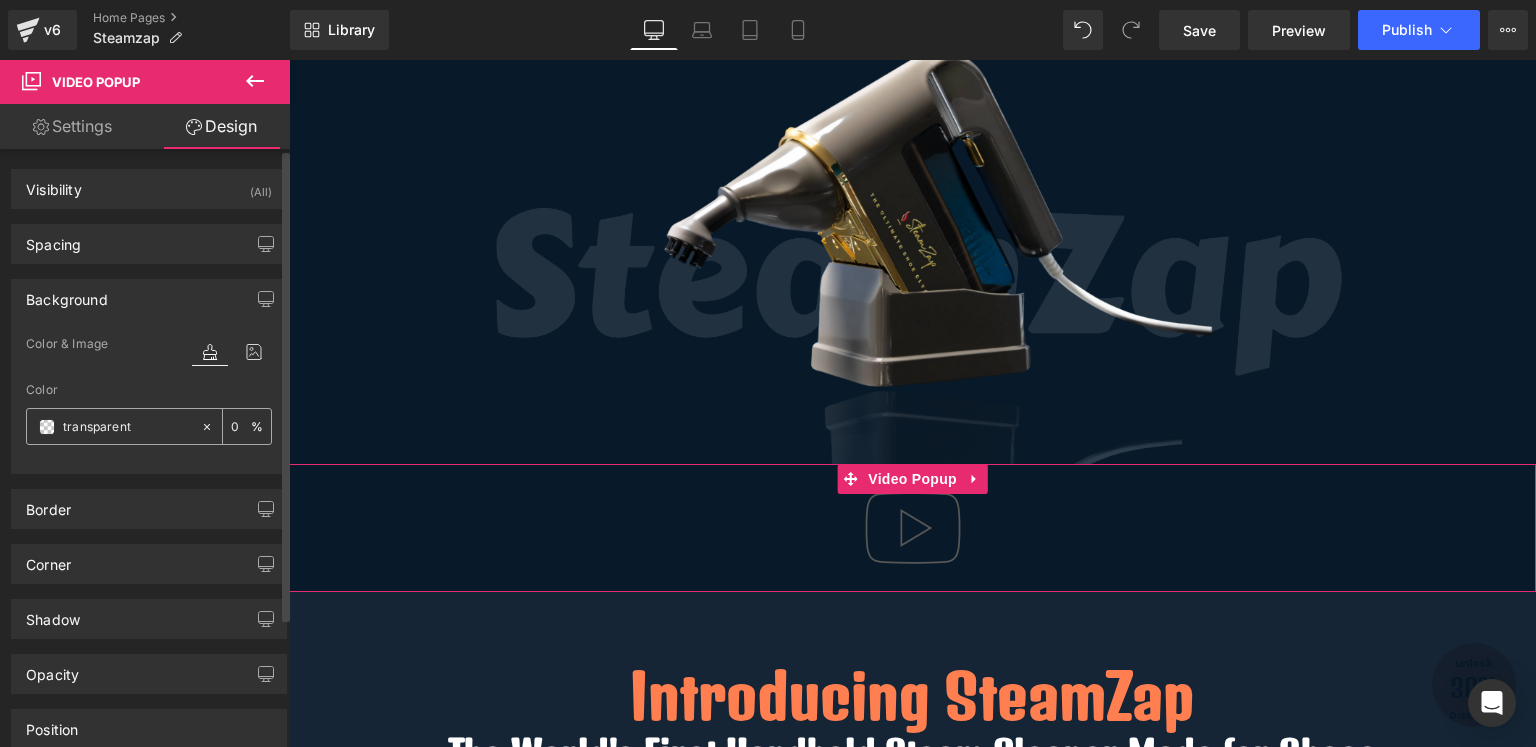 click at bounding box center (127, 427) 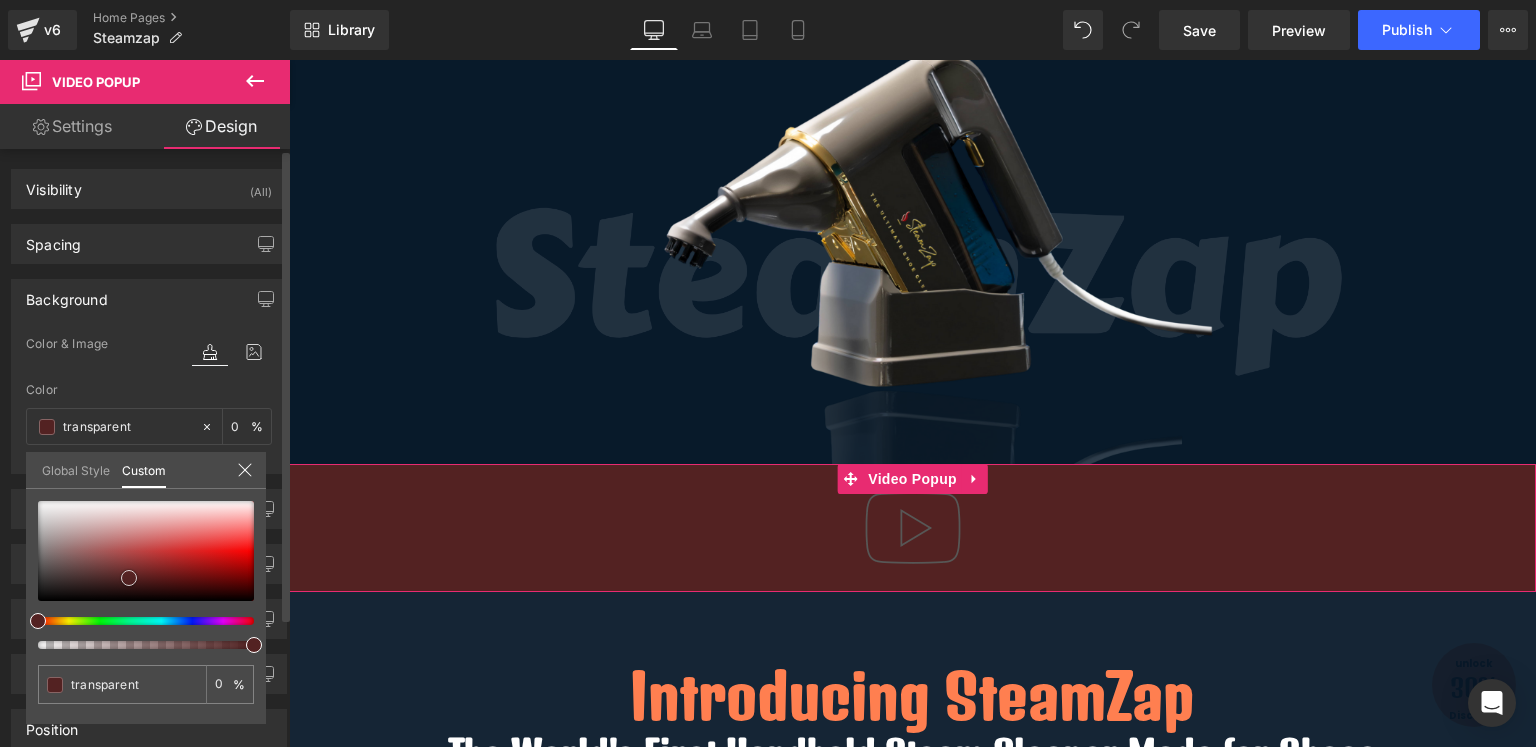 click at bounding box center (146, 551) 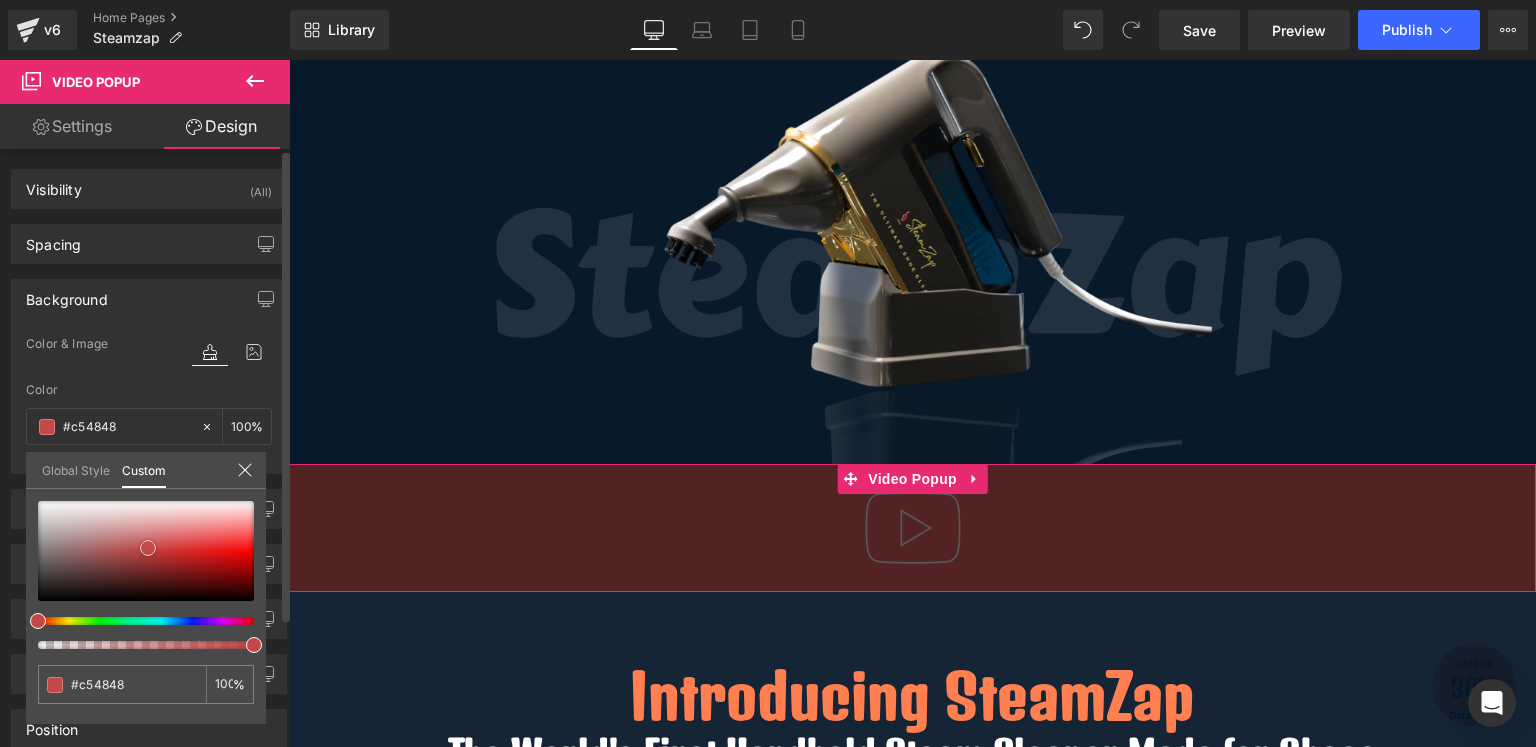 click at bounding box center (146, 551) 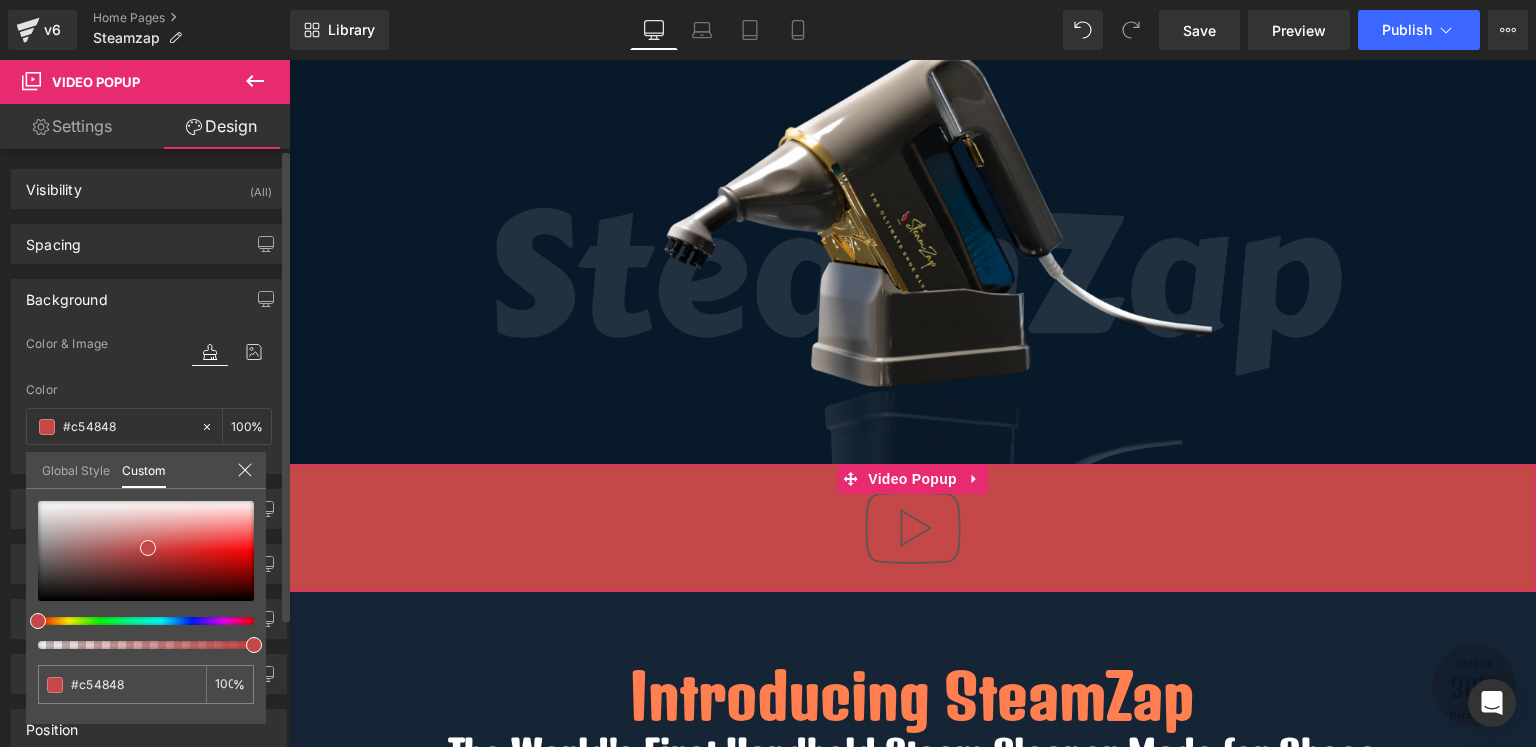 click 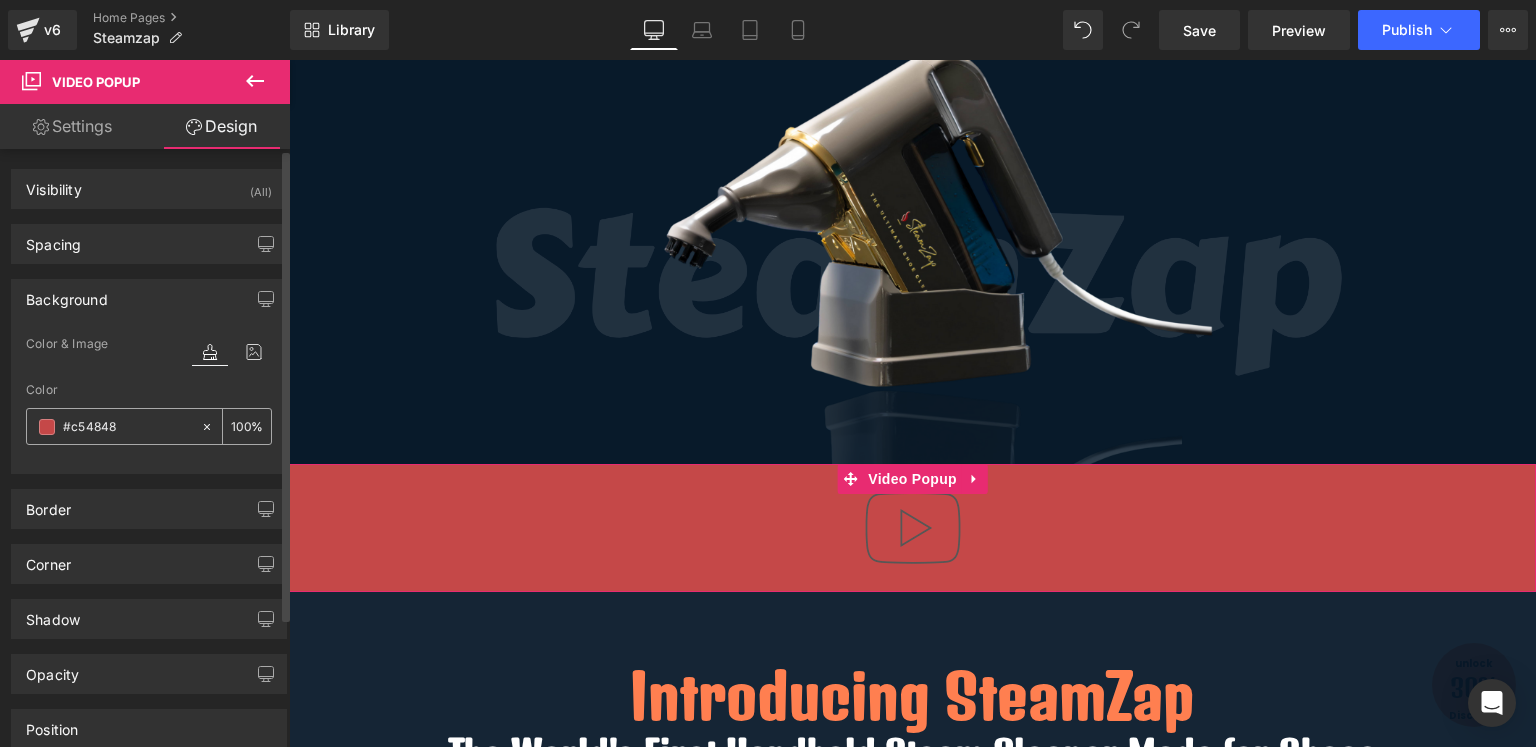 click 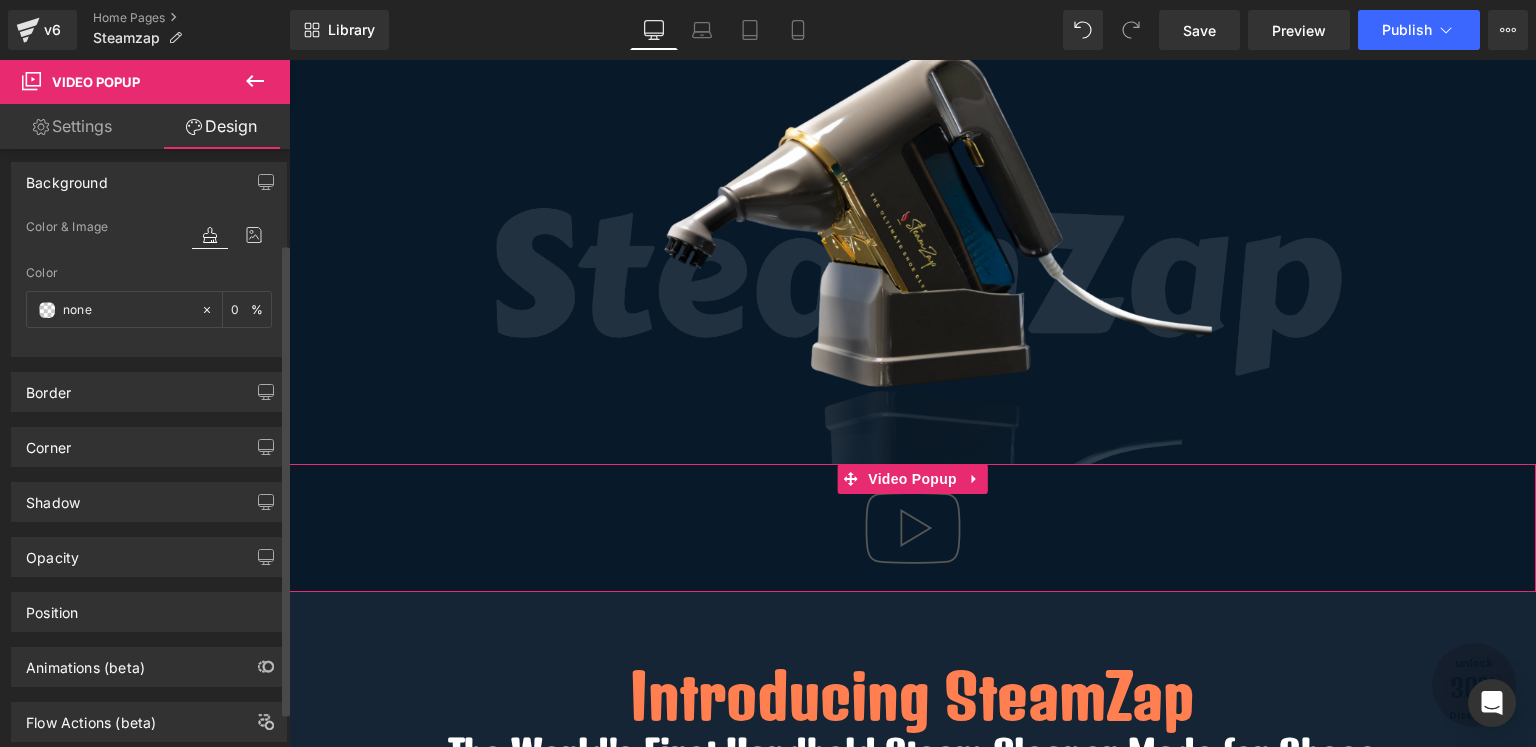 scroll, scrollTop: 119, scrollLeft: 0, axis: vertical 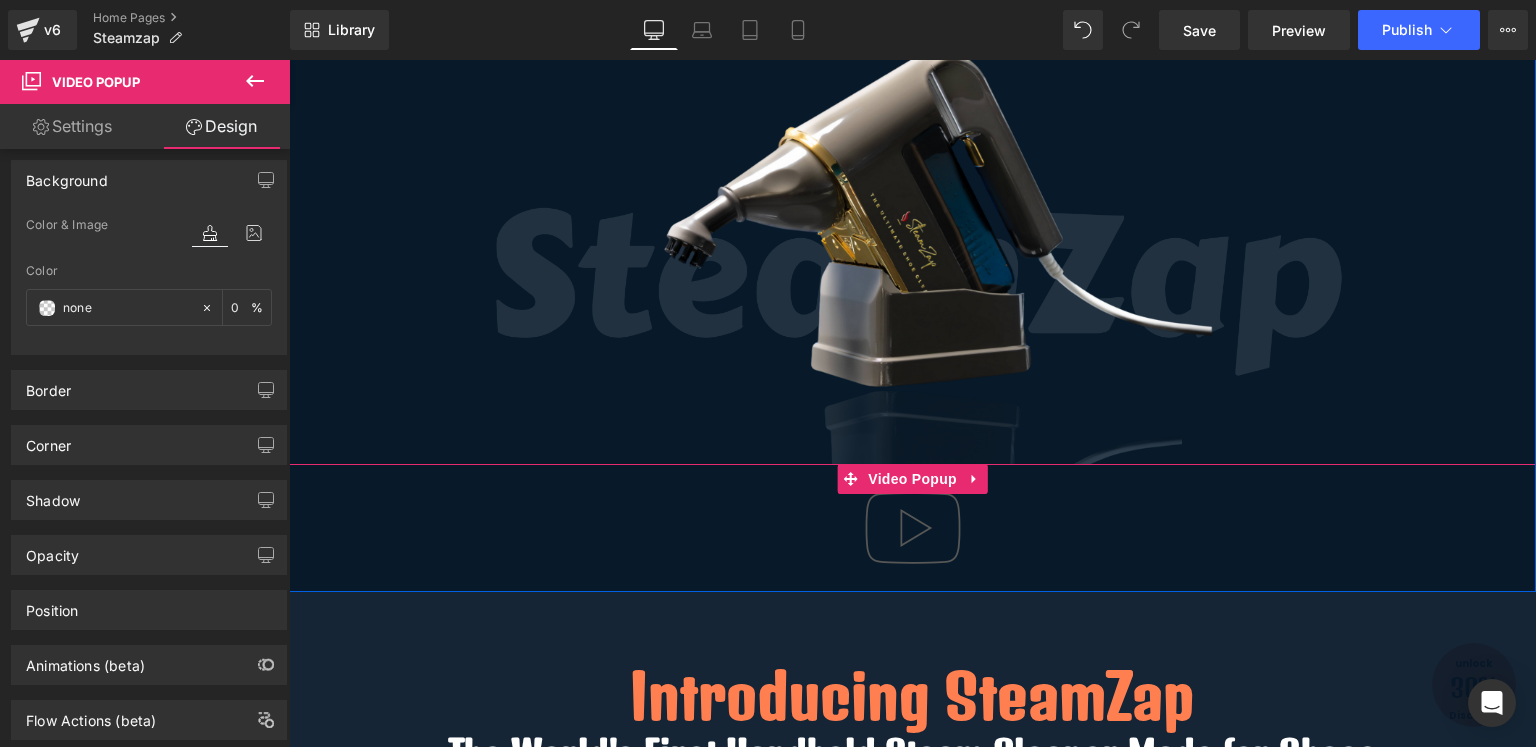 click at bounding box center [913, 528] 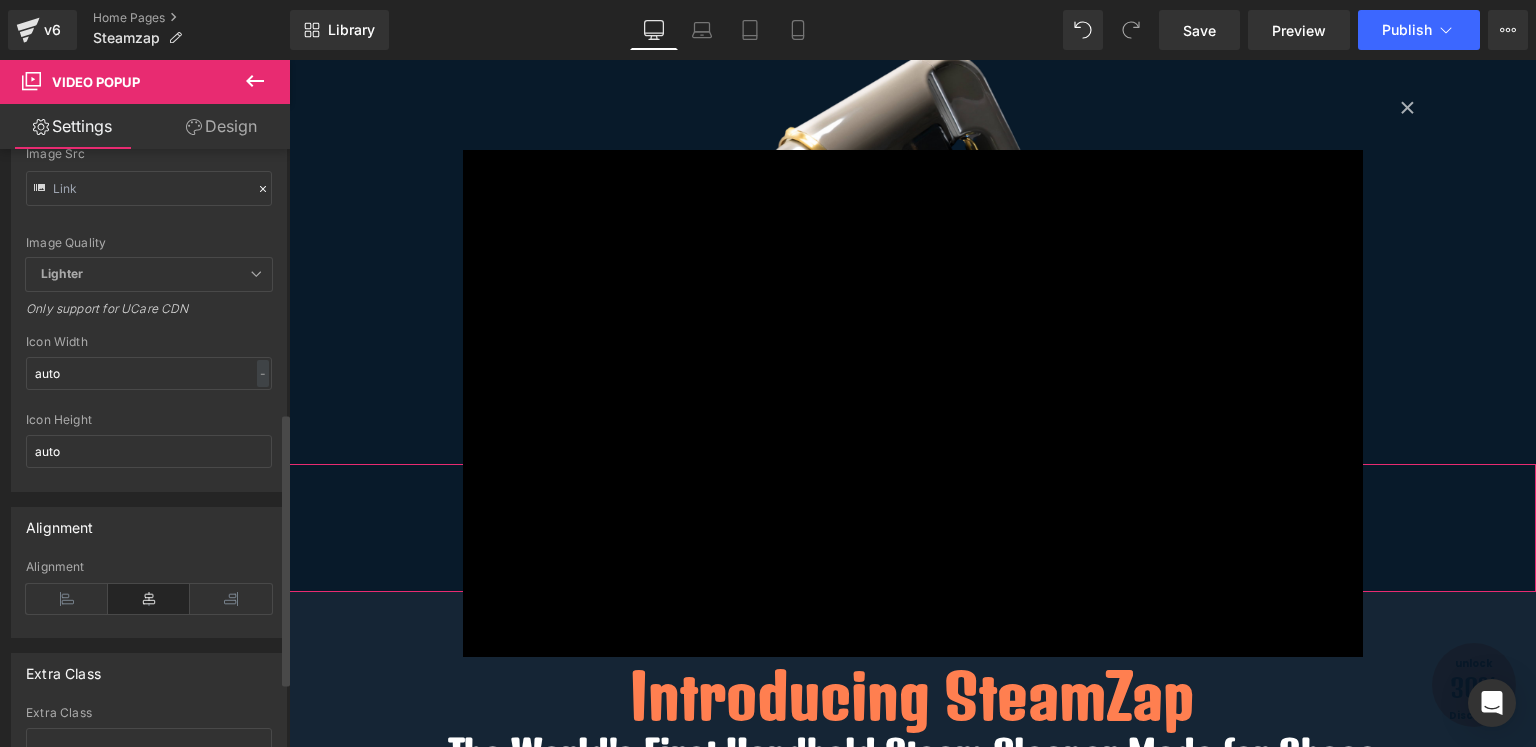 scroll, scrollTop: 605, scrollLeft: 0, axis: vertical 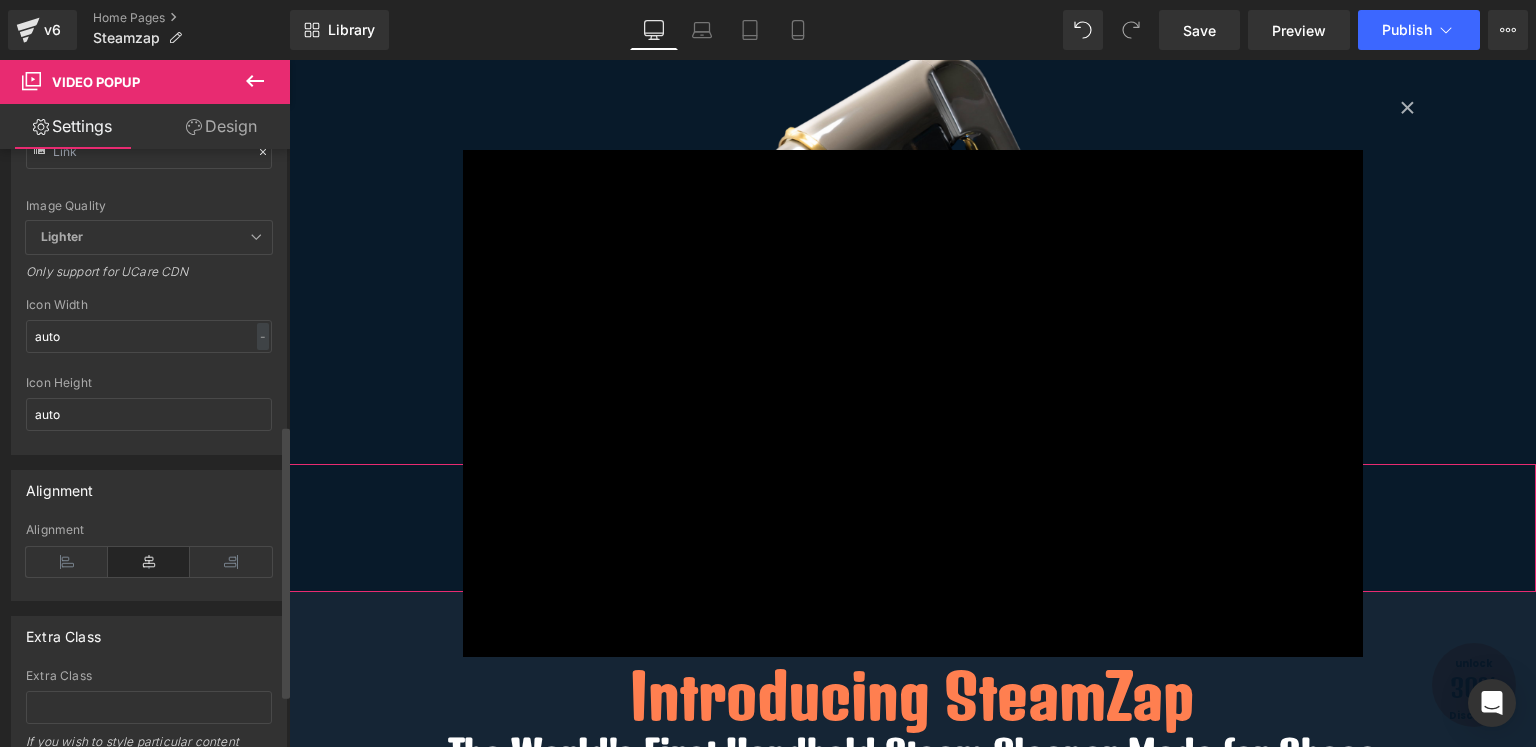 click on "Lighter" at bounding box center [149, 237] 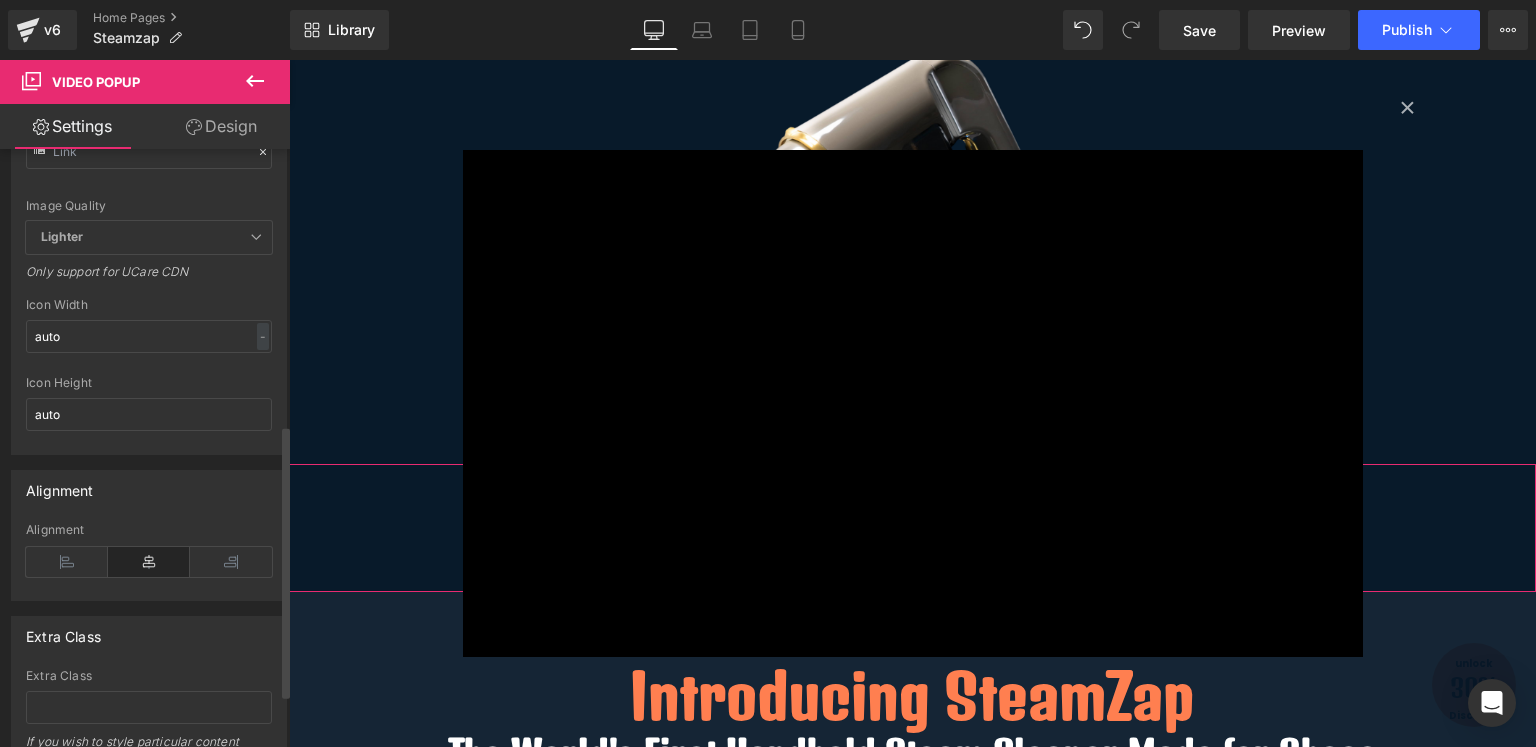 click at bounding box center [256, 237] 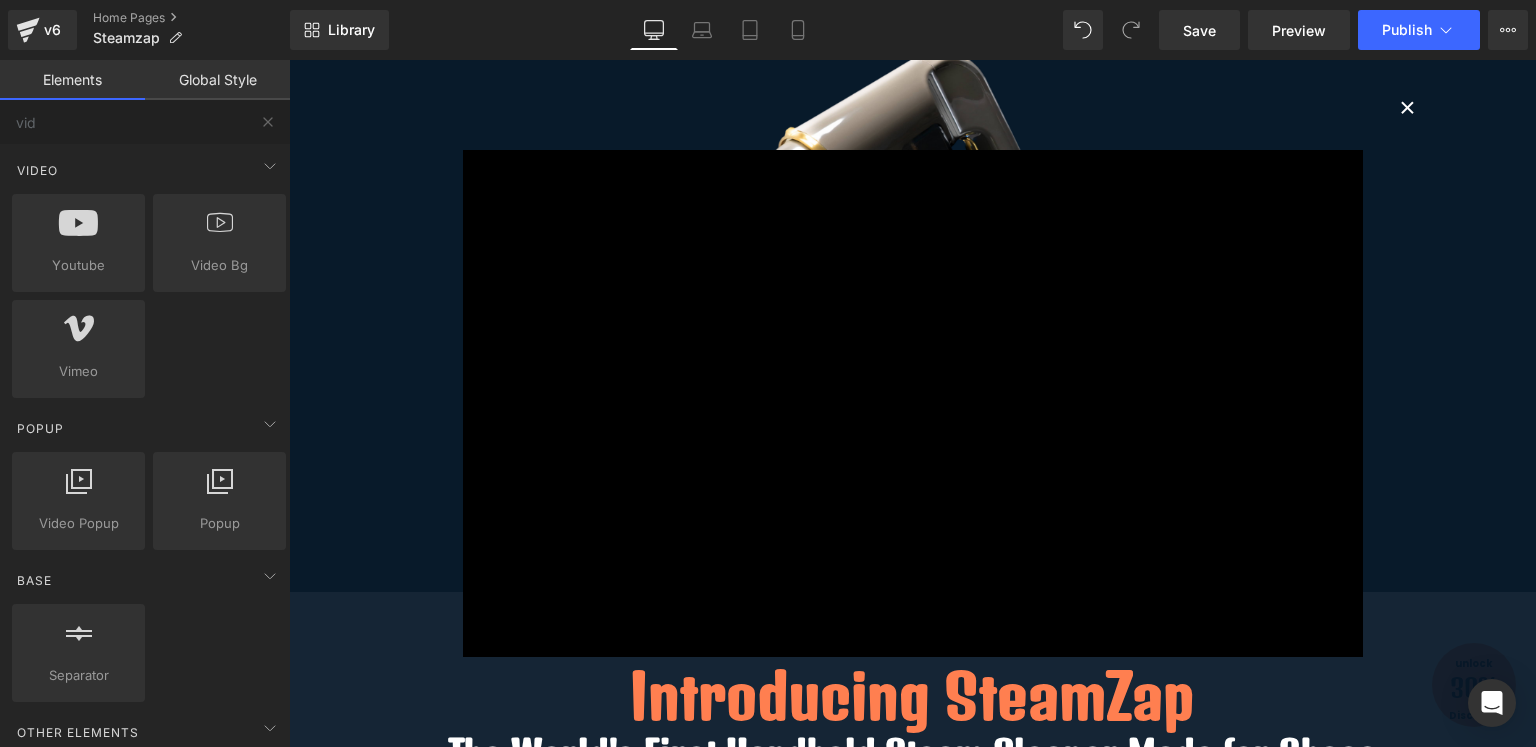 click on "×" at bounding box center (1408, 106) 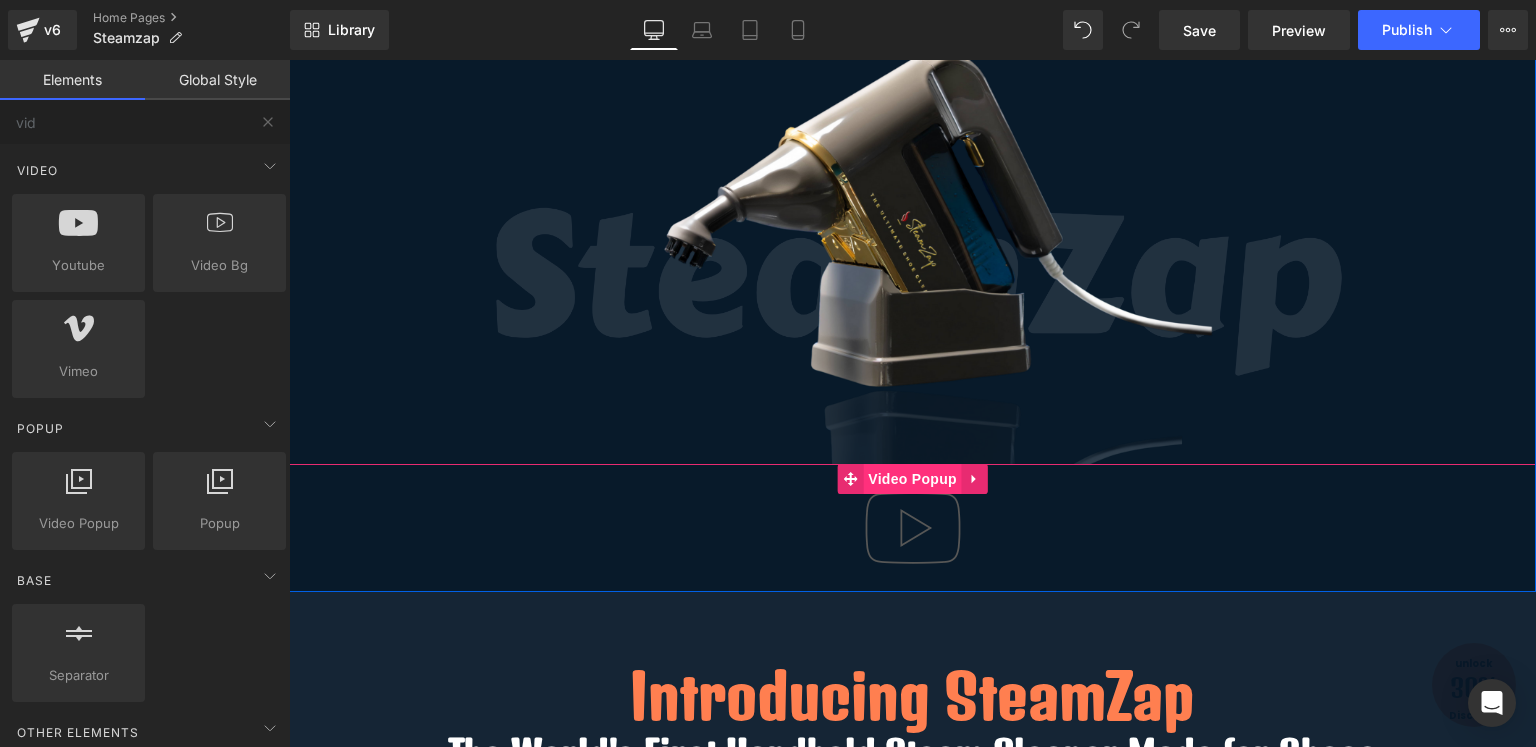 click on "Video Popup" at bounding box center (912, 479) 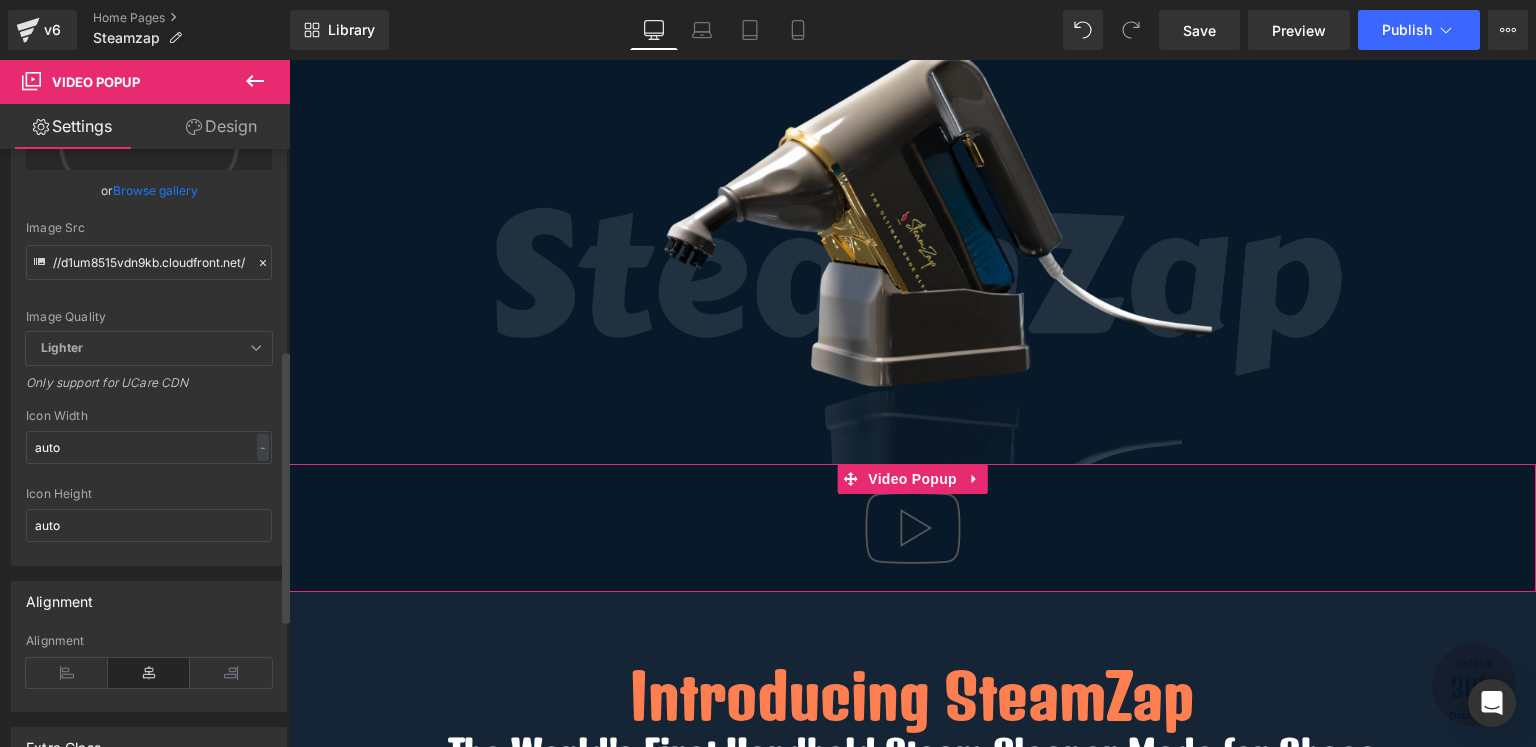 scroll, scrollTop: 516, scrollLeft: 0, axis: vertical 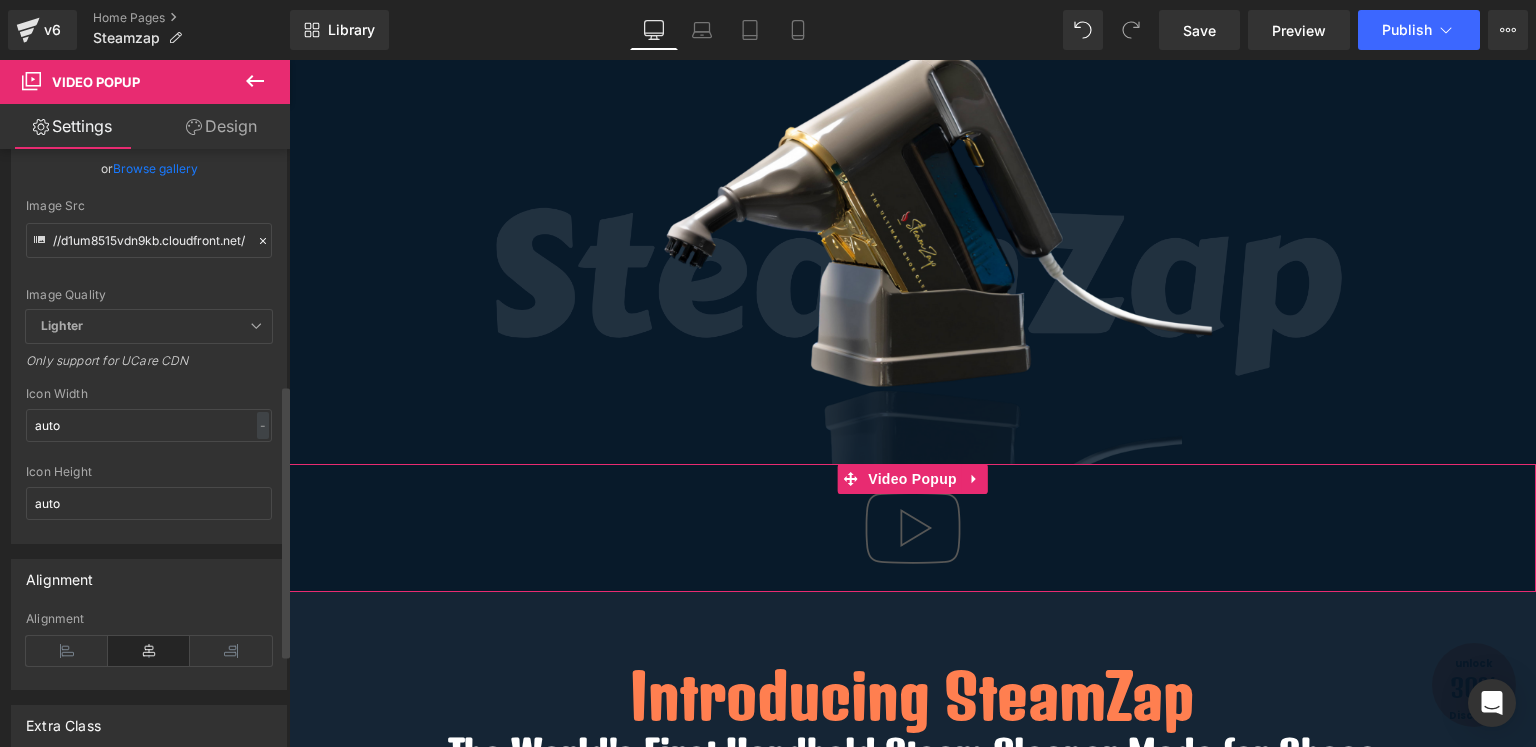 click on "Lighter" at bounding box center [149, 326] 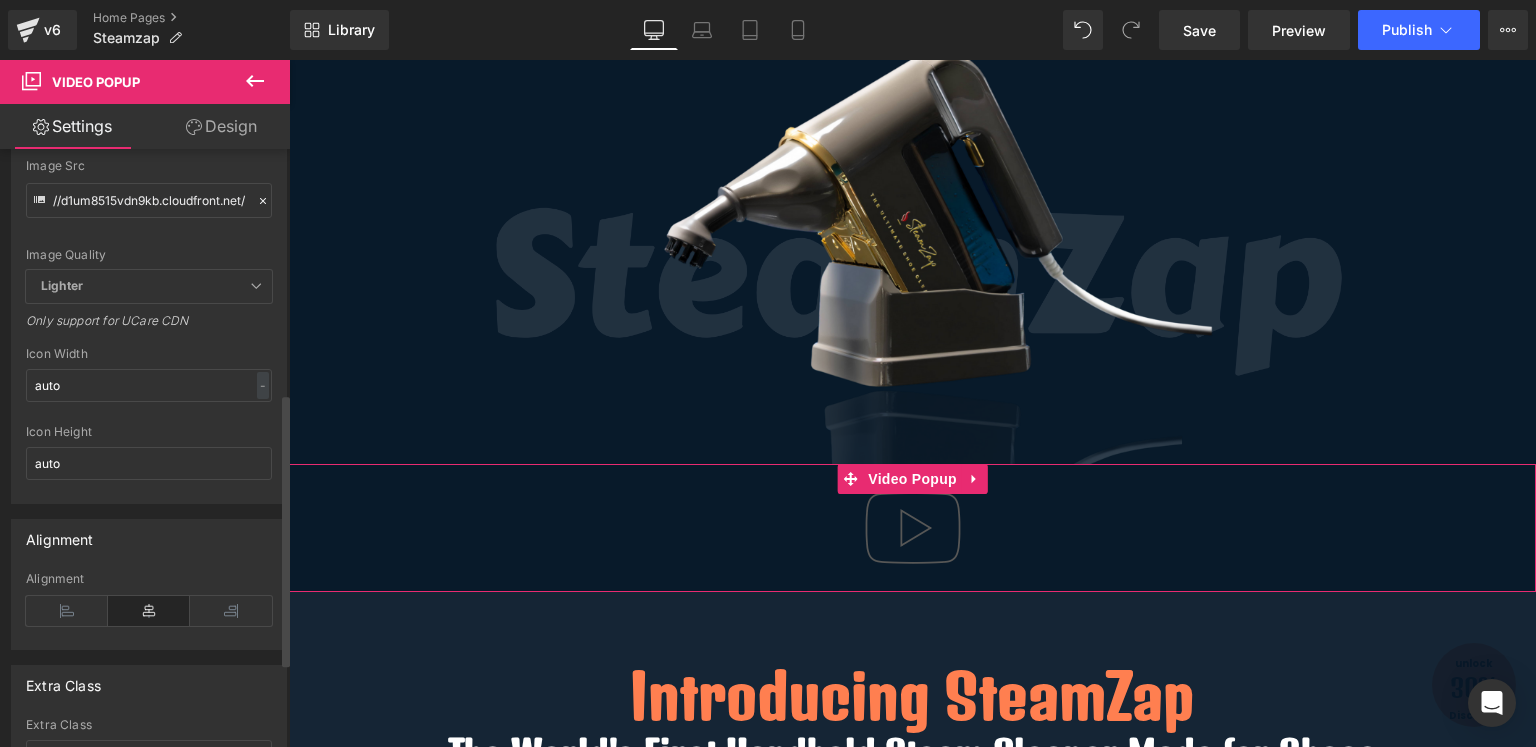 scroll, scrollTop: 523, scrollLeft: 0, axis: vertical 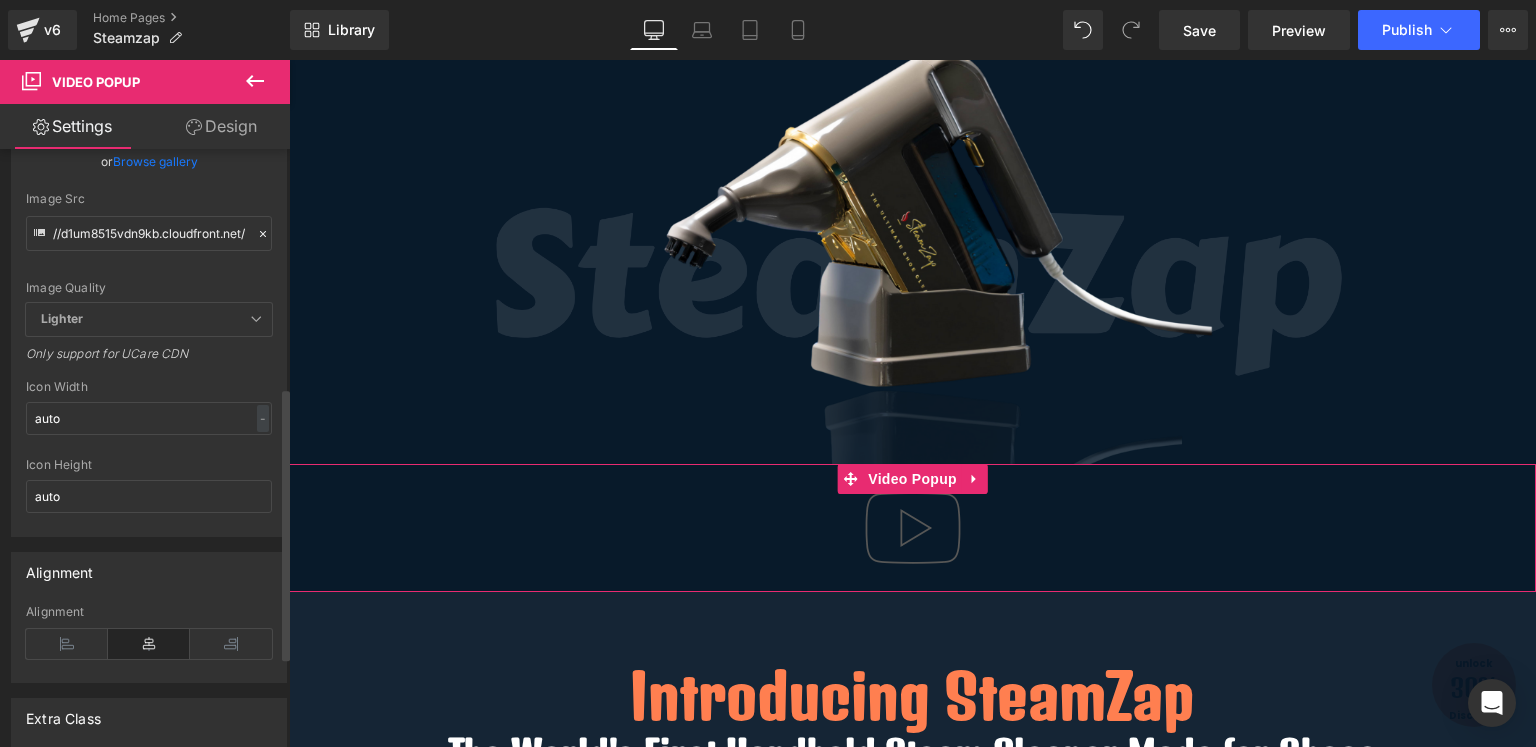 click at bounding box center (256, 319) 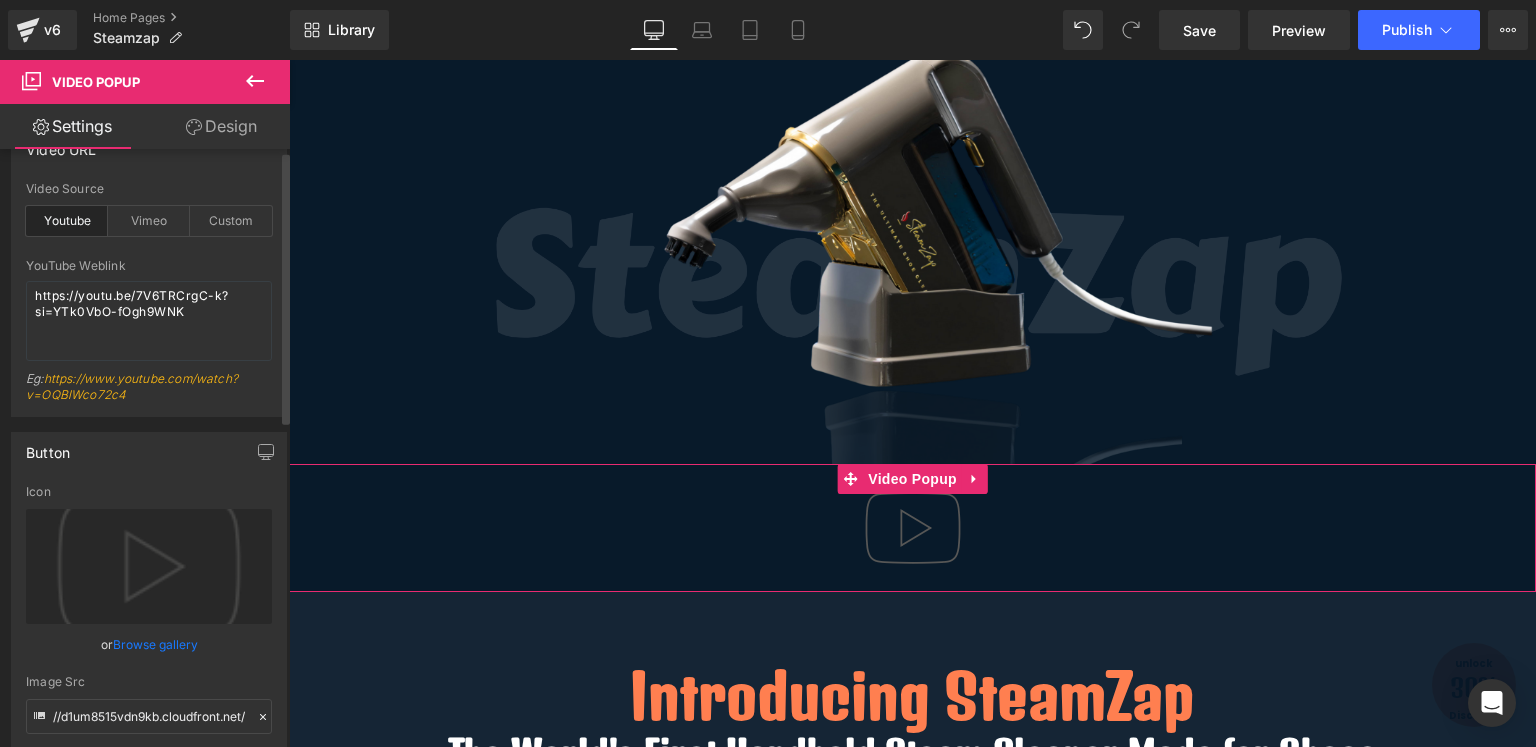 scroll, scrollTop: 0, scrollLeft: 0, axis: both 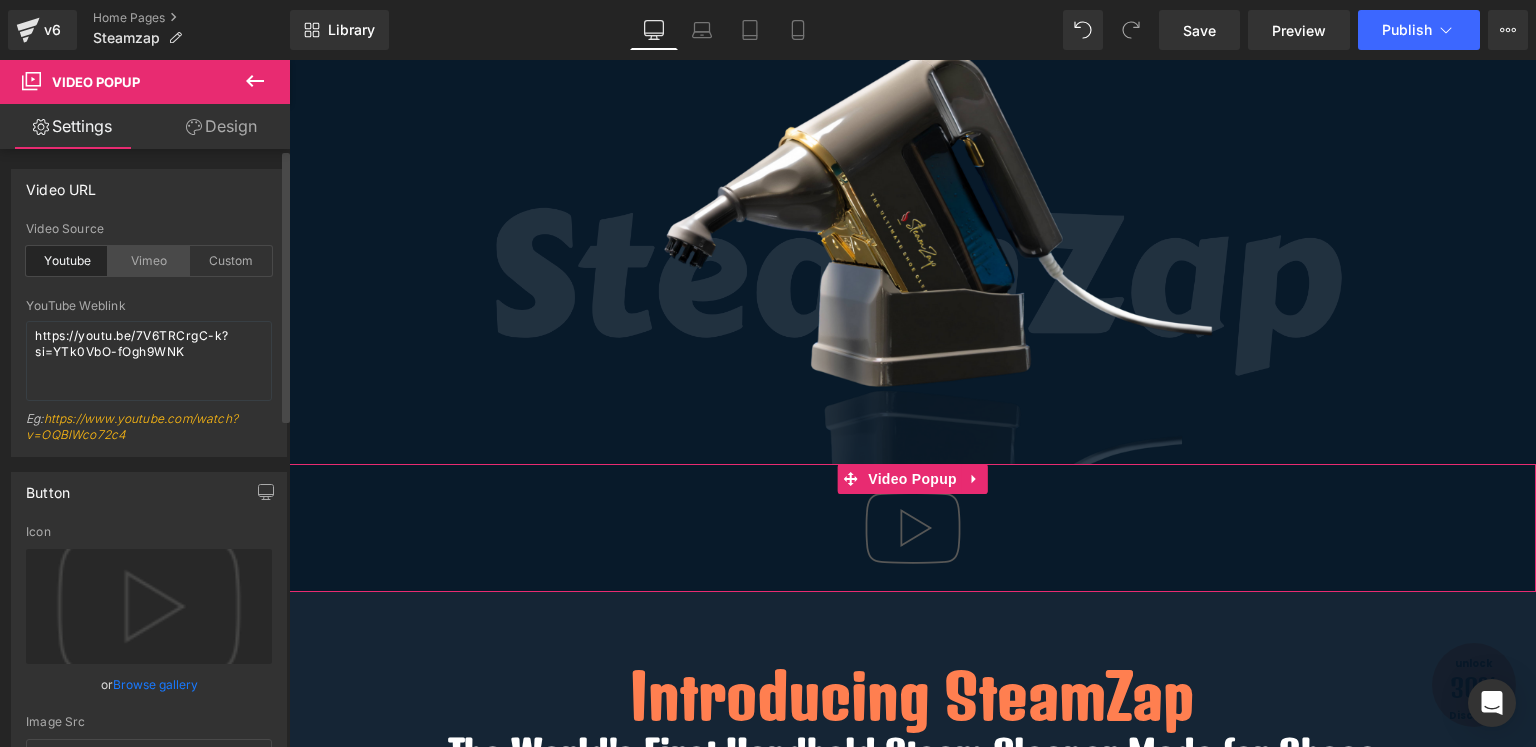 click on "Vimeo" at bounding box center (149, 261) 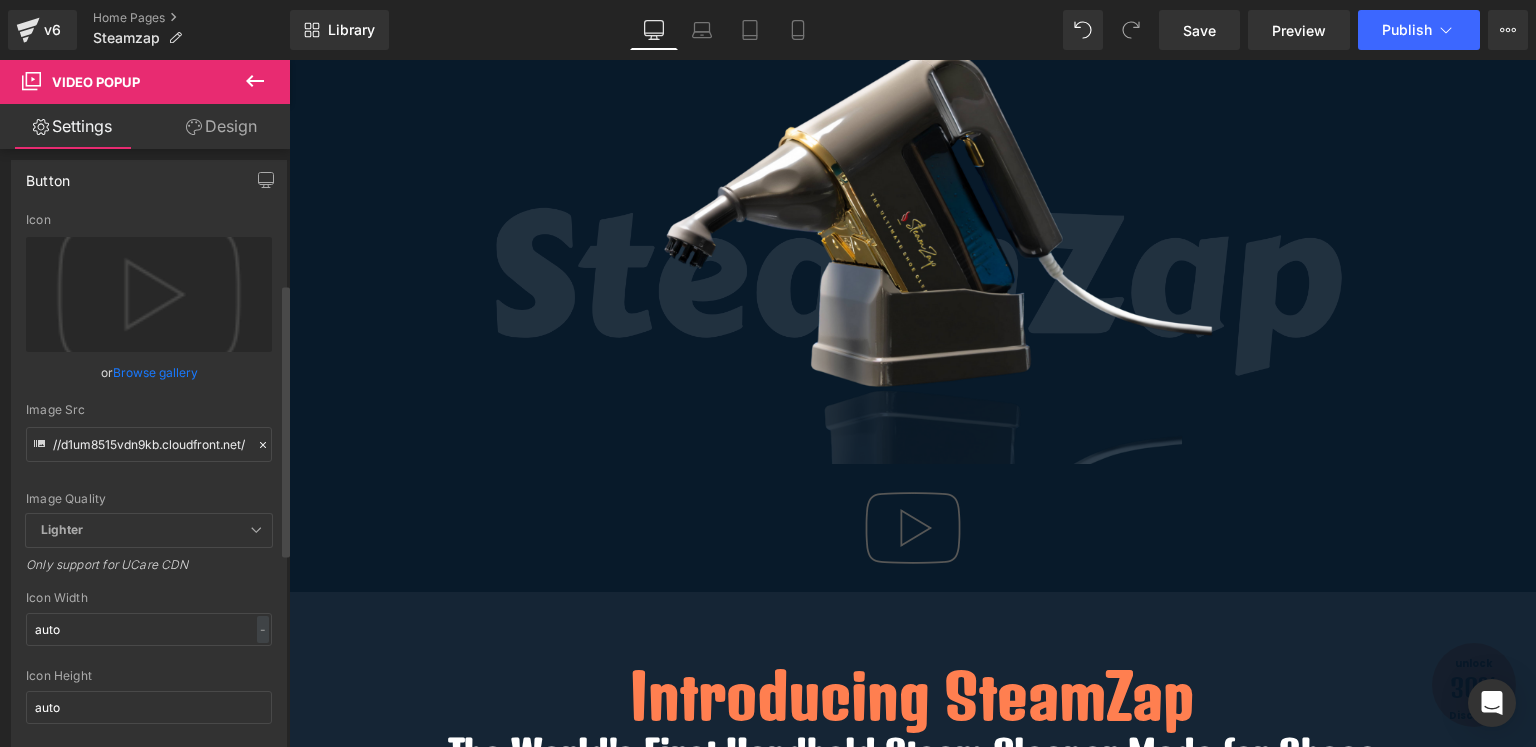 scroll, scrollTop: 0, scrollLeft: 0, axis: both 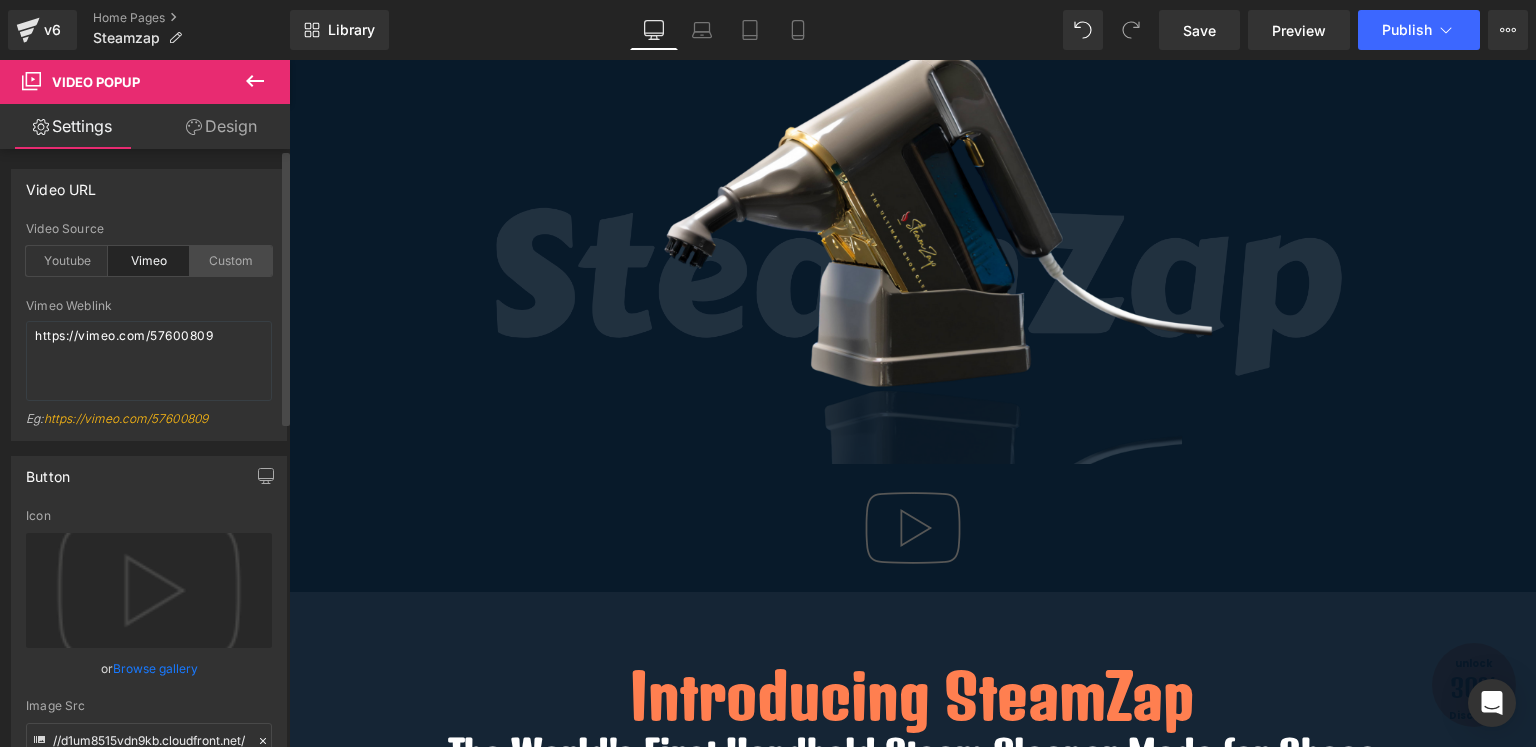 click on "Custom" at bounding box center (231, 261) 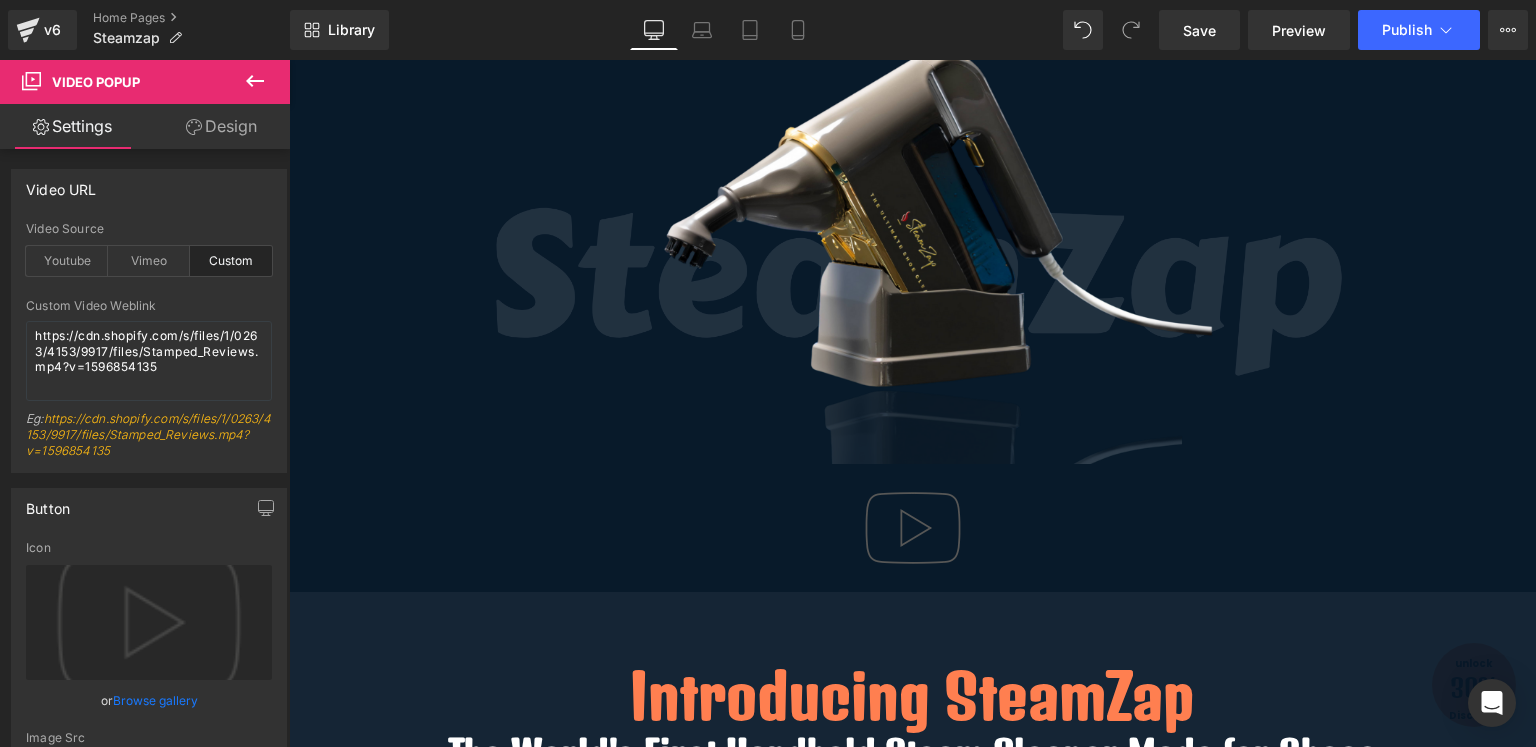 click at bounding box center (255, 82) 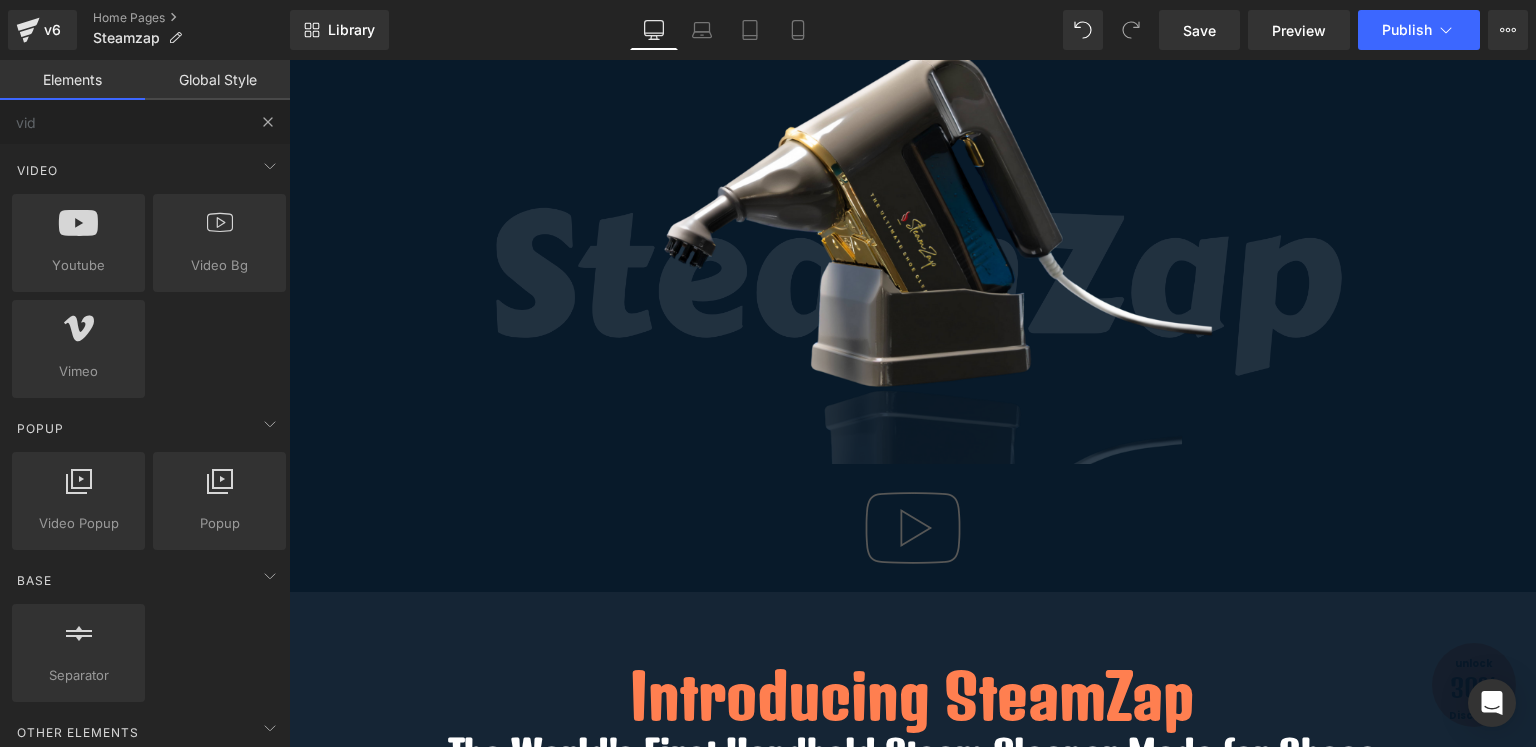 click at bounding box center (268, 122) 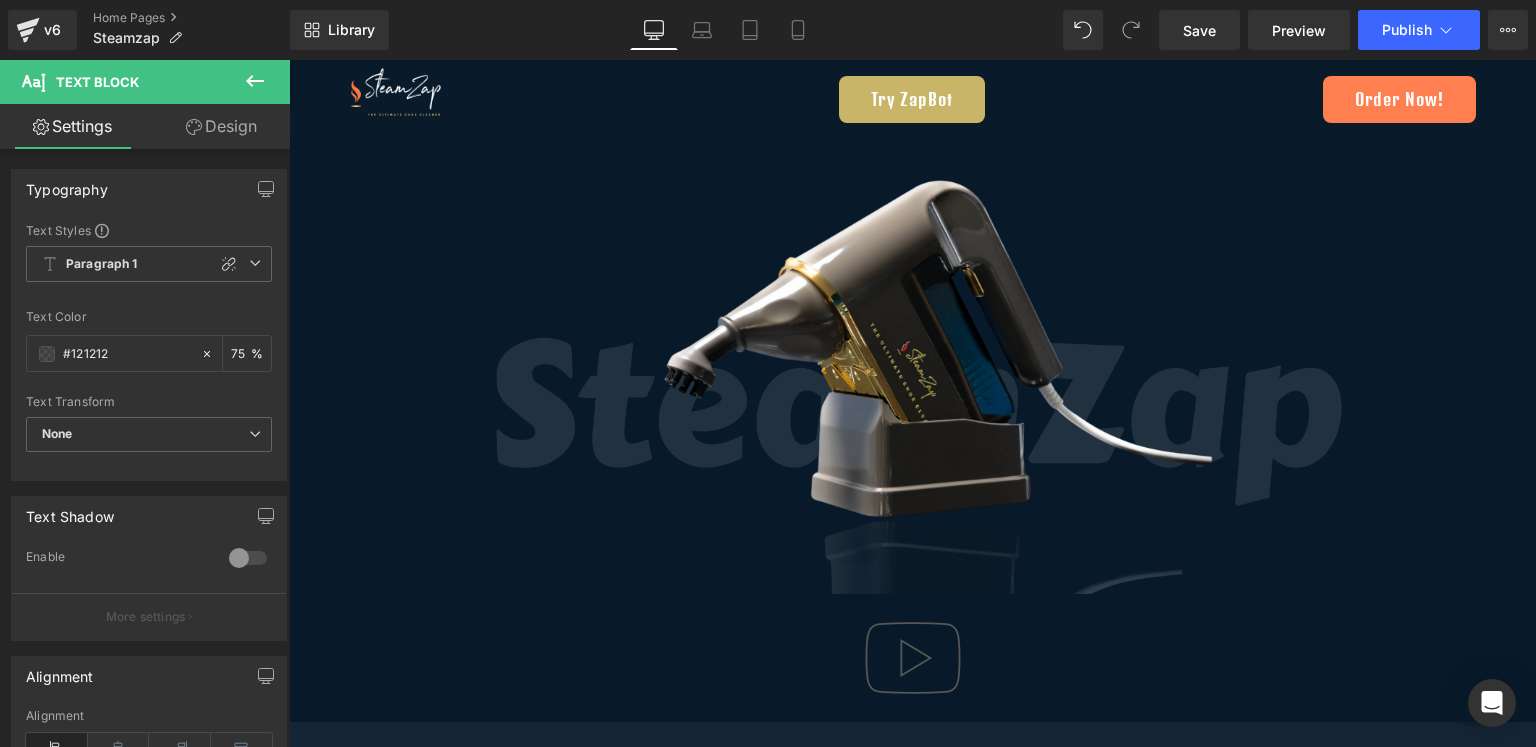 scroll, scrollTop: 0, scrollLeft: 0, axis: both 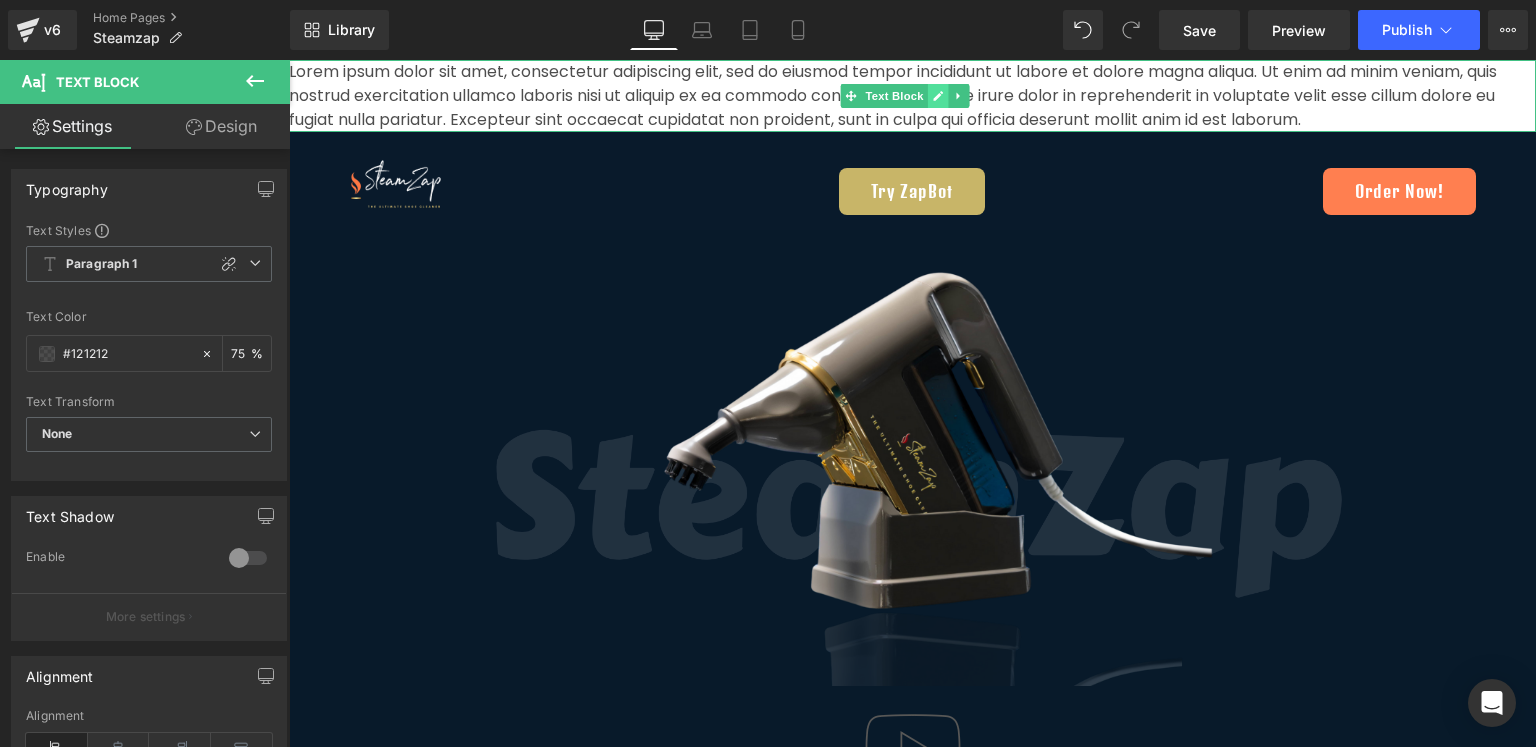 click 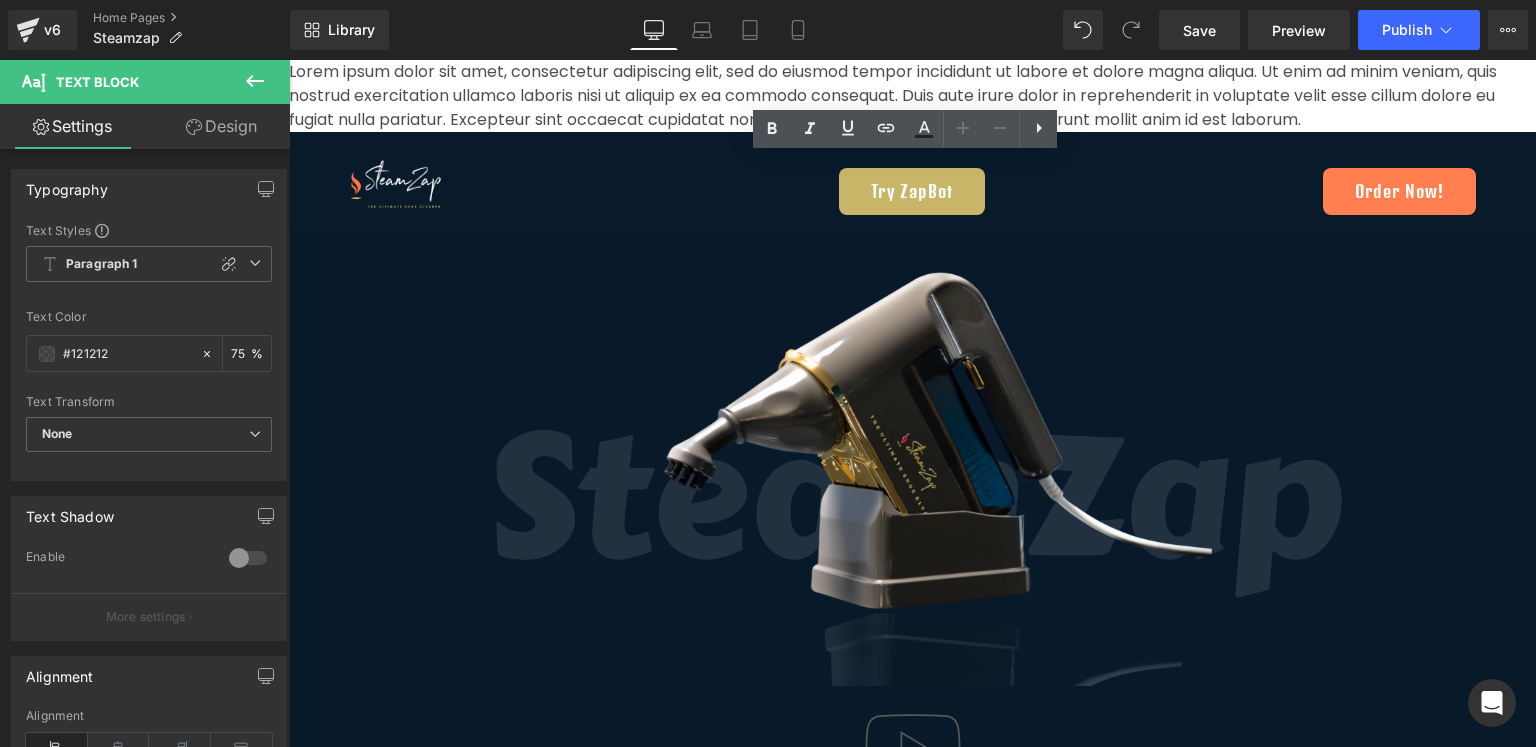 click on "Lorem ipsum dolor sit amet, consectetur adipiscing elit, sed do eiusmod tempor incididunt ut labore et dolore magna aliqua. Ut enim ad minim veniam, quis nostrud exercitation ullamco laboris nisi ut aliquip ex ea commodo consequat. Duis aute irure dolor in reprehenderit in voluptate velit esse cillum dolore eu fugiat nulla pariatur. Excepteur sint occaecat cupidatat non proident, sunt in culpa qui officia deserunt mollit anim id est laborum." at bounding box center [912, 96] 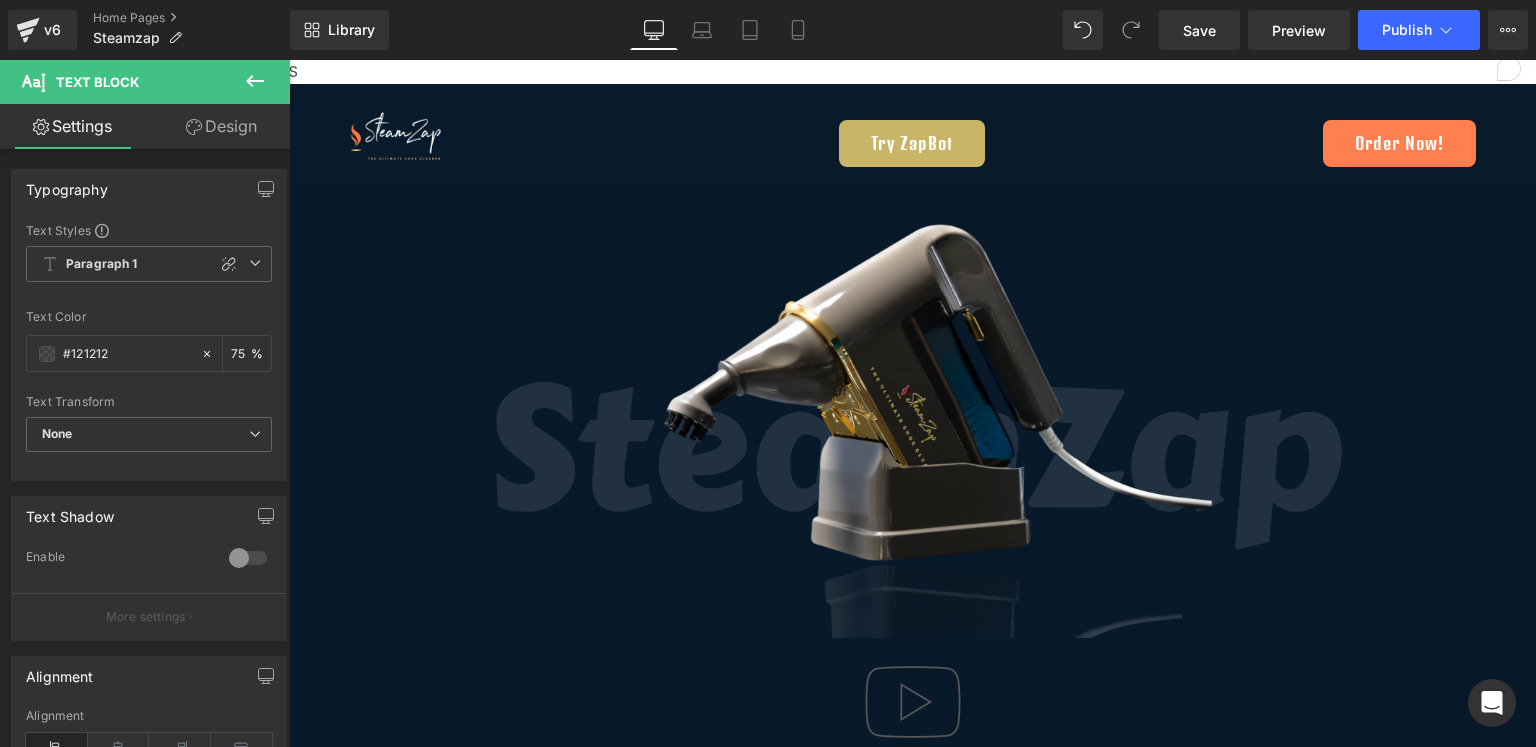 type 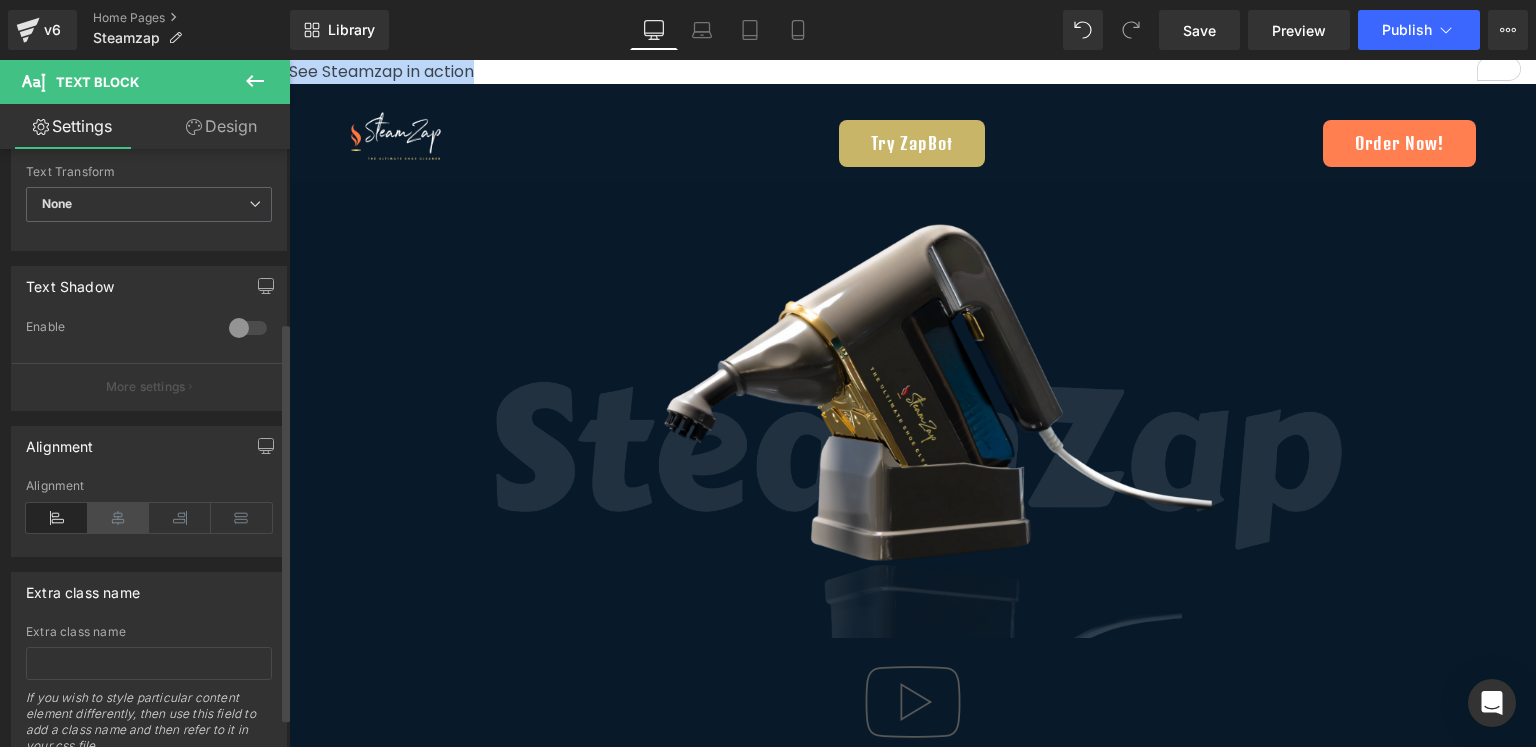 scroll, scrollTop: 283, scrollLeft: 0, axis: vertical 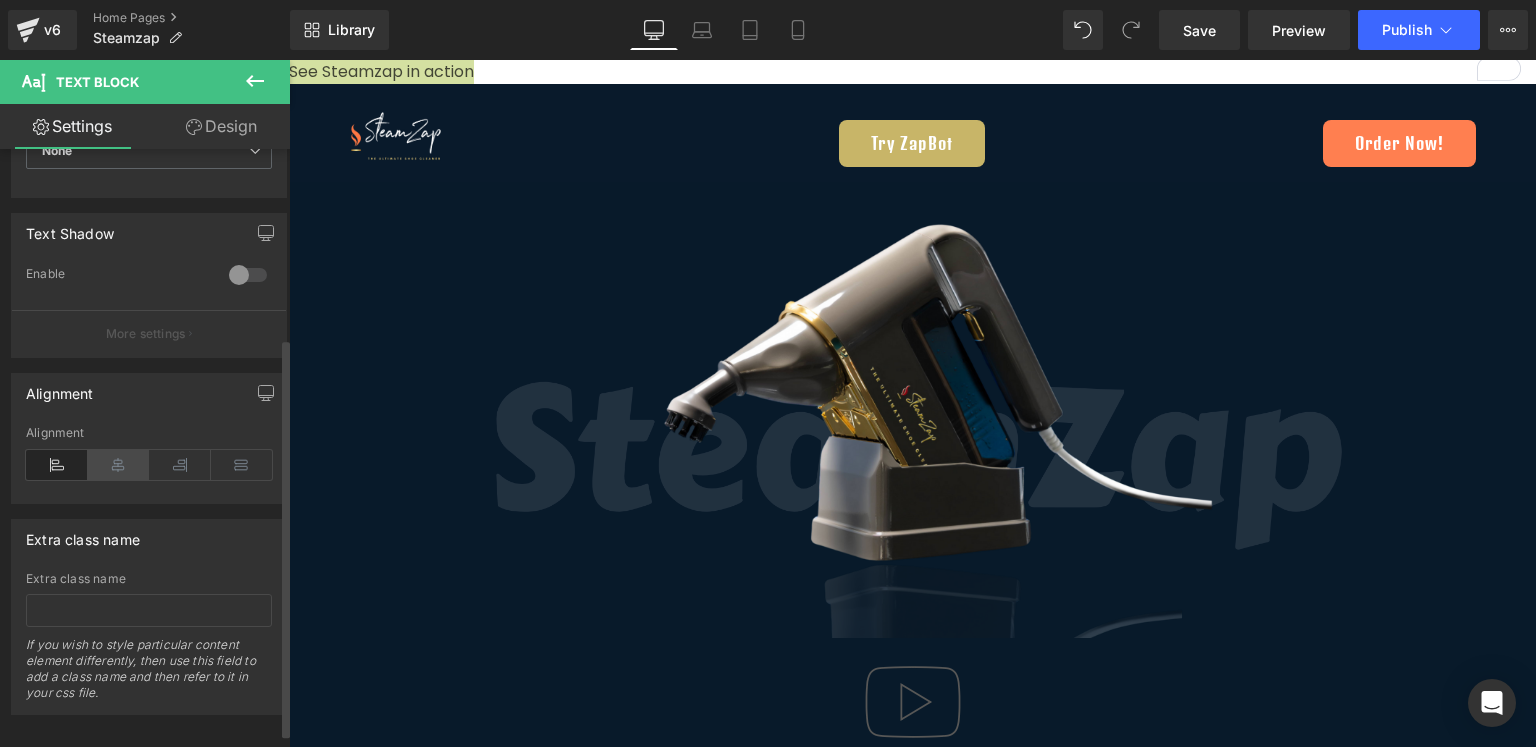 click at bounding box center (119, 465) 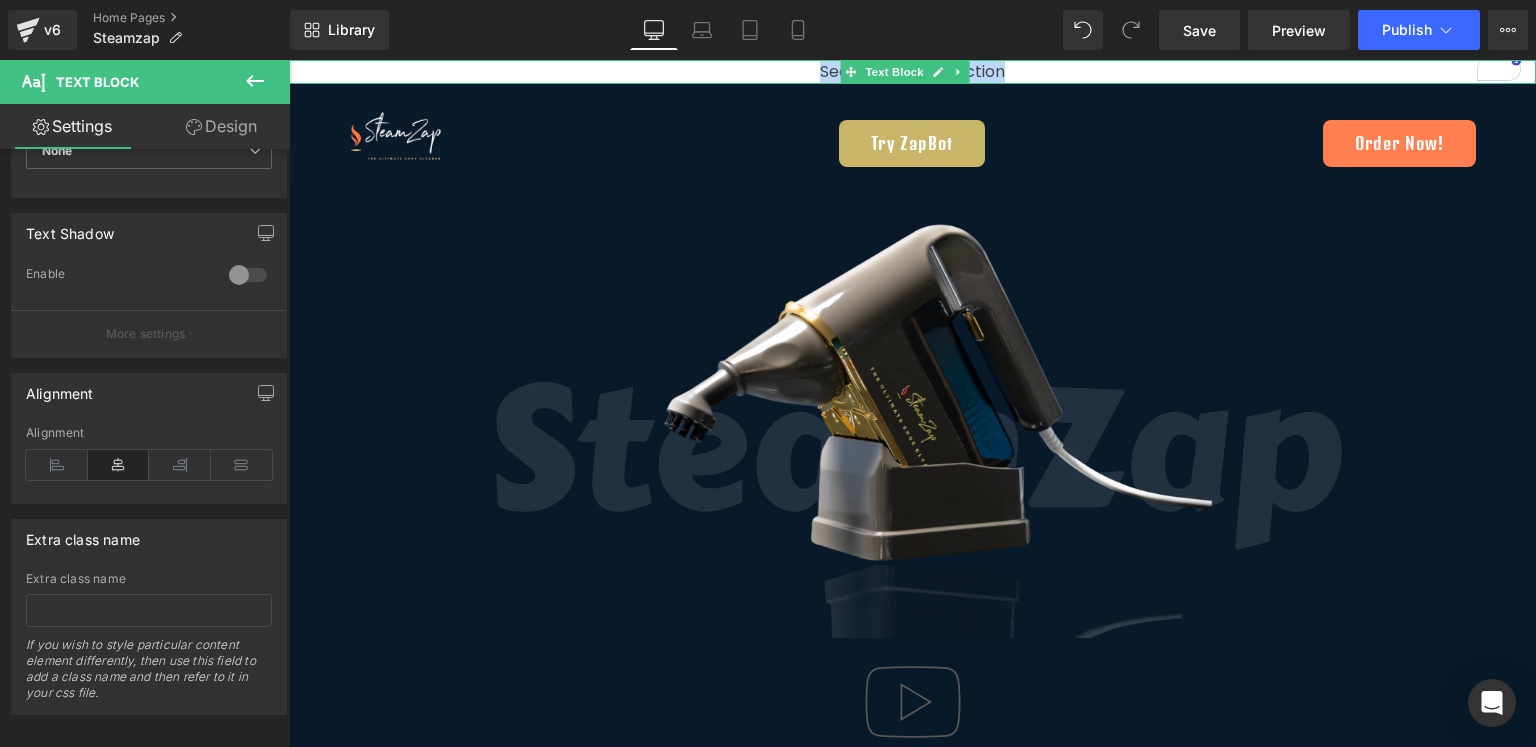 click at bounding box center (938, 72) 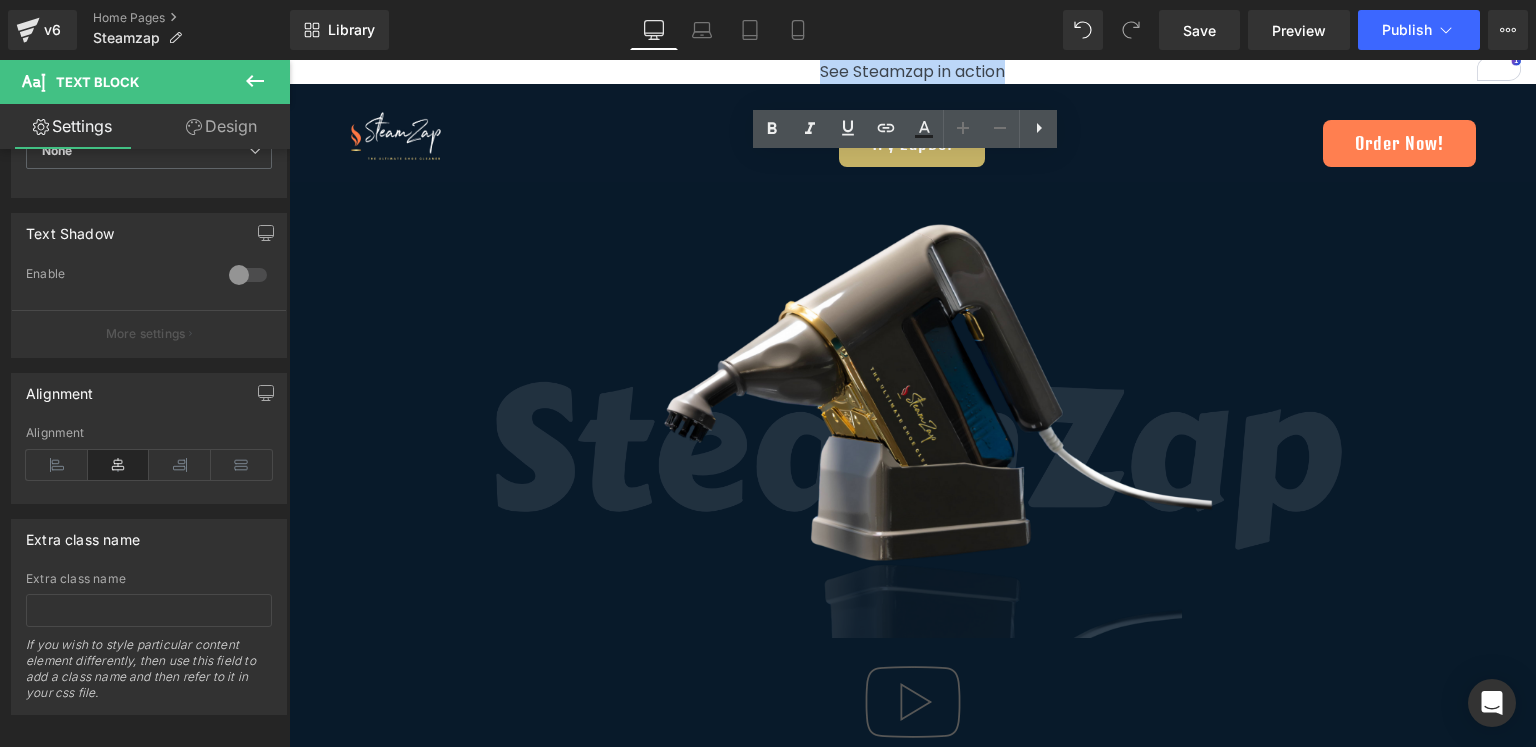 click on "See Steamzap in action" at bounding box center (912, 72) 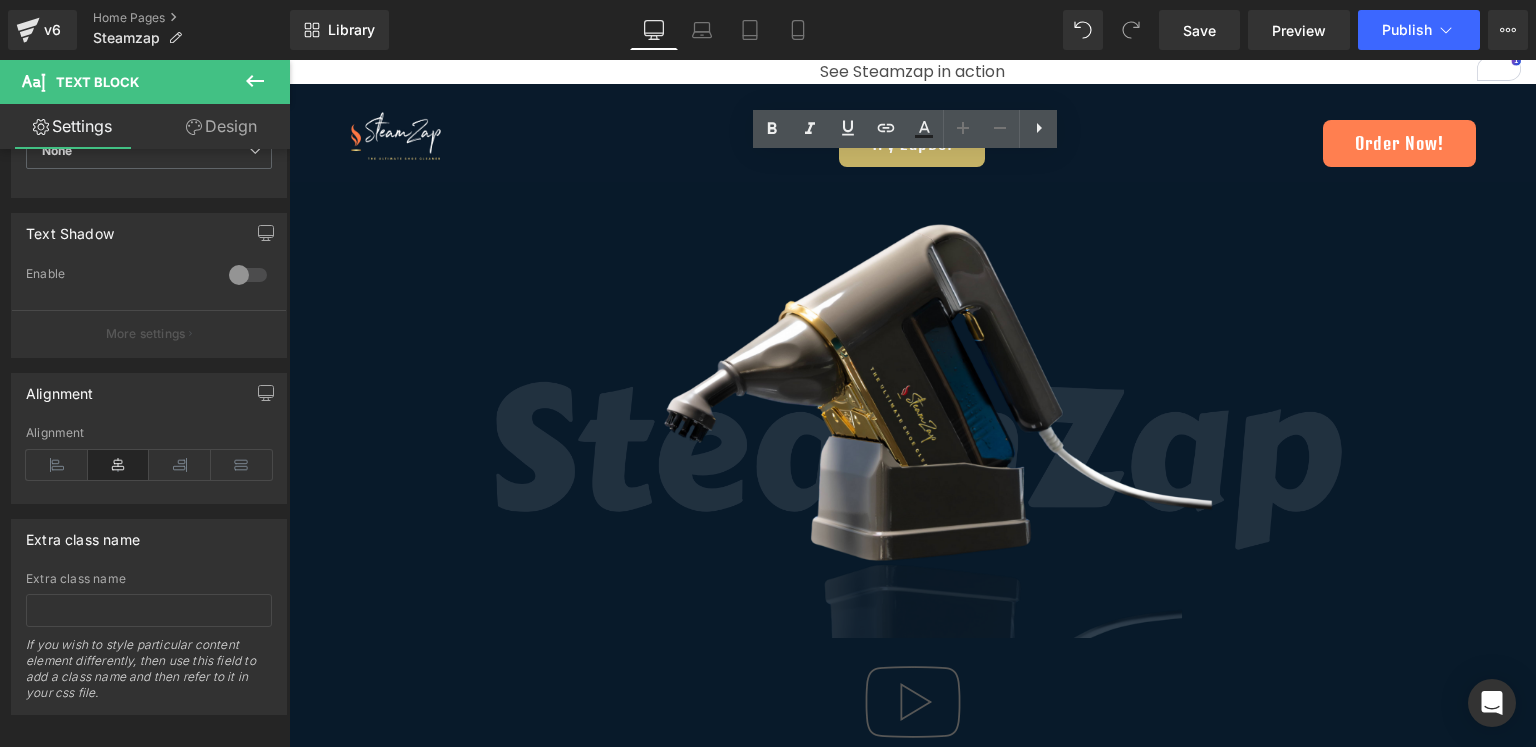 click on "Image" at bounding box center (537, 133) 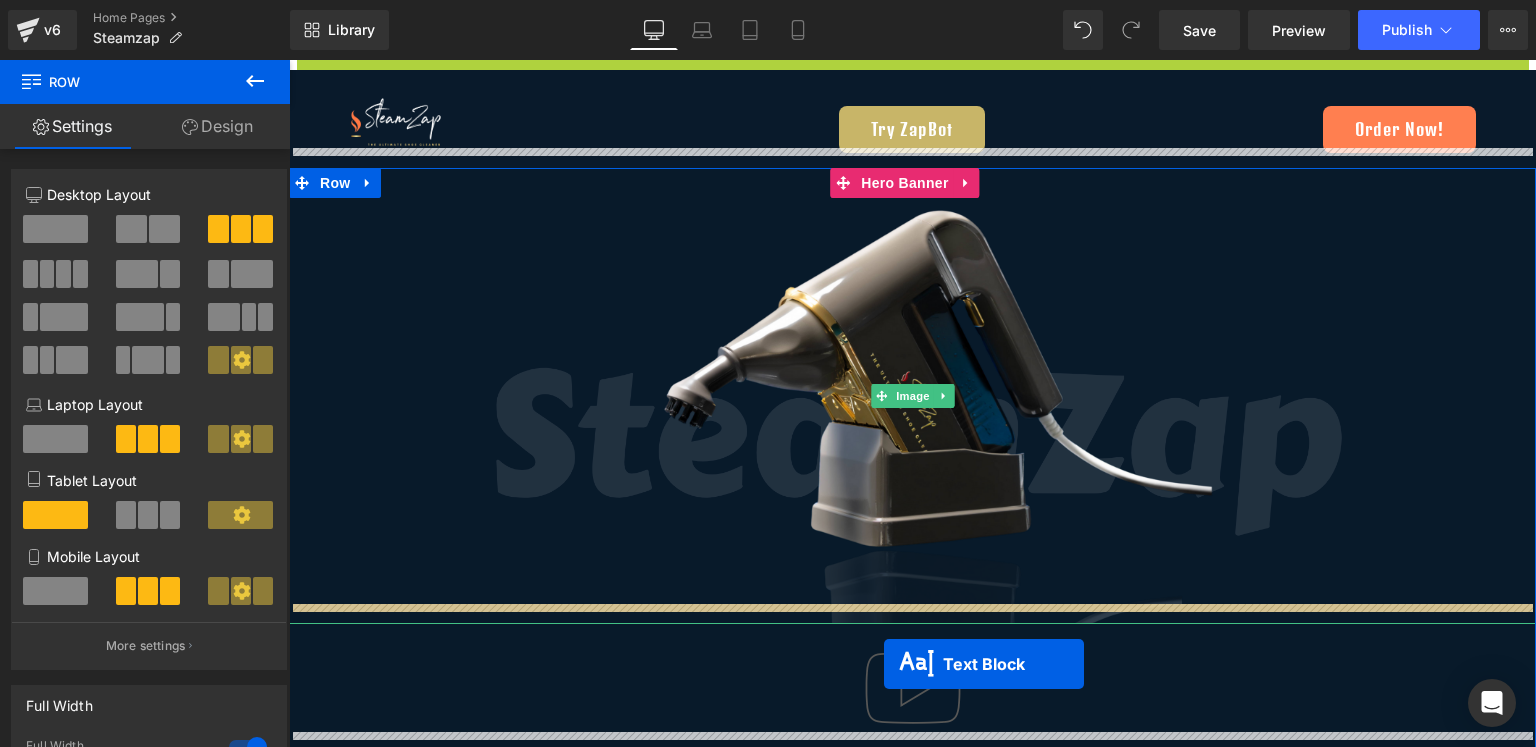 scroll, scrollTop: 60, scrollLeft: 0, axis: vertical 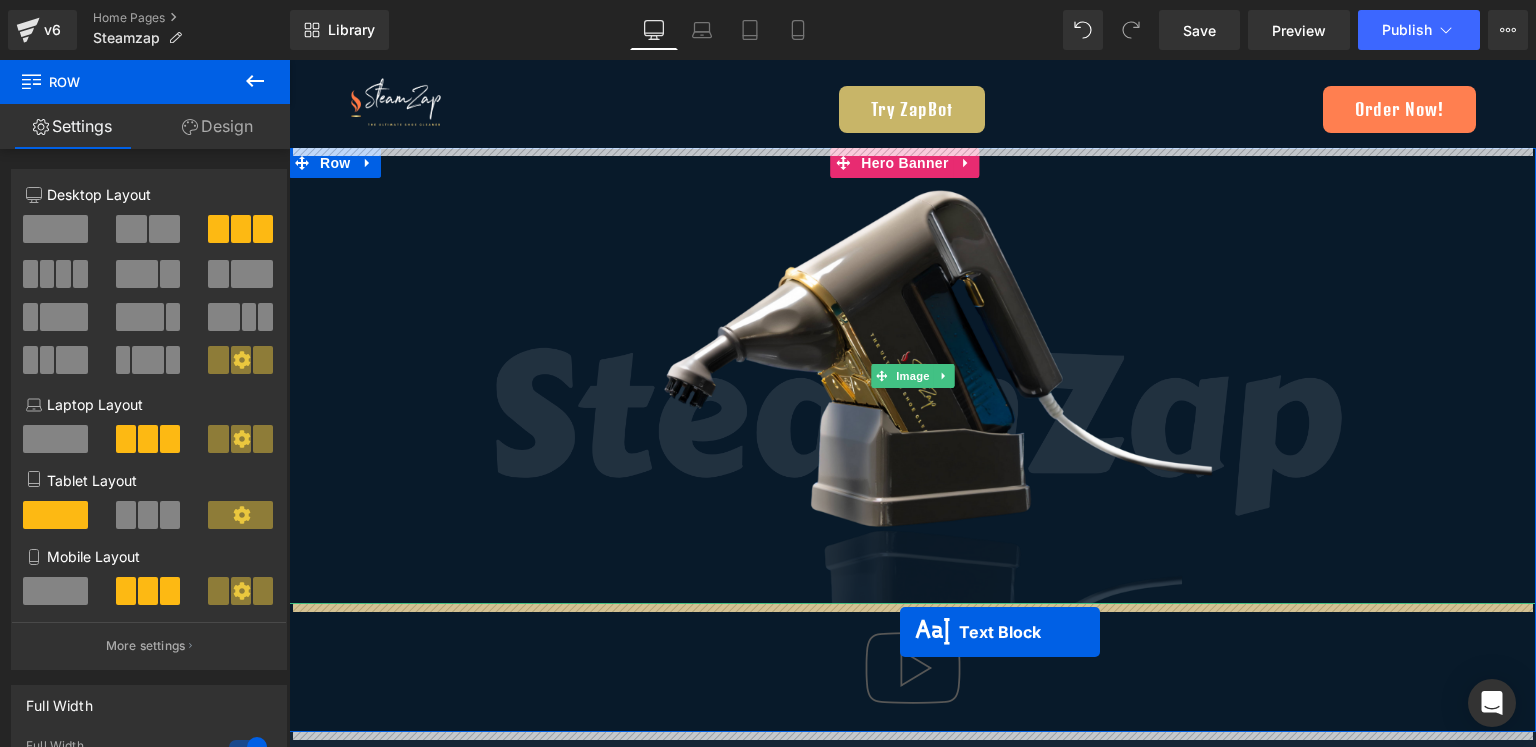 drag, startPoint x: 850, startPoint y: 73, endPoint x: 900, endPoint y: 632, distance: 561.2317 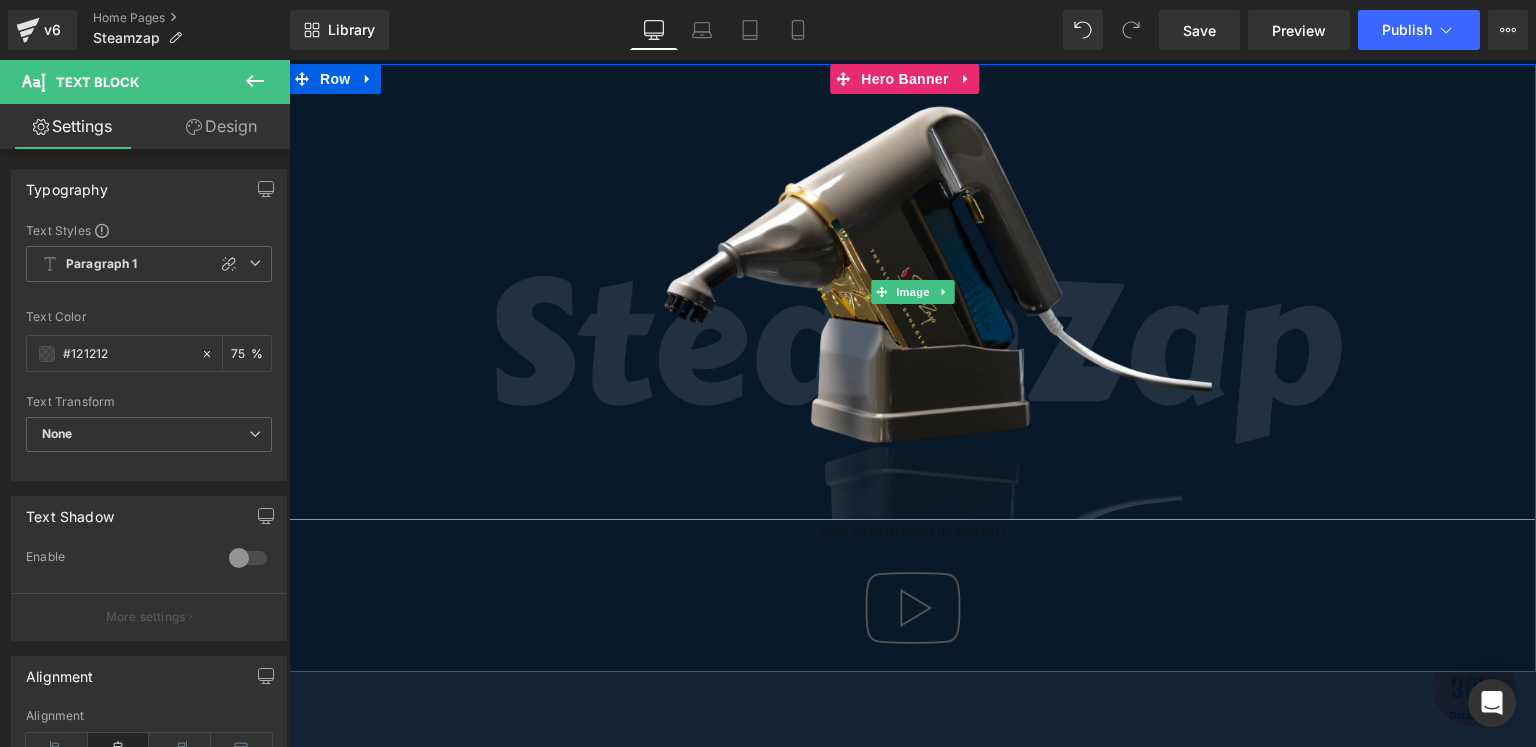 scroll, scrollTop: 96, scrollLeft: 0, axis: vertical 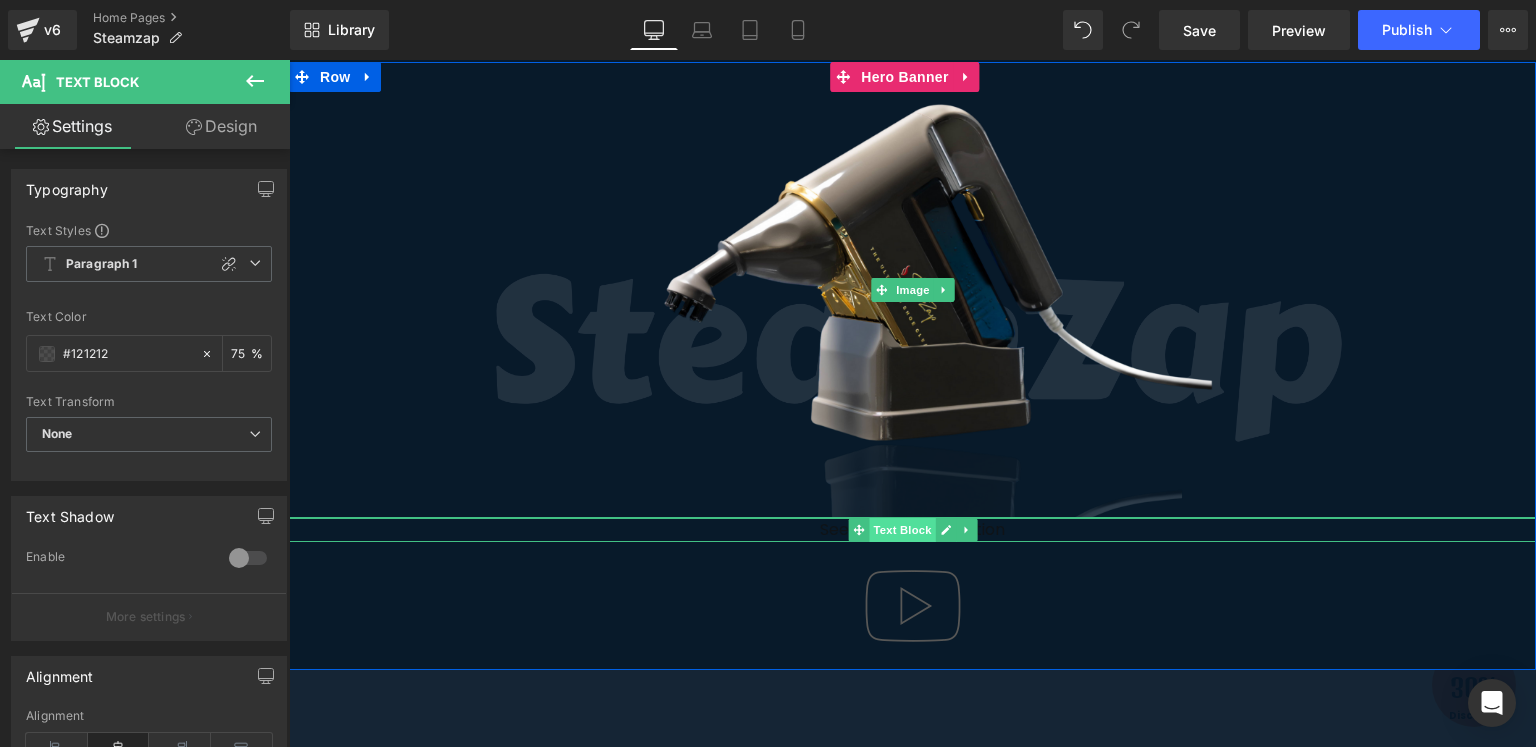 click on "Text Block" at bounding box center (902, 530) 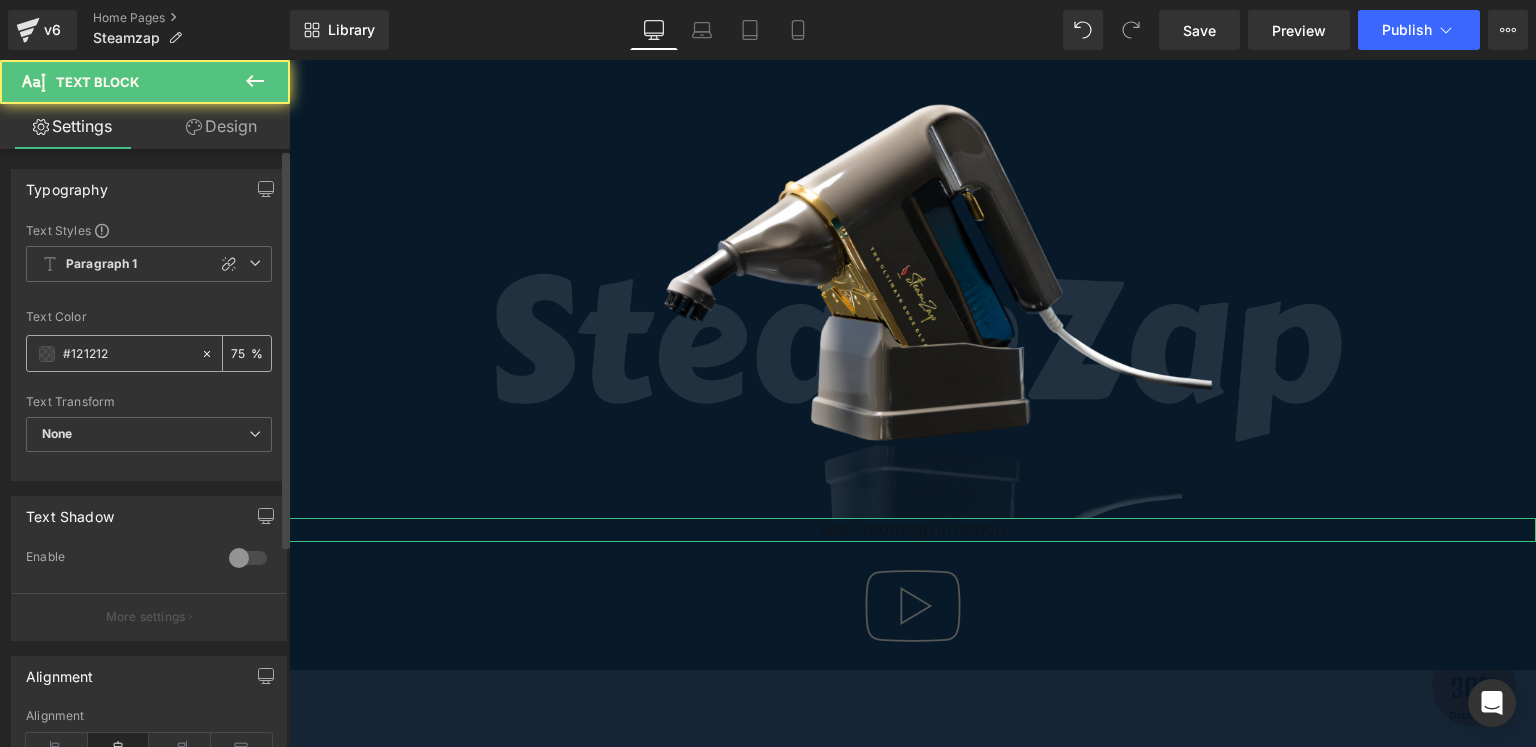 click at bounding box center [47, 354] 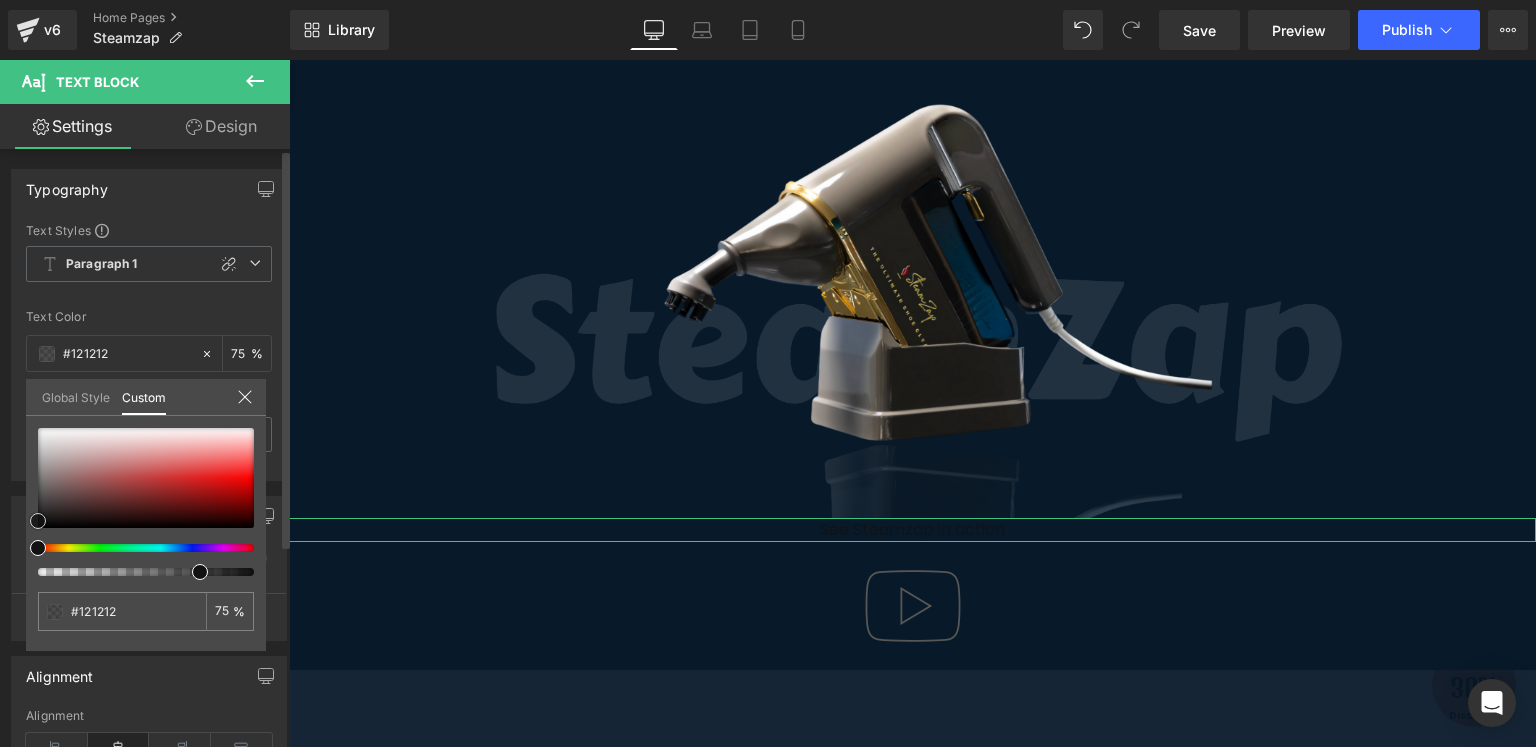 drag, startPoint x: 87, startPoint y: 445, endPoint x: 53, endPoint y: 429, distance: 37.576588 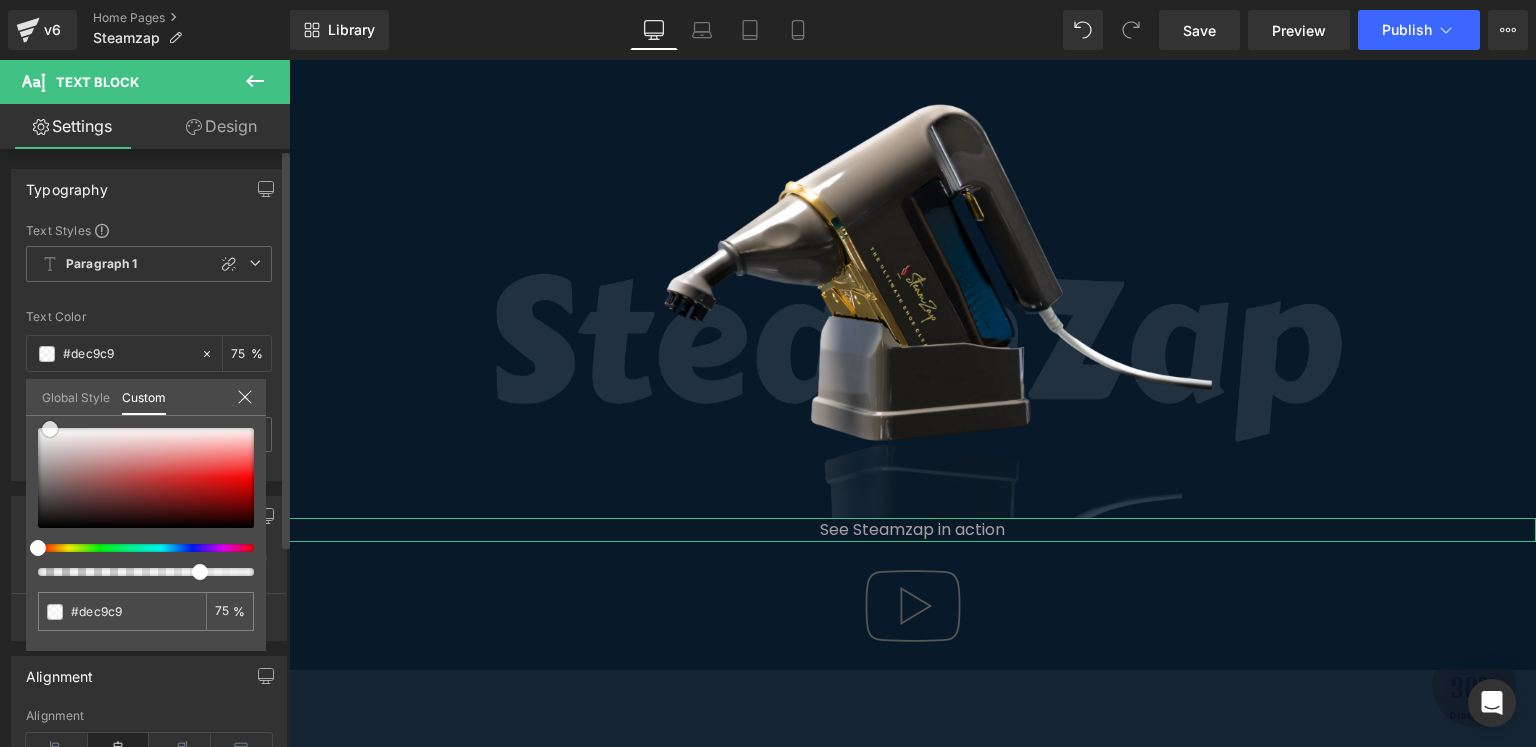 drag, startPoint x: 53, startPoint y: 429, endPoint x: 42, endPoint y: 425, distance: 11.7046995 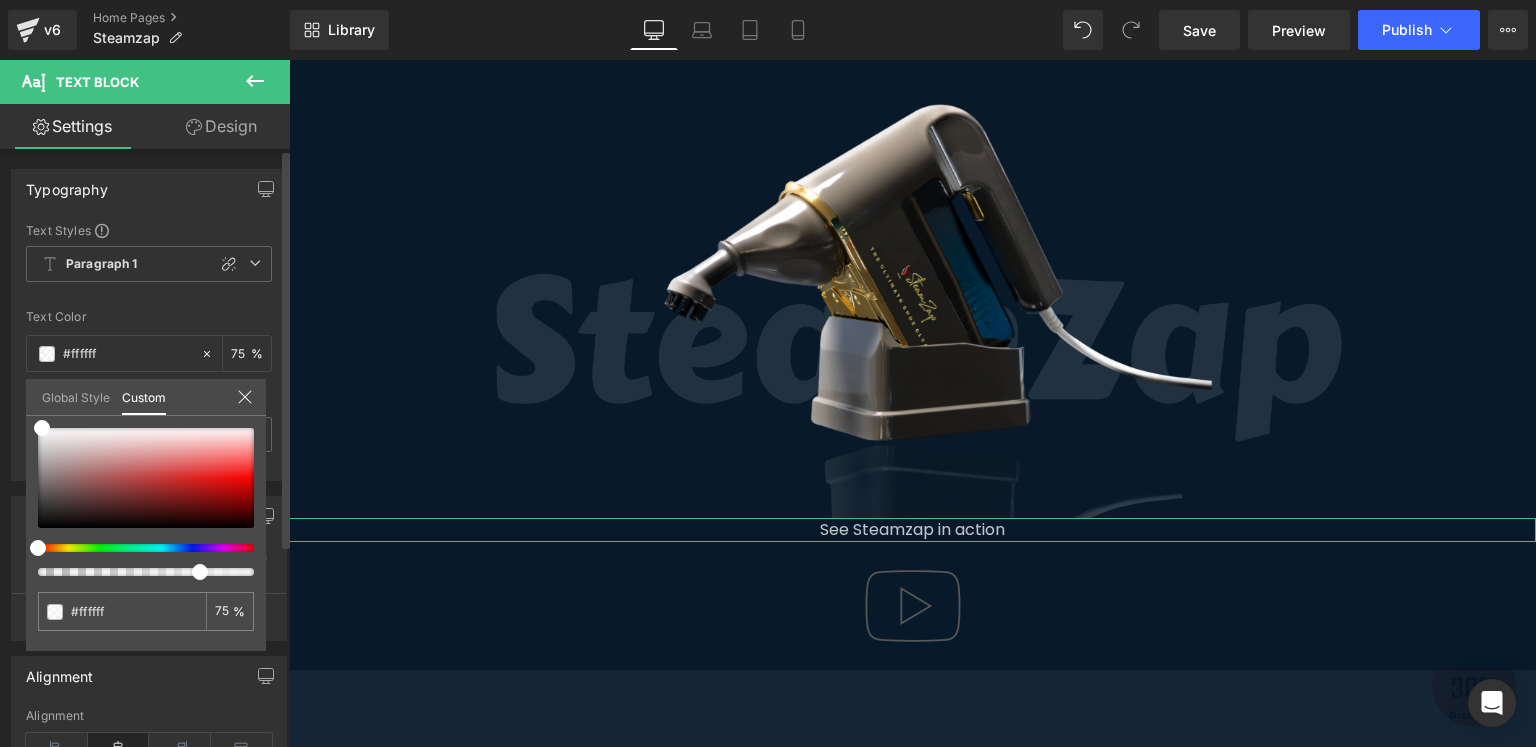 drag, startPoint x: 202, startPoint y: 570, endPoint x: 215, endPoint y: 572, distance: 13.152946 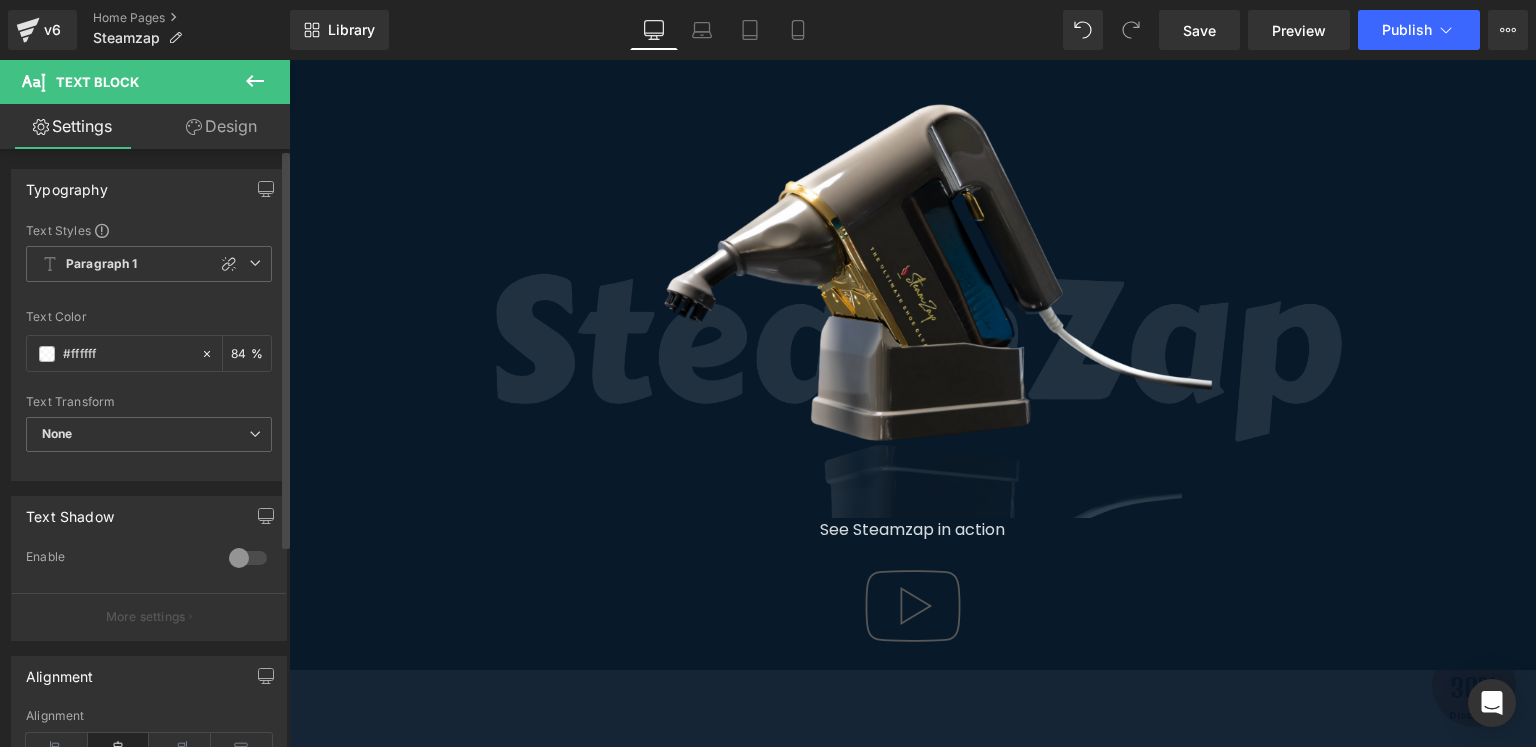 click on "Image Try ZapBot Button Order Now! Button Row
Image
See Steamzap in action
Text Block
Video Popup Row
Hero Banner Introducing SteamZap Heading The World's First Handheld Steam Cleaner Made for Shoes Heading Row Image Innovation Heading The pioneer in shoe care innovation. Unmatched in its class, SteamZap is the world's first handheld steam cleaner meticulously crafted exclusively for shoes Text Block Row Image Precision Heading This revolutionary device comes with a set of specialized attachments, precisely tailored for different shoe components, ensuring a thorough and effective cleaning experience. Text Block Row Image Excellence Heading" at bounding box center (912, 6726) 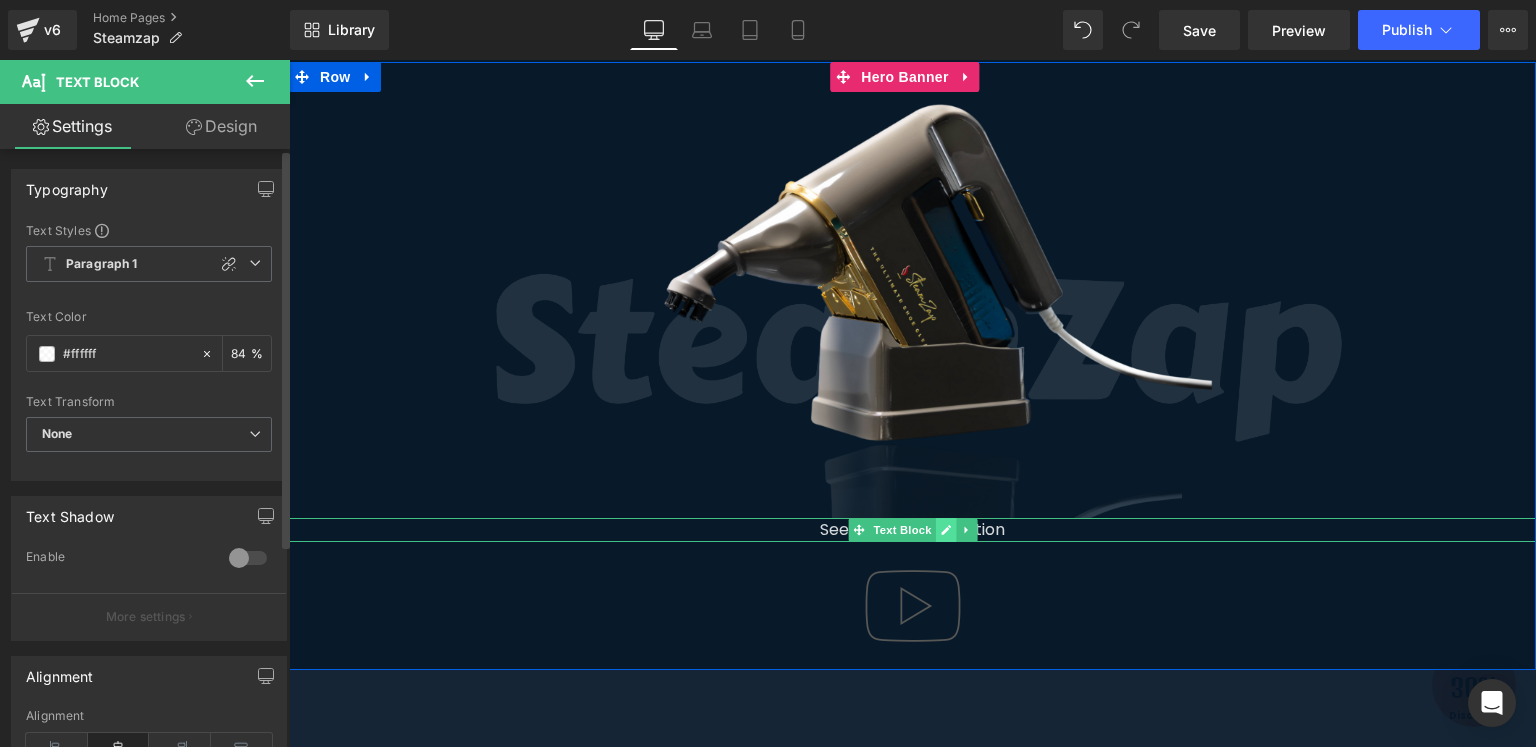 click 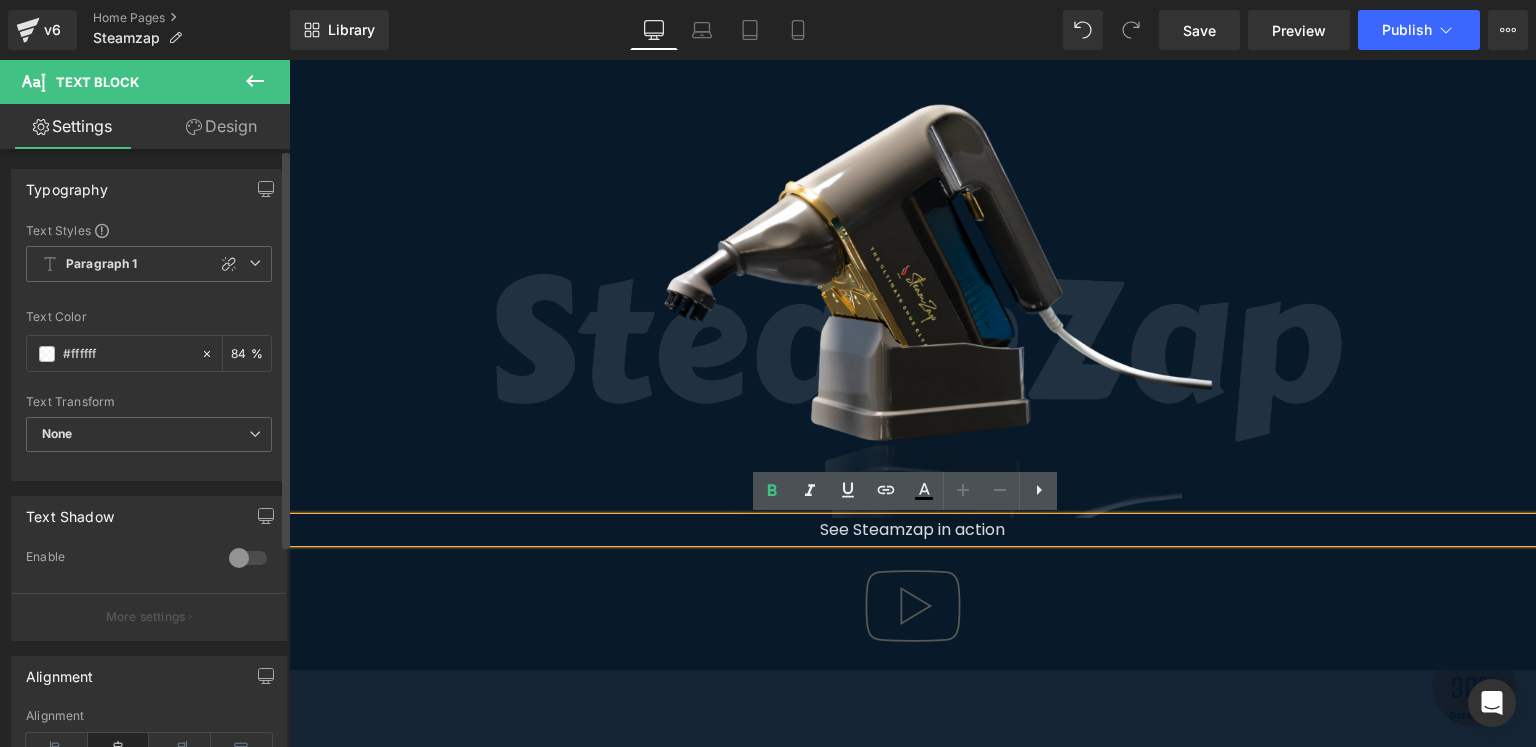 click on "See Steamzap in action" at bounding box center [912, 530] 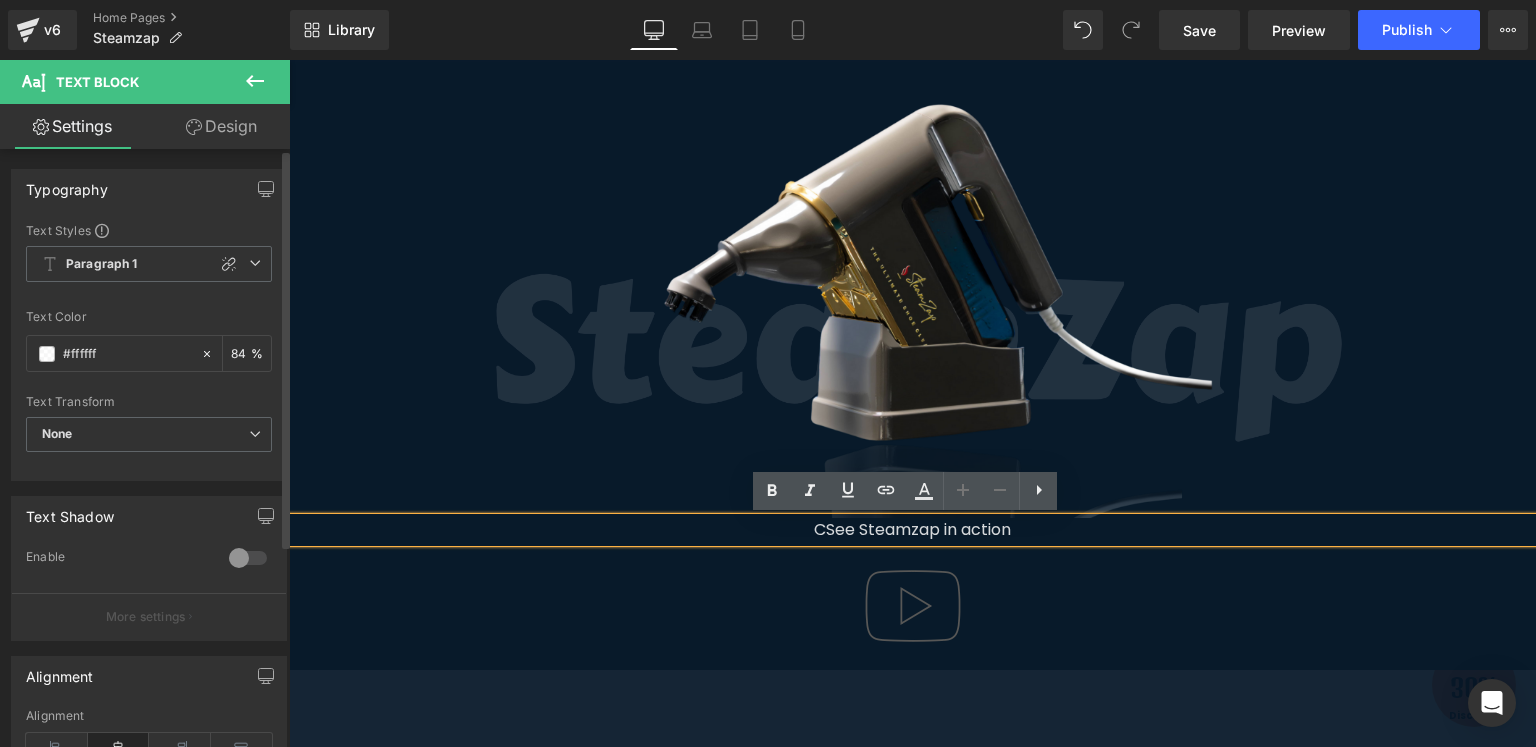 type 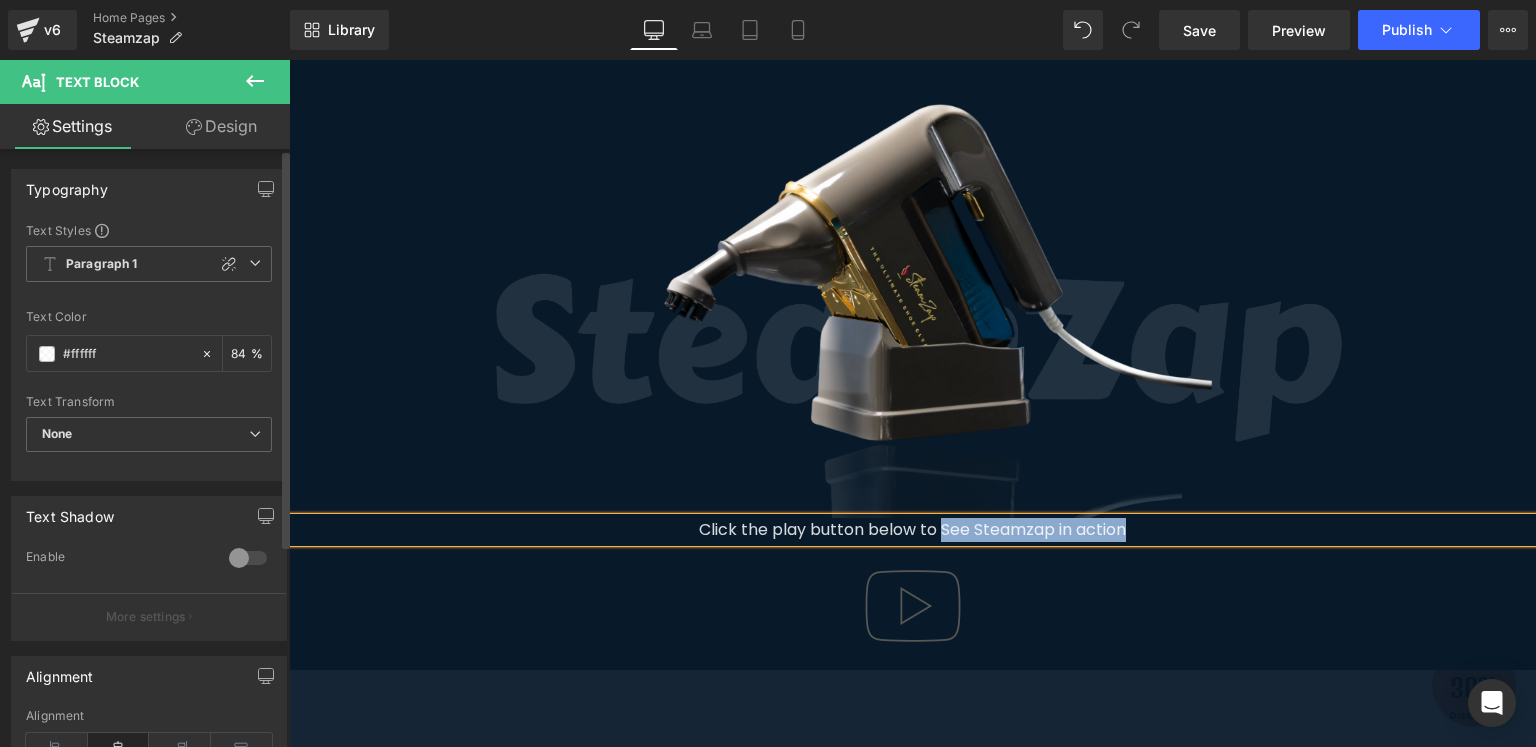 drag, startPoint x: 688, startPoint y: 531, endPoint x: 892, endPoint y: 532, distance: 204.00246 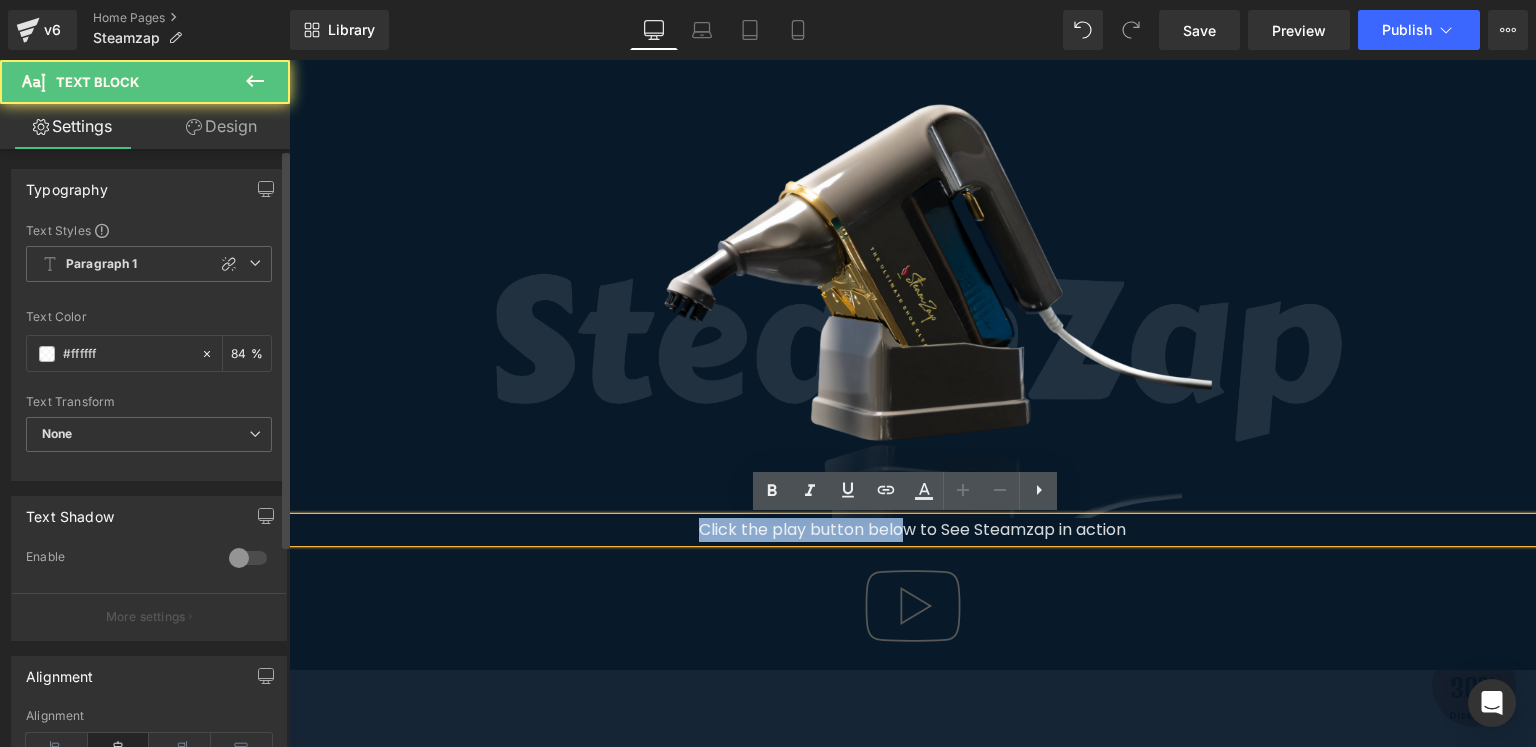click on "Click the play button below to See Steamzap in action" at bounding box center (912, 530) 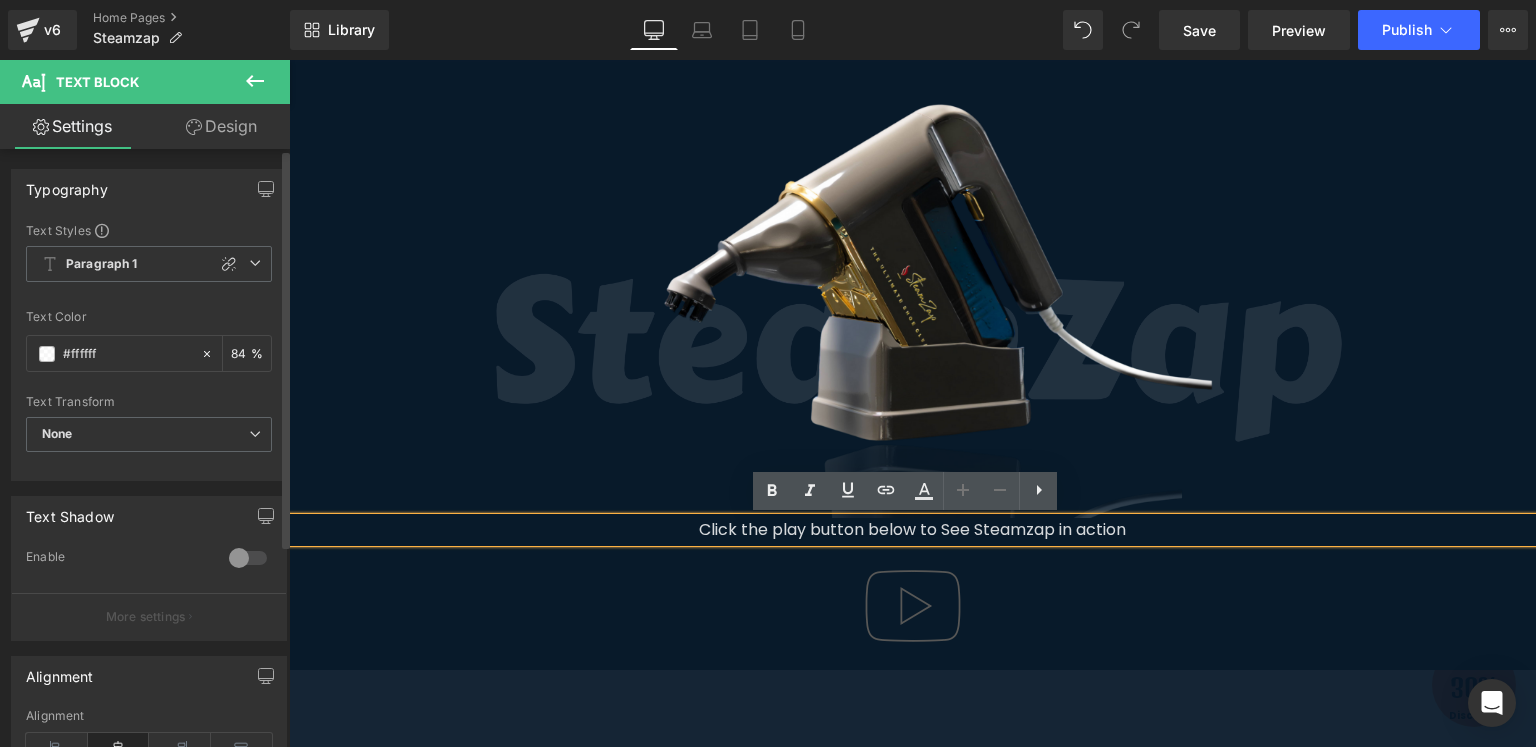 click on "Click the play button below to See Steamzap in action" at bounding box center (912, 530) 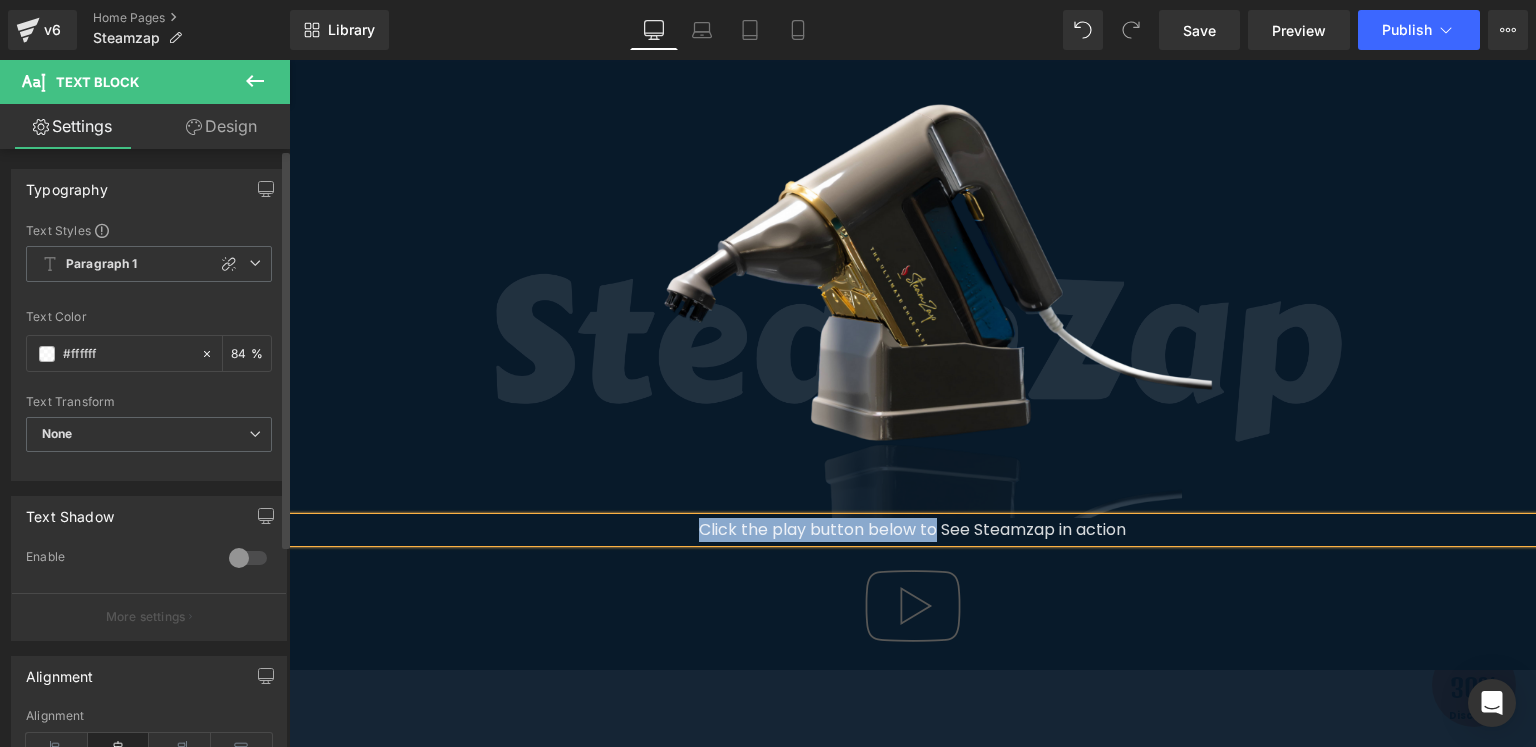 click on "Click the play button below to See Steamzap in action" at bounding box center [912, 530] 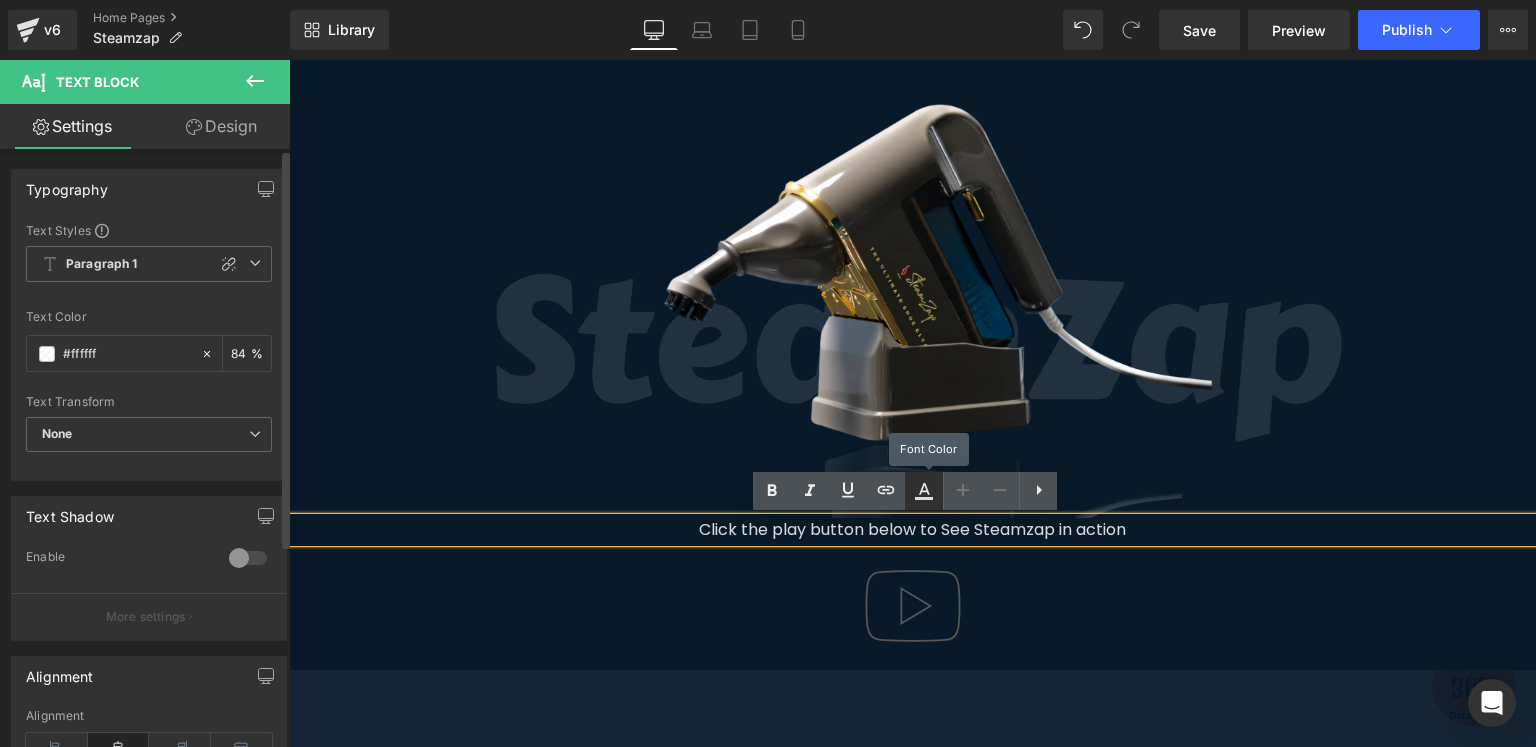 click 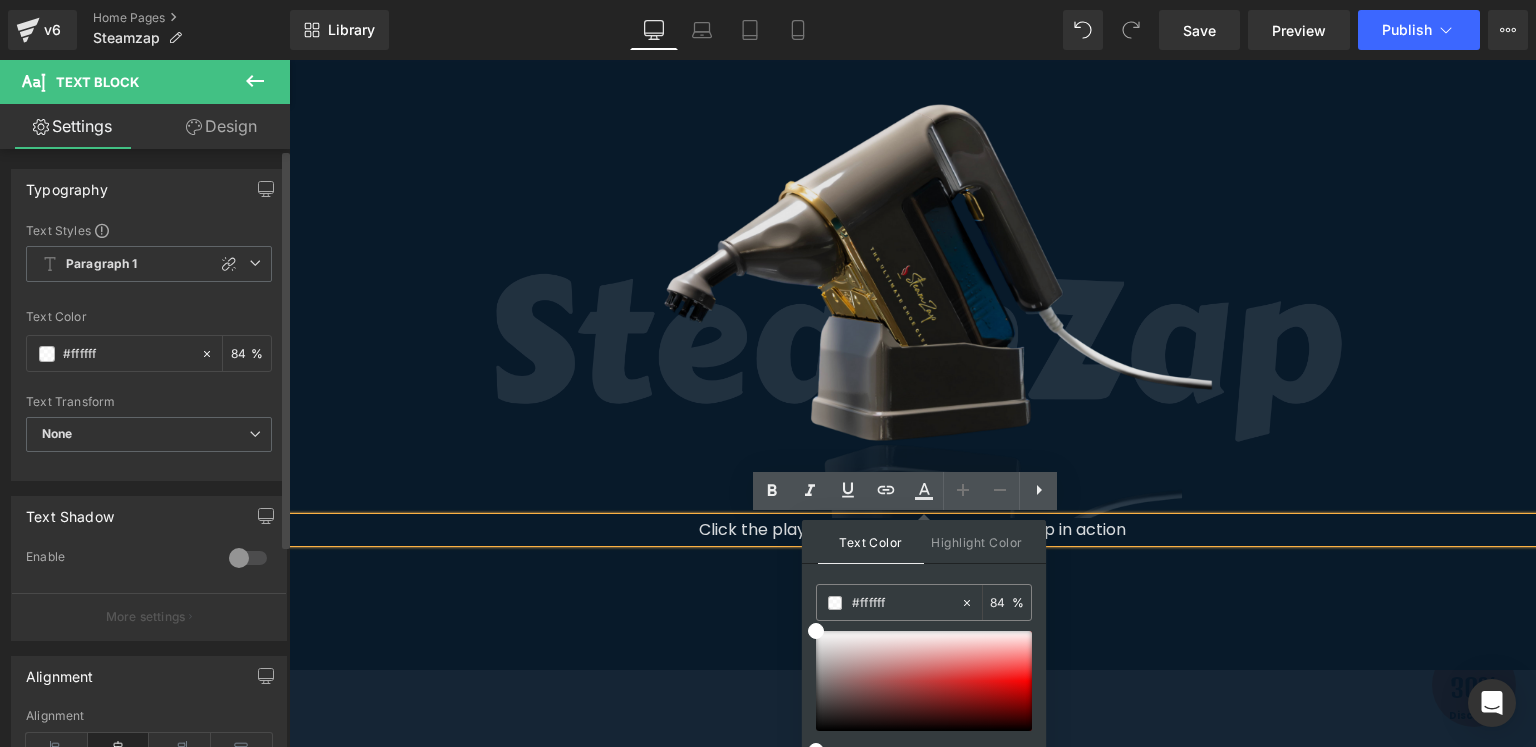 click at bounding box center (912, 290) 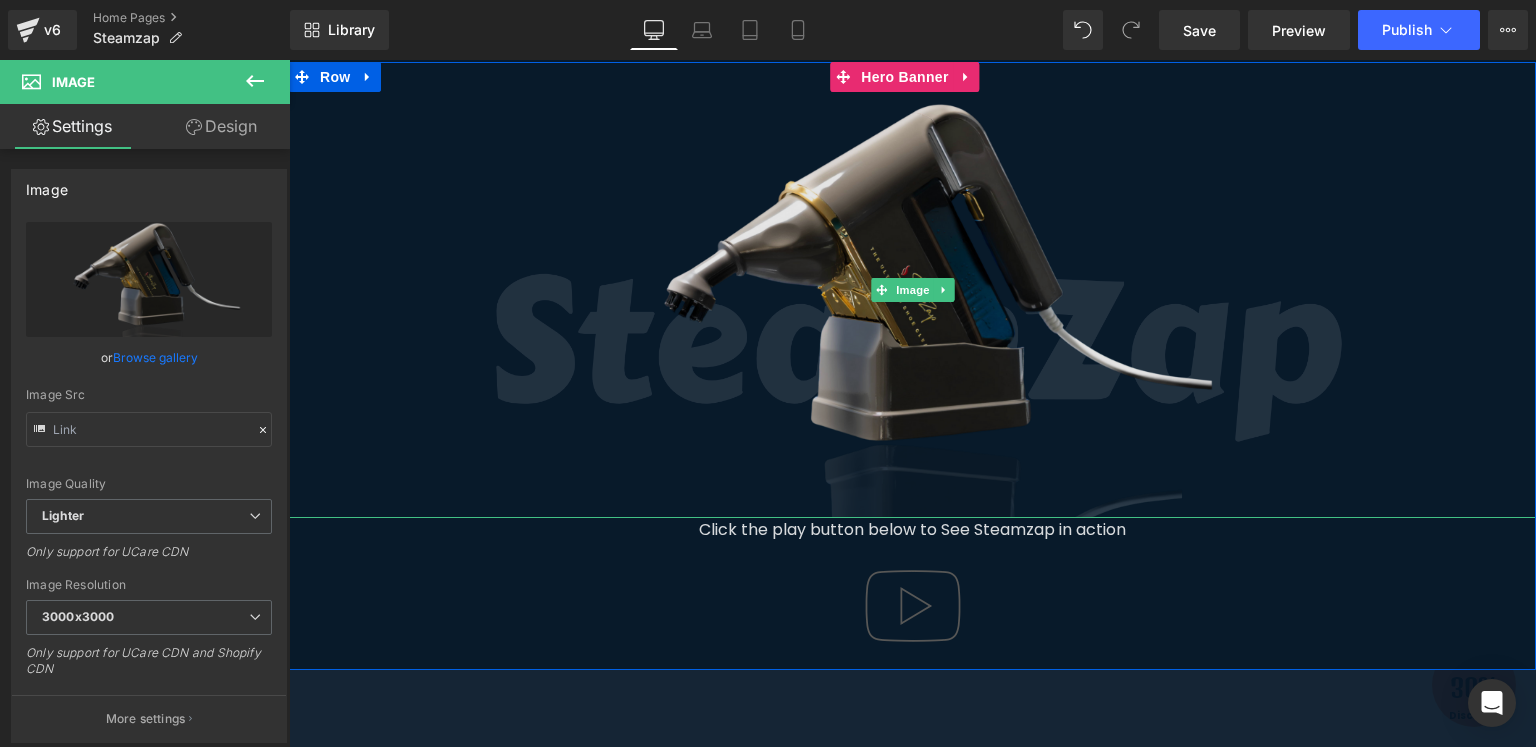 scroll, scrollTop: 248, scrollLeft: 0, axis: vertical 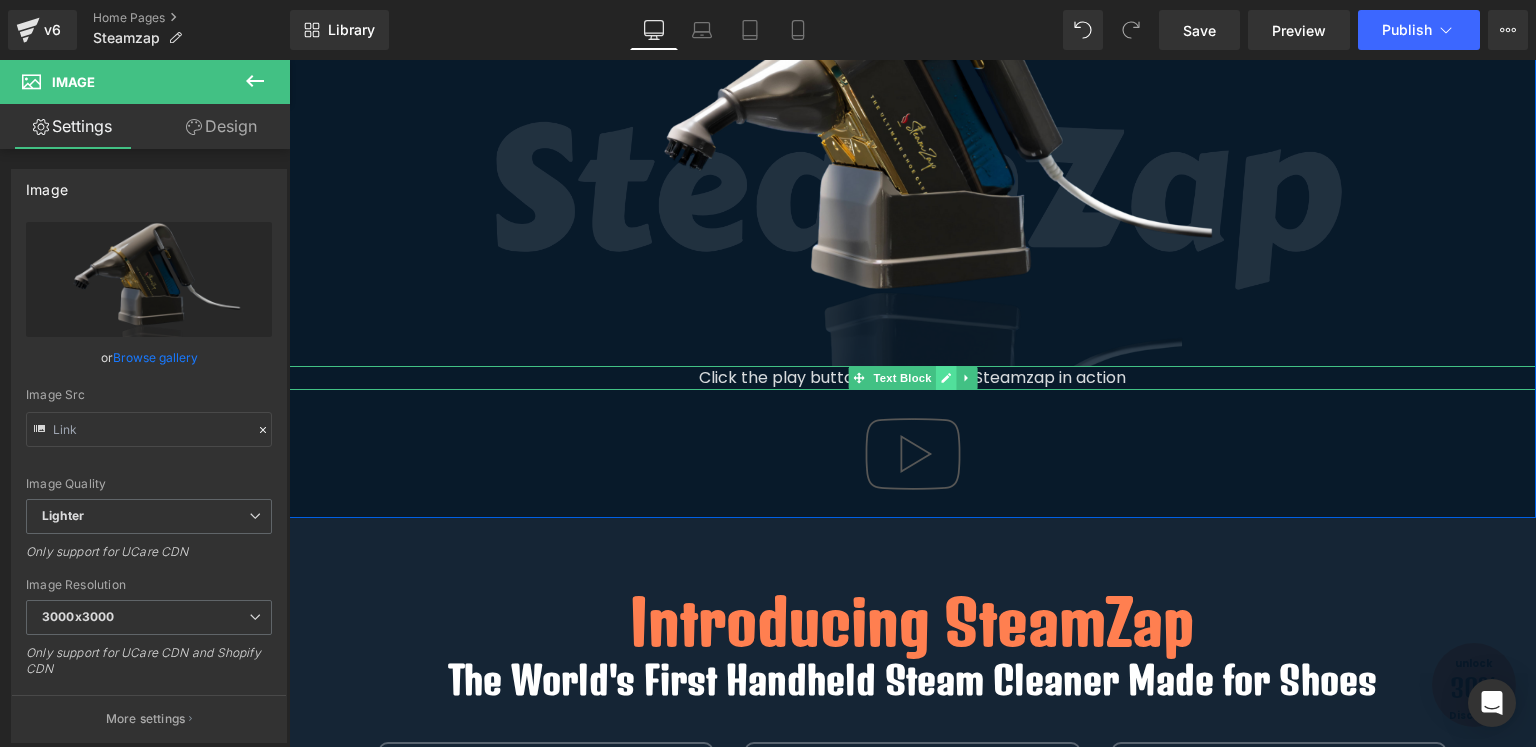 click 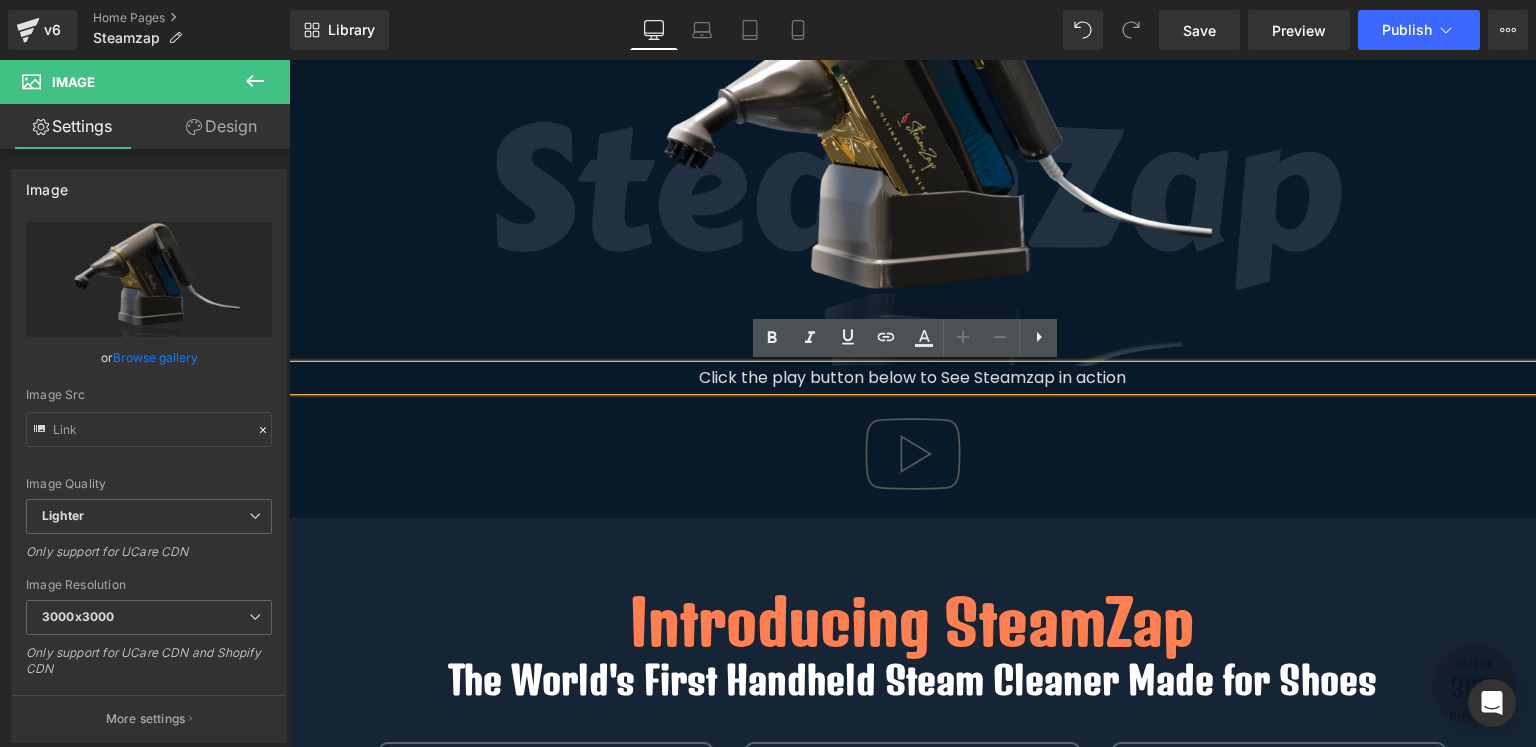 click on "Click the play button below to See Steamzap in action" at bounding box center [912, 378] 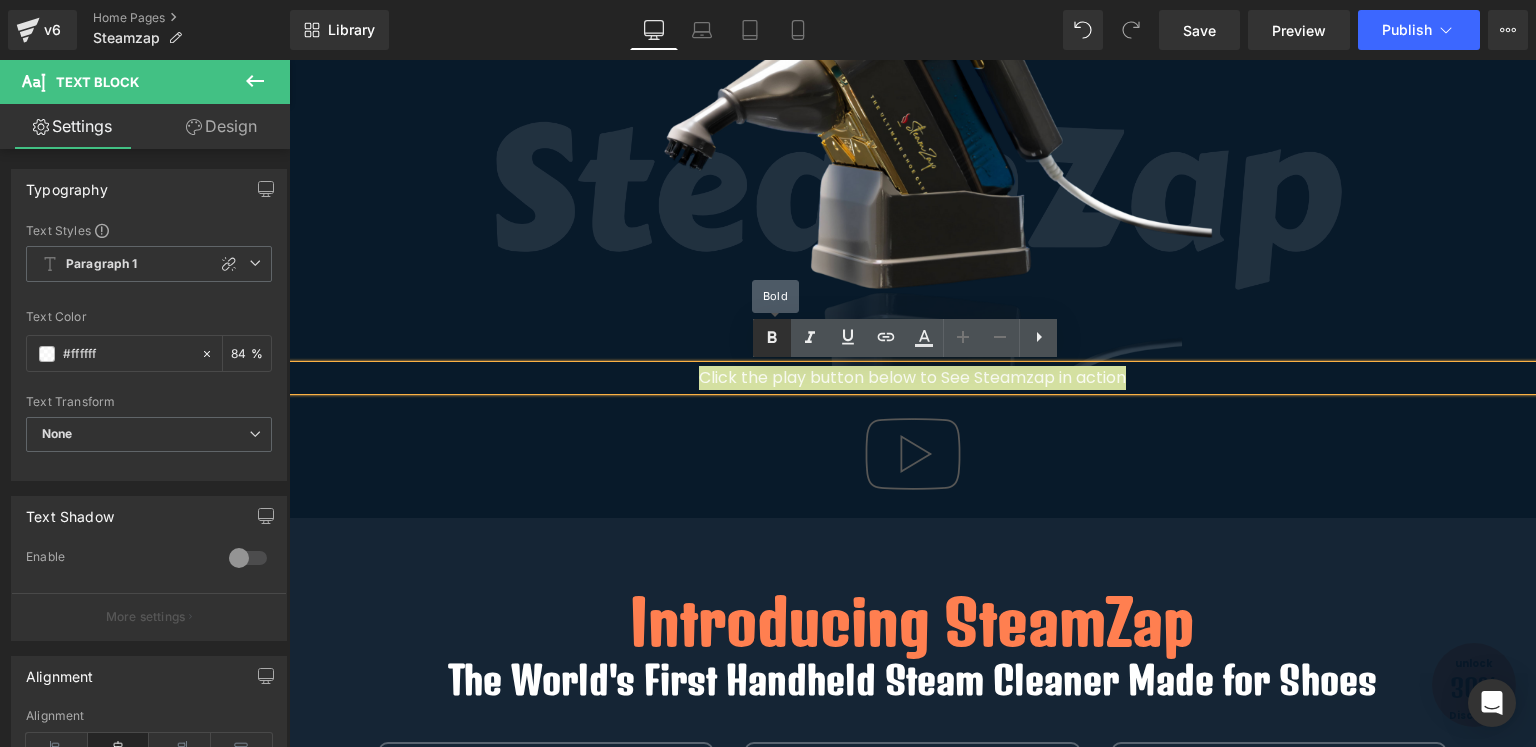 click 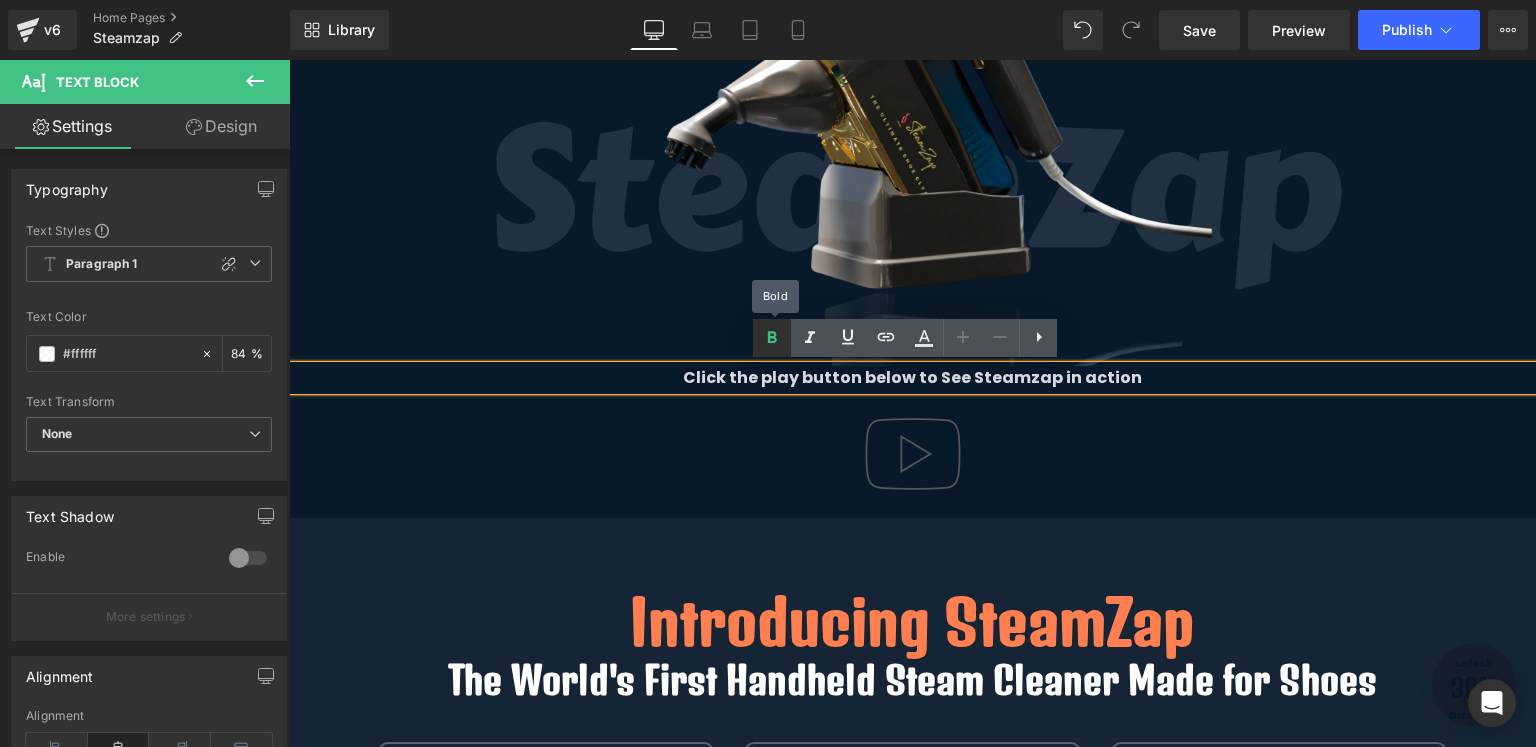 click 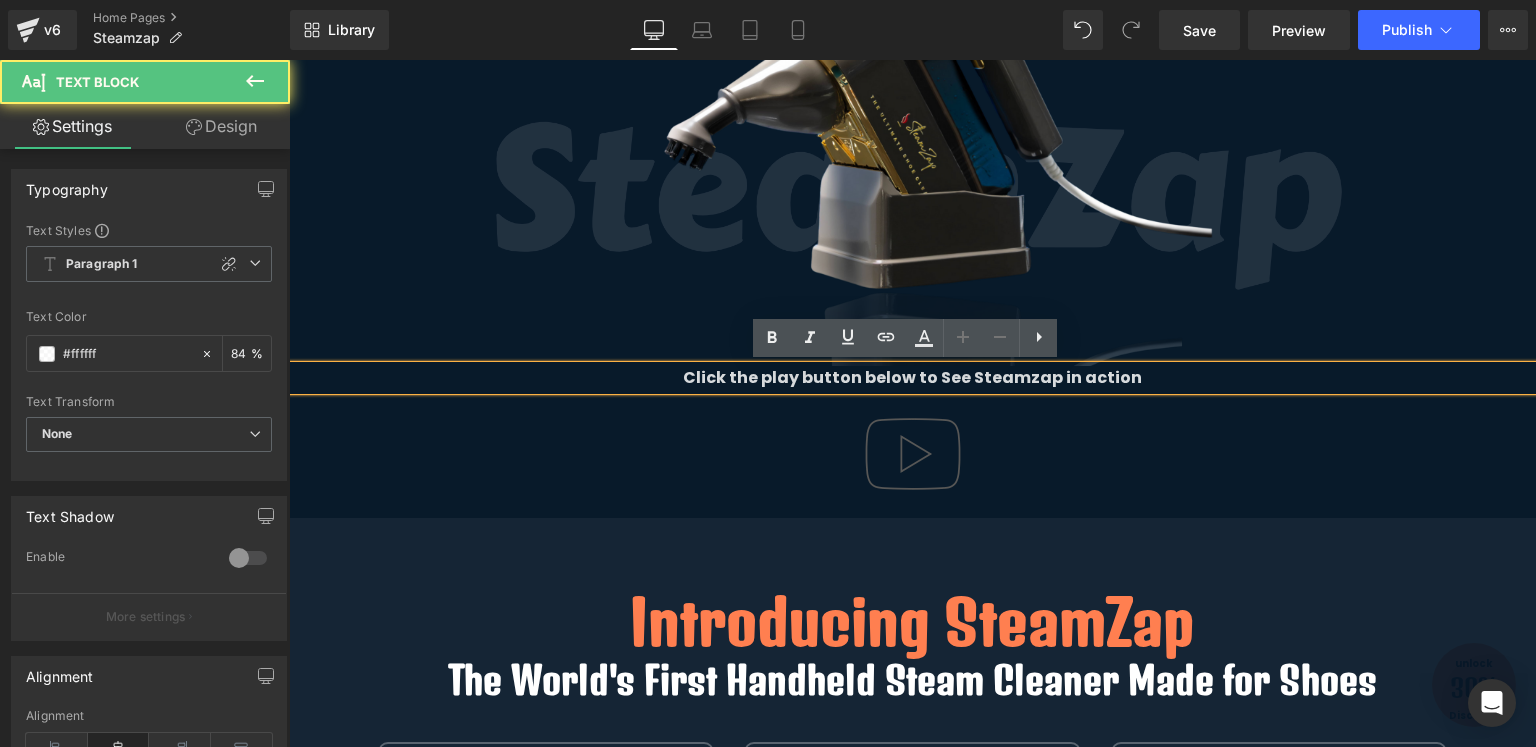 click on "Click the play button below to See Steamzap in action" at bounding box center [912, 377] 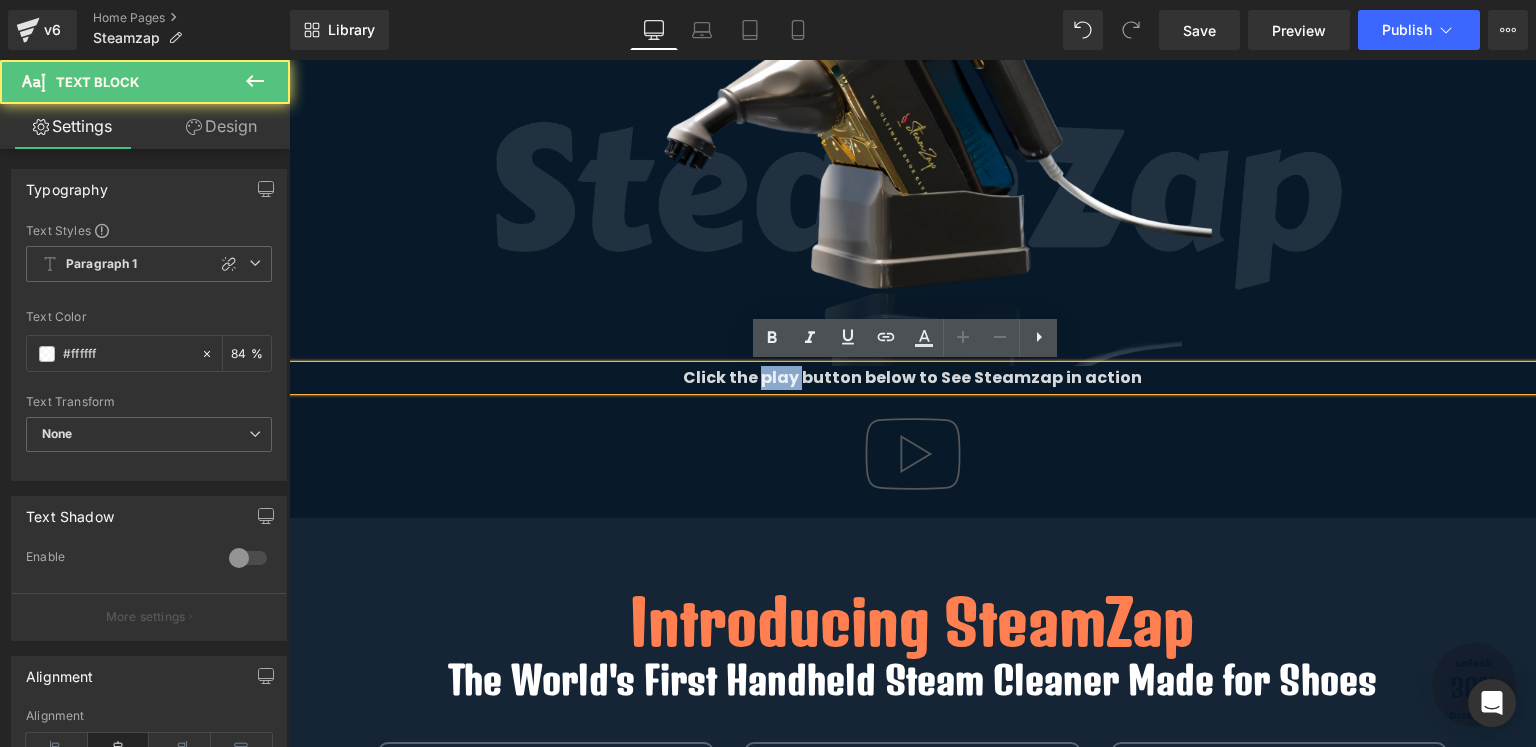 click on "Click the play button below to See Steamzap in action" at bounding box center [912, 377] 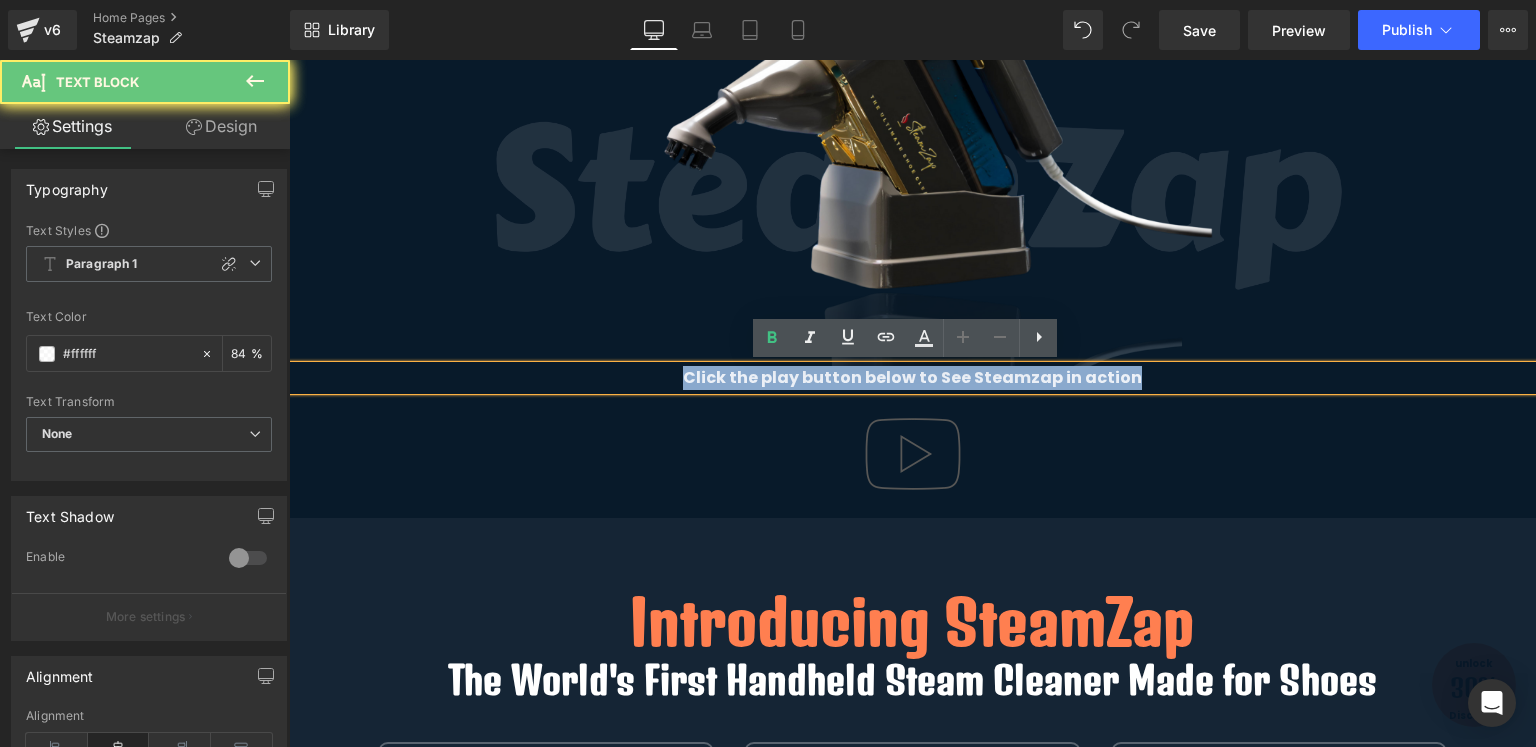 click on "Click the play button below to See Steamzap in action" at bounding box center (912, 377) 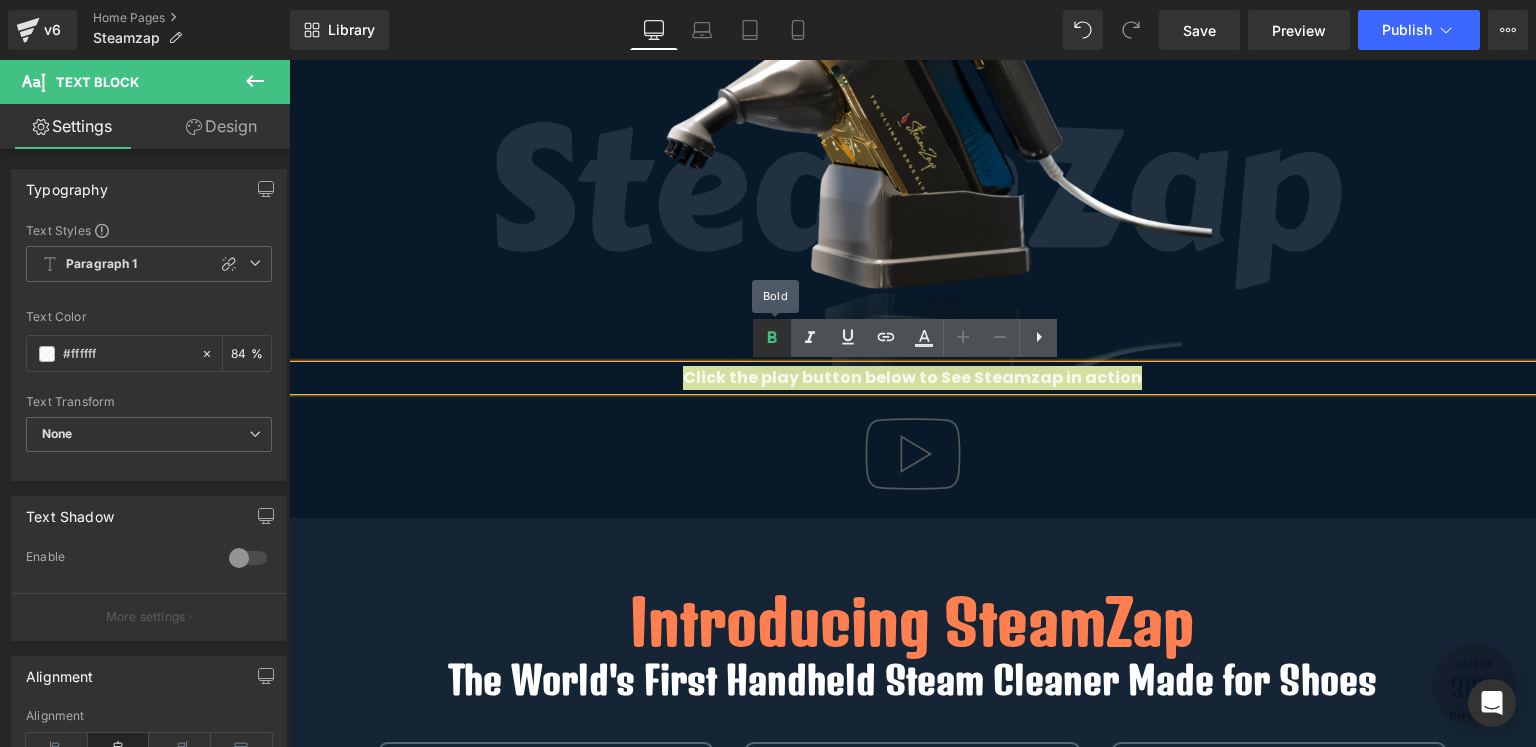 click 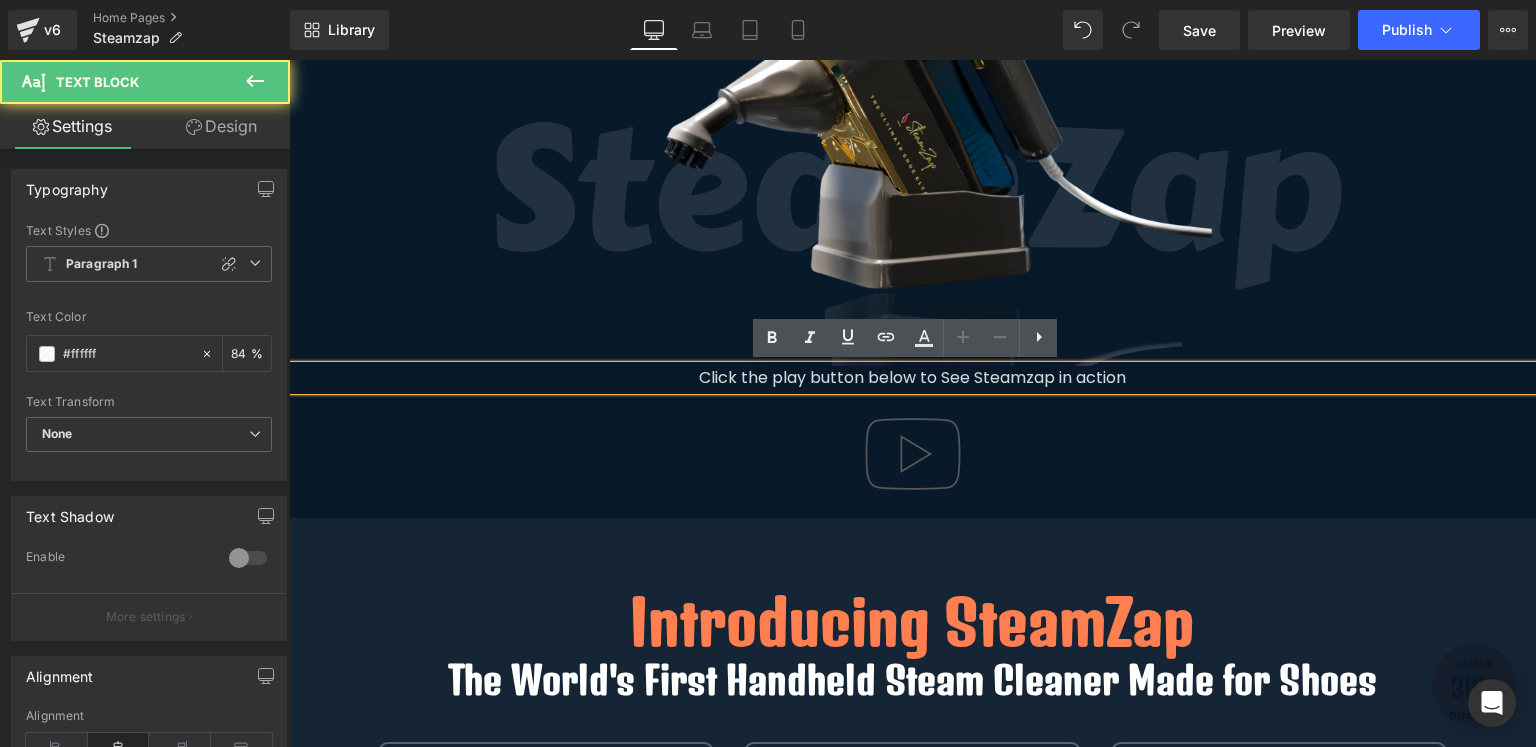 drag, startPoint x: 931, startPoint y: 381, endPoint x: 1199, endPoint y: 388, distance: 268.0914 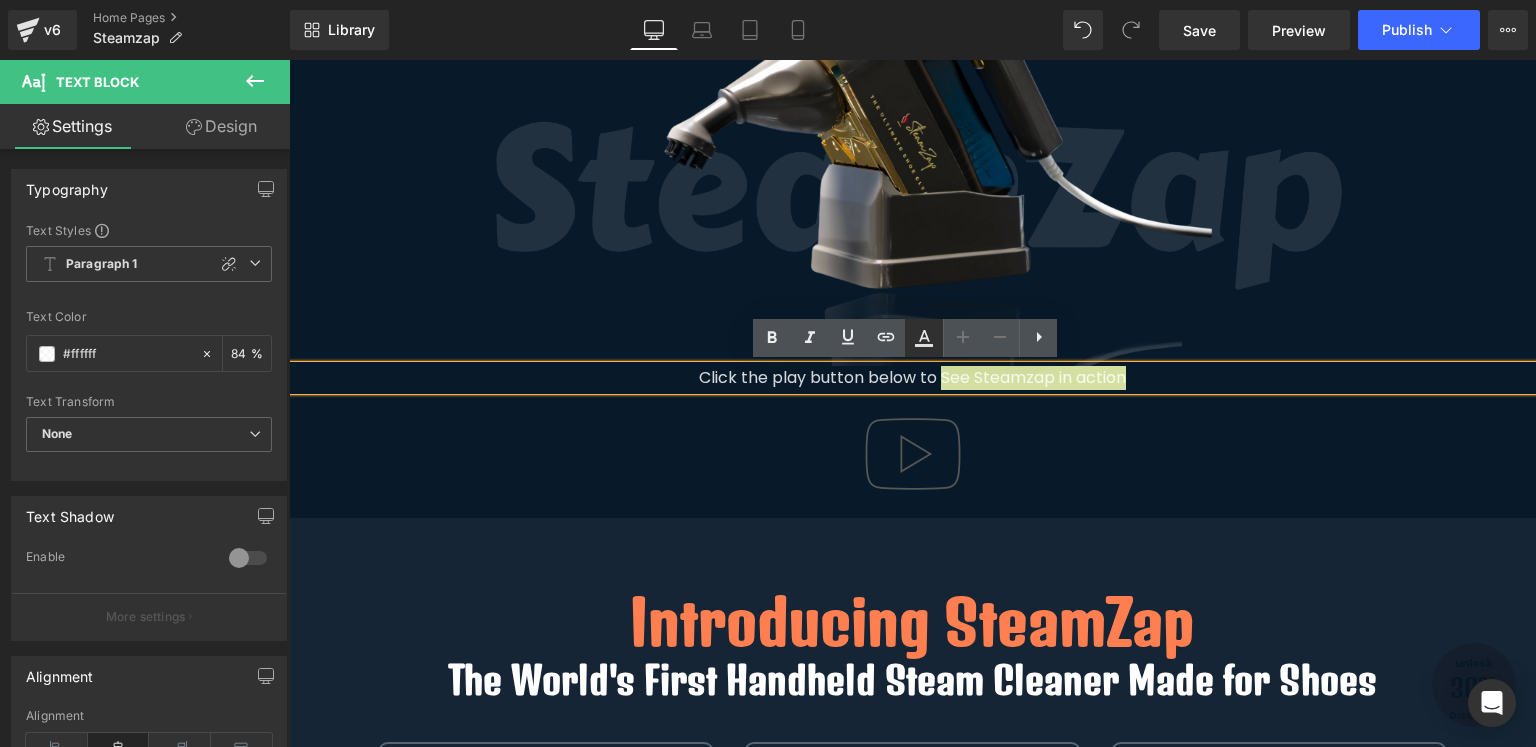 click 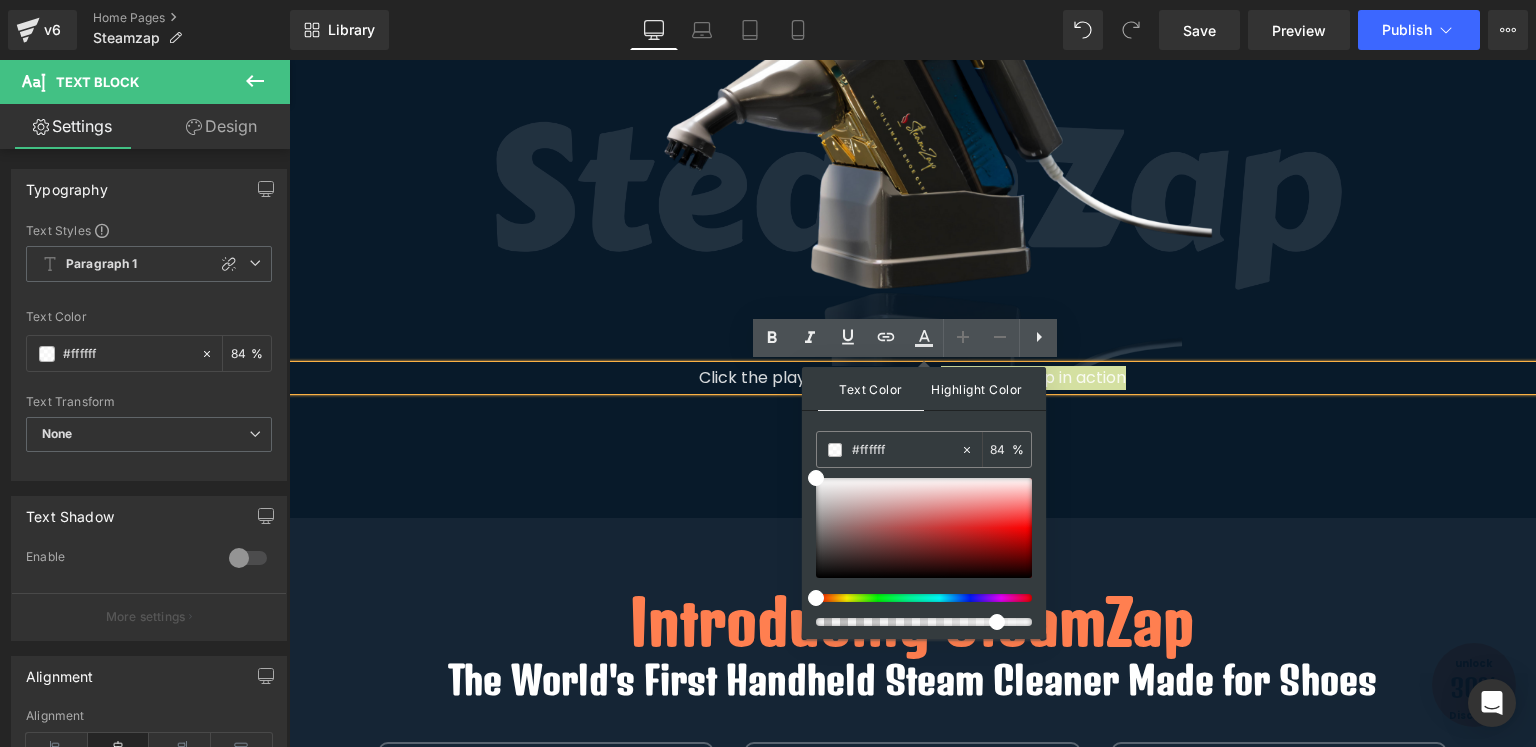 click on "Highlight Color" at bounding box center (977, 388) 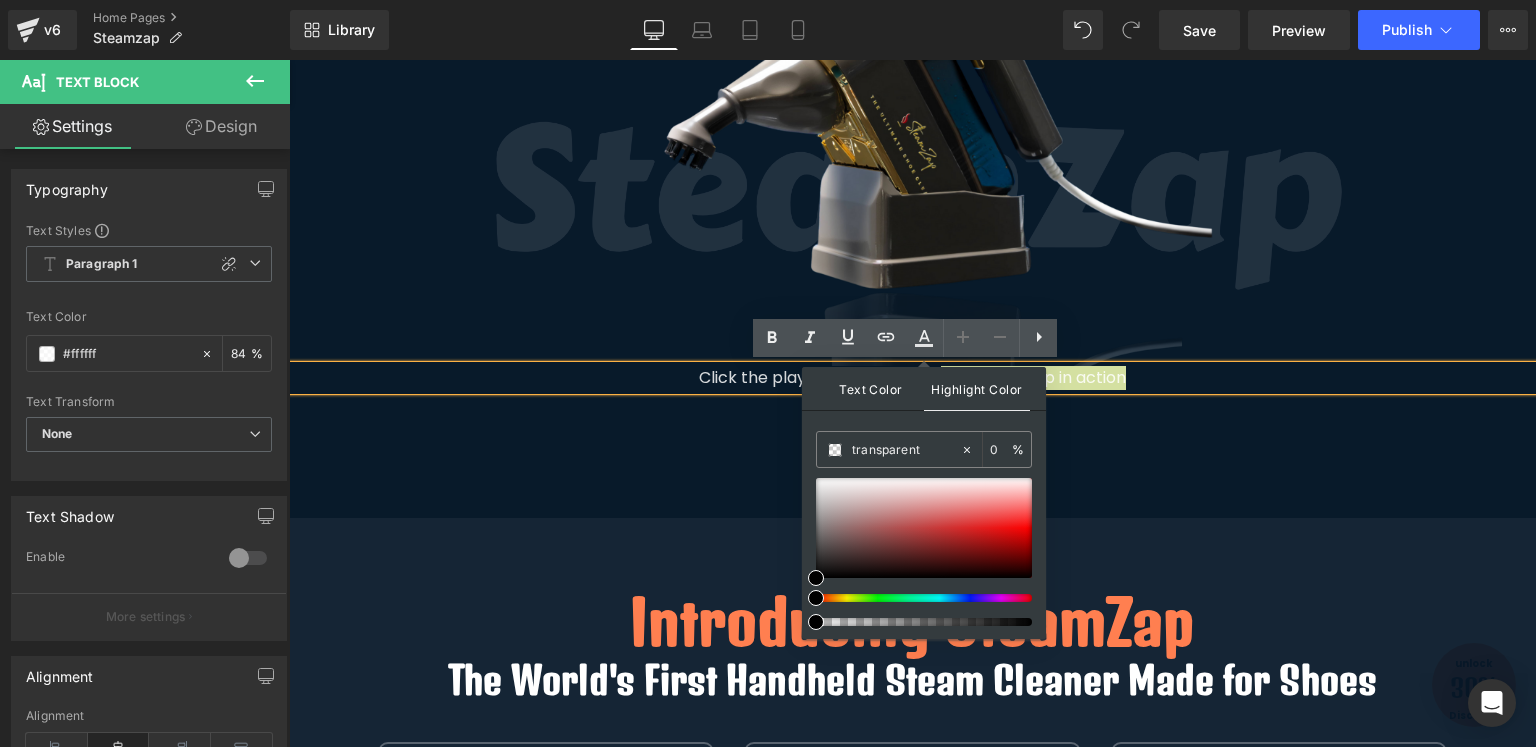click on "Text Color" at bounding box center (871, 388) 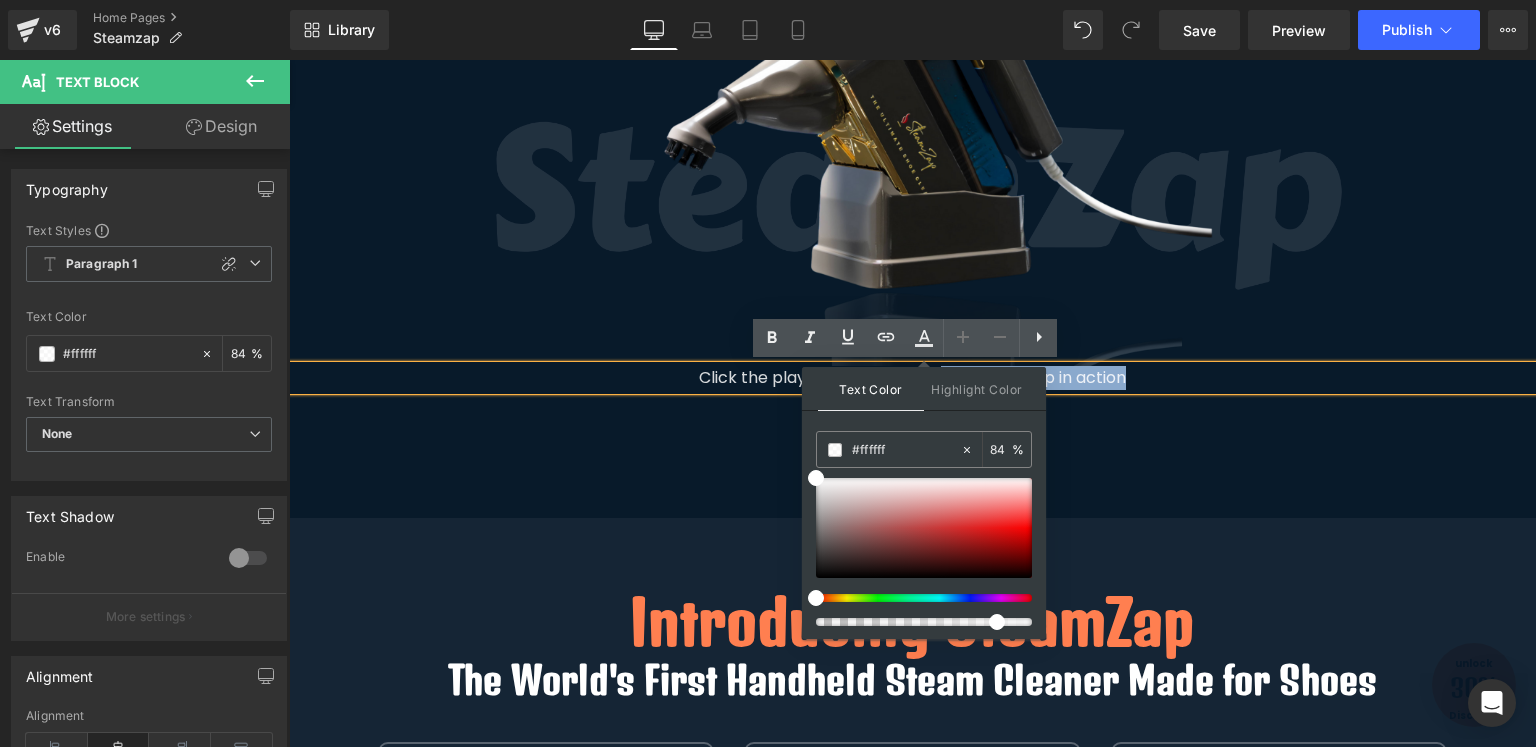 click on "Click the play button below to See Steamzap in action" at bounding box center [912, 378] 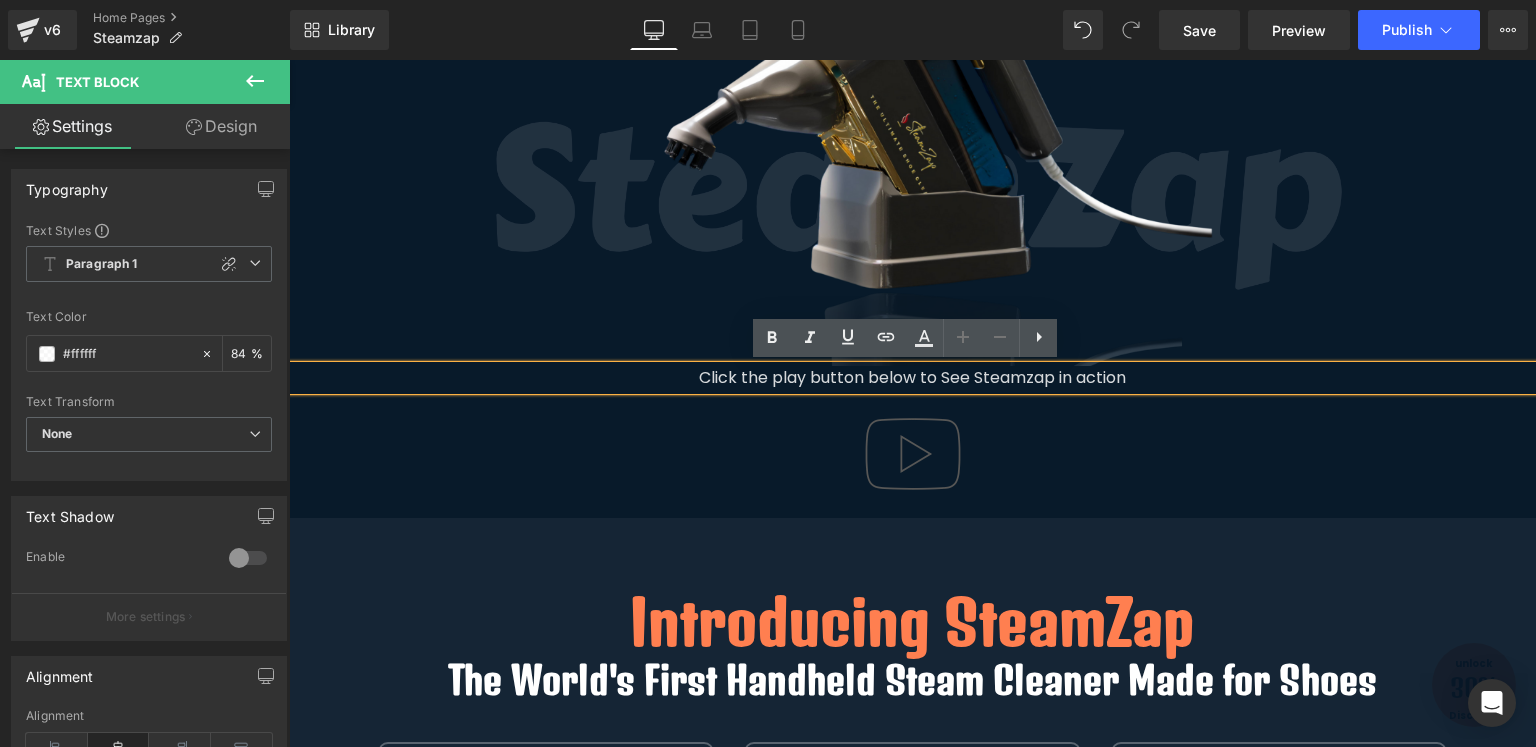 click on "Click the play button below to See Steamzap in action" at bounding box center (912, 378) 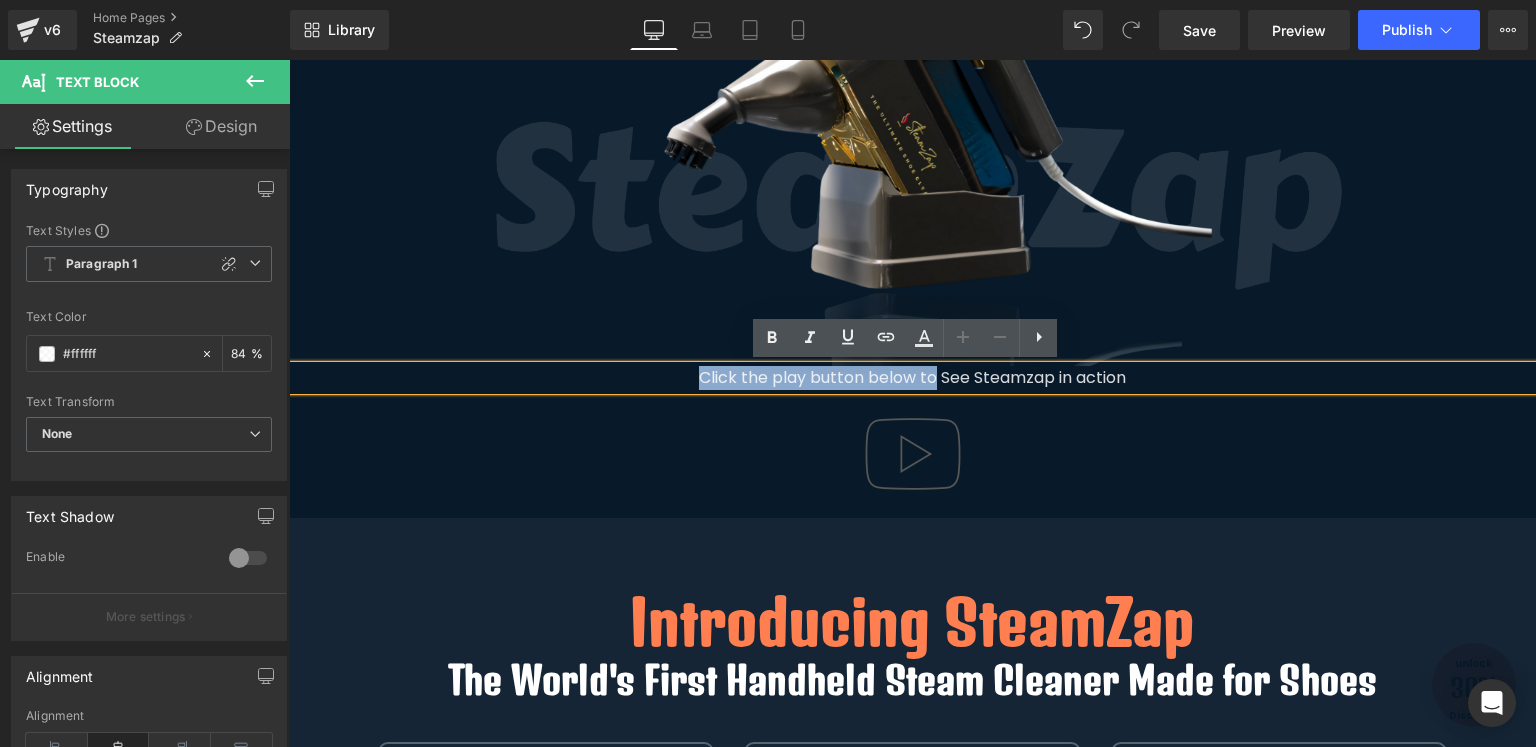 drag, startPoint x: 927, startPoint y: 379, endPoint x: 695, endPoint y: 376, distance: 232.0194 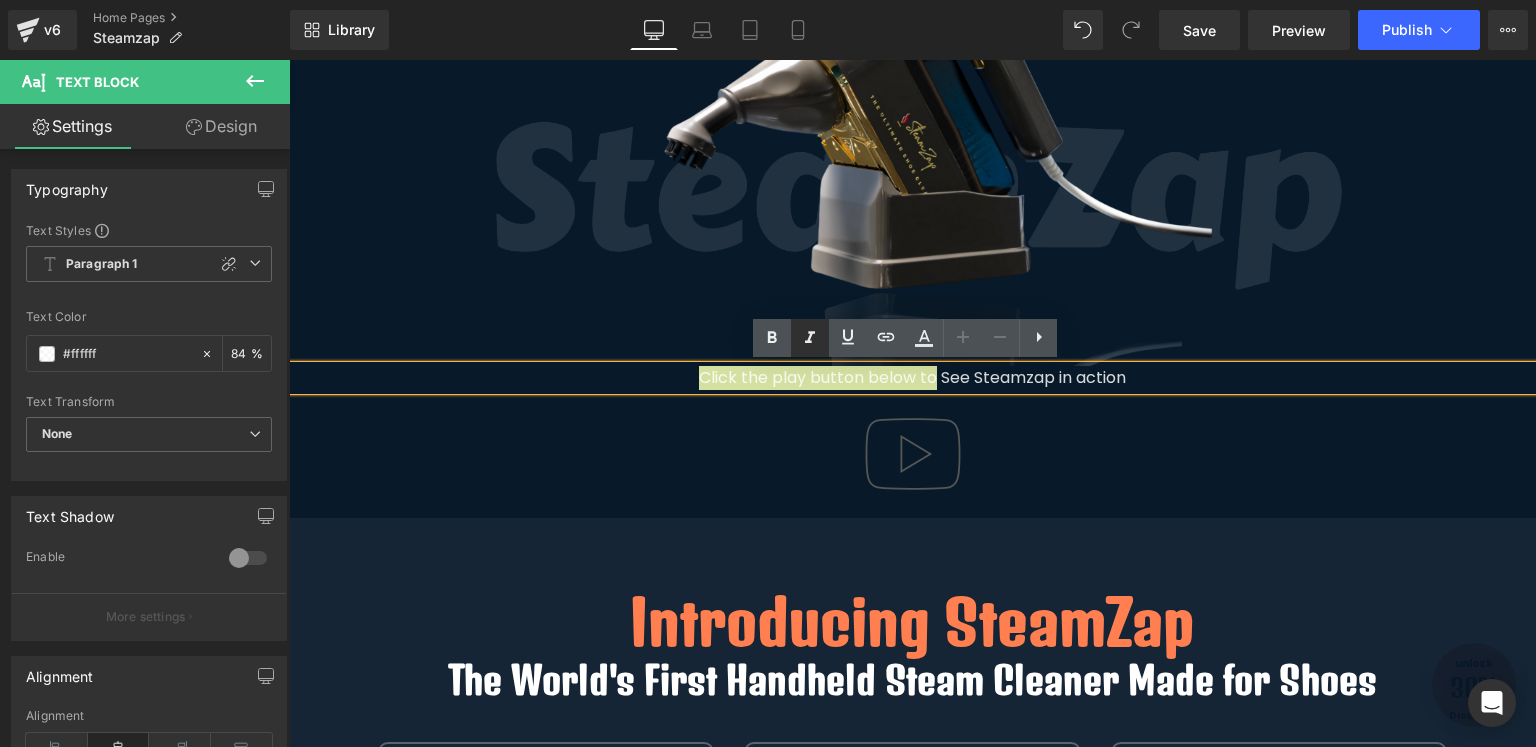 click 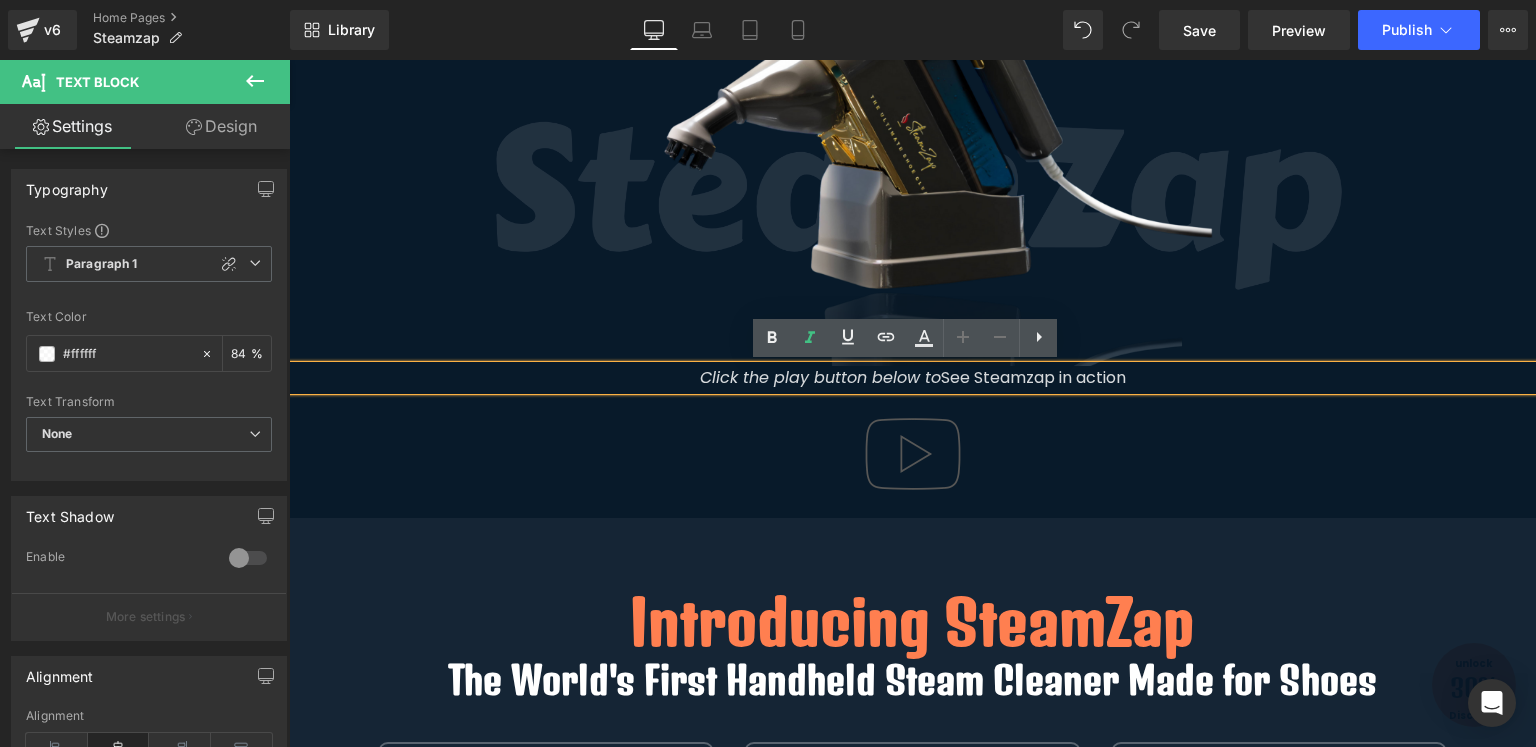 click on "Click the play button below to See Steamzap in action" at bounding box center [912, 378] 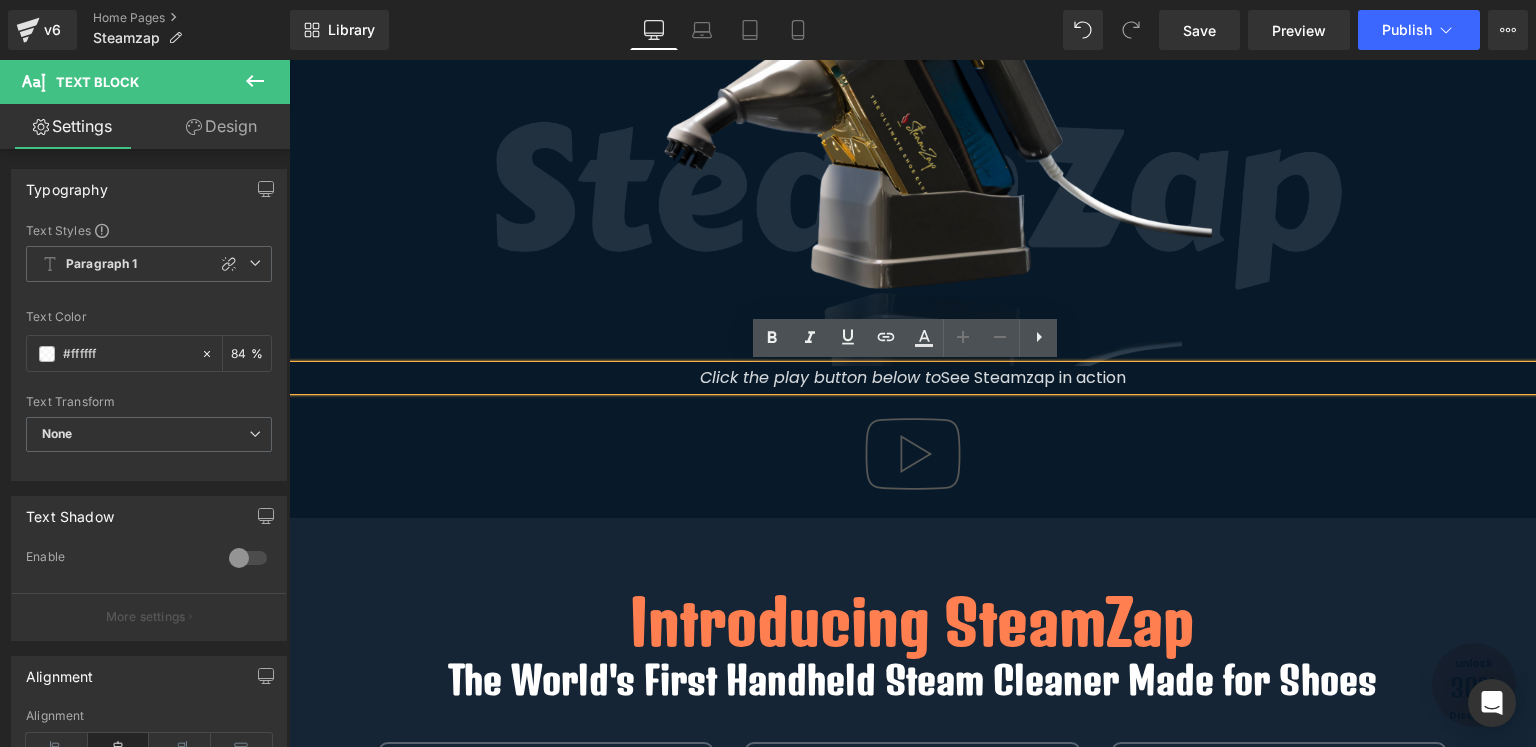 drag, startPoint x: 934, startPoint y: 373, endPoint x: 1323, endPoint y: 381, distance: 389.08224 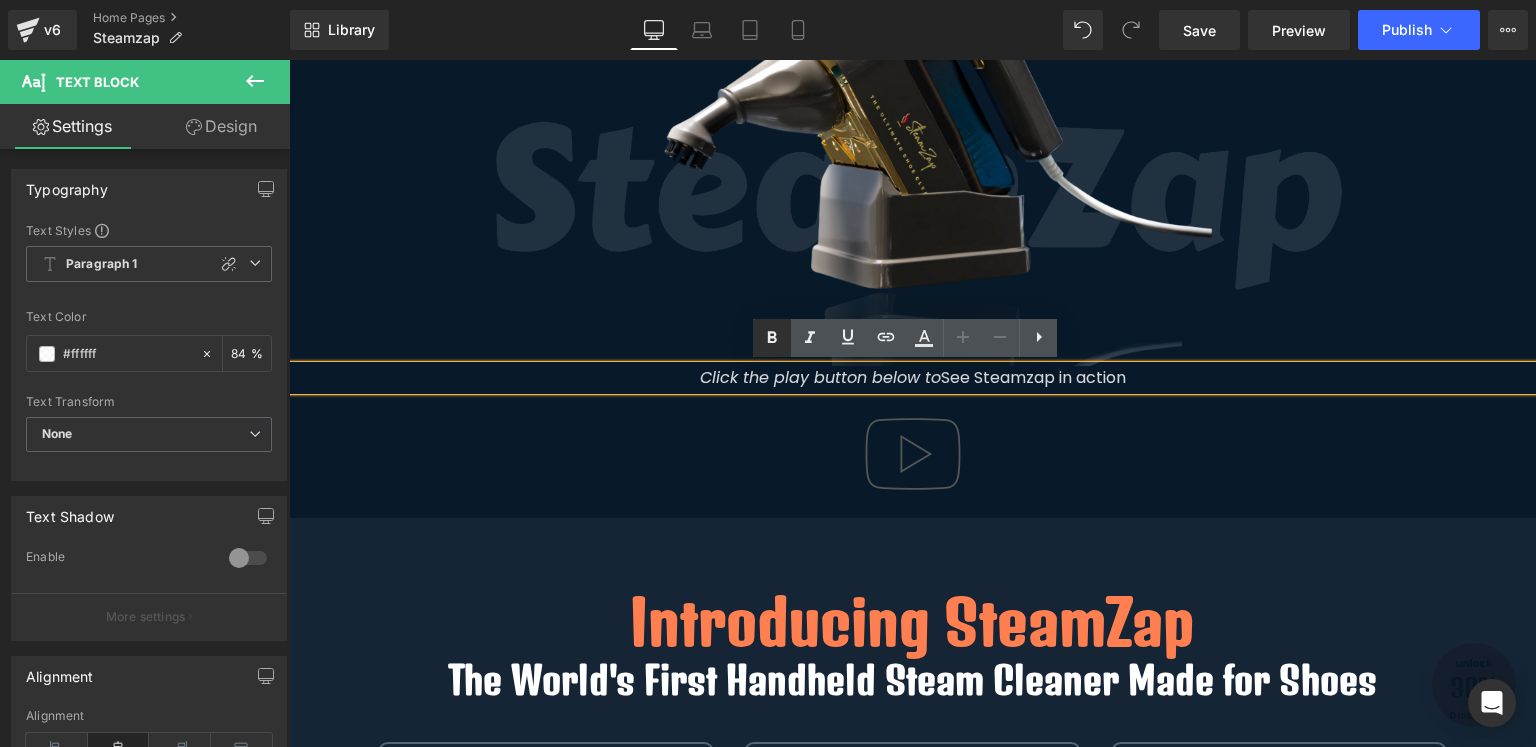 click 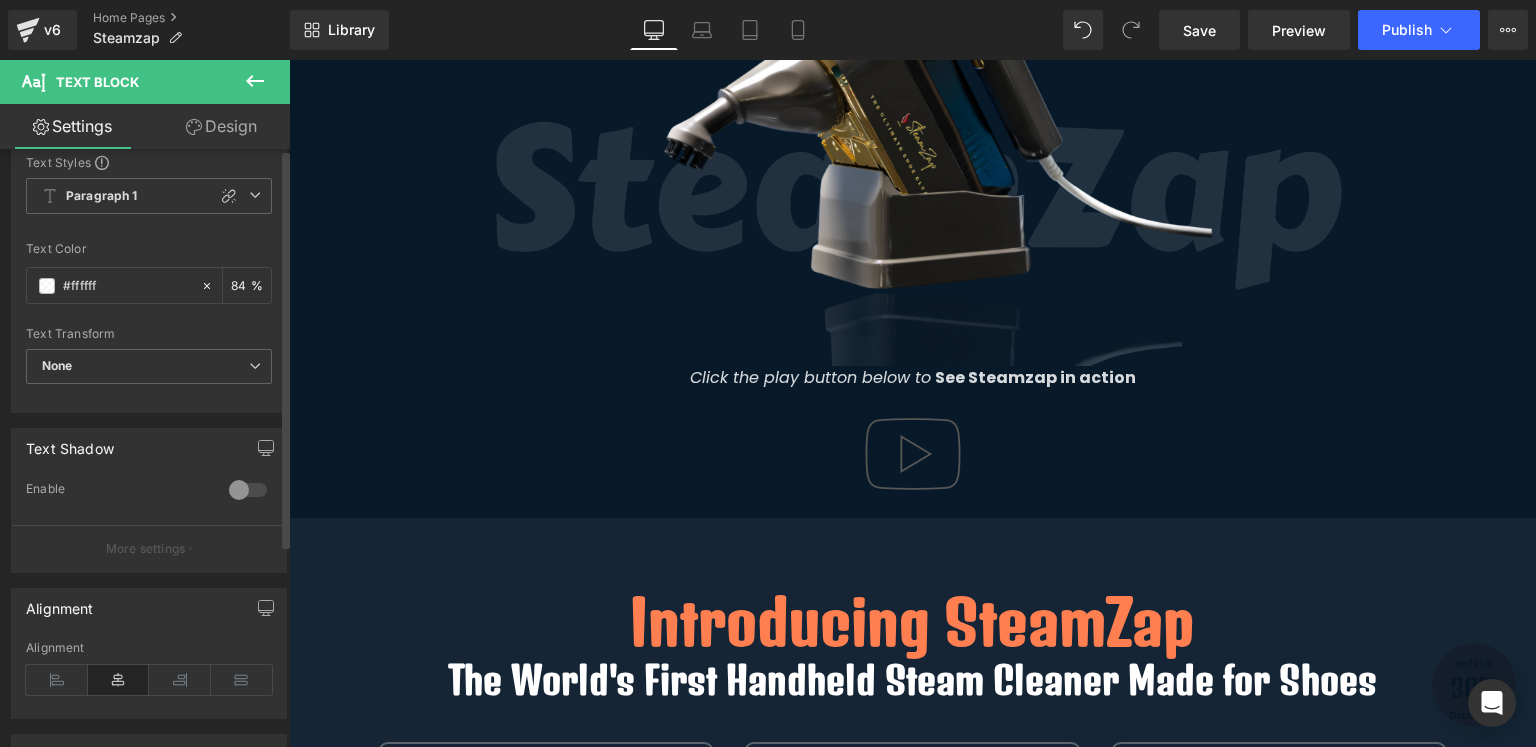 scroll, scrollTop: 0, scrollLeft: 0, axis: both 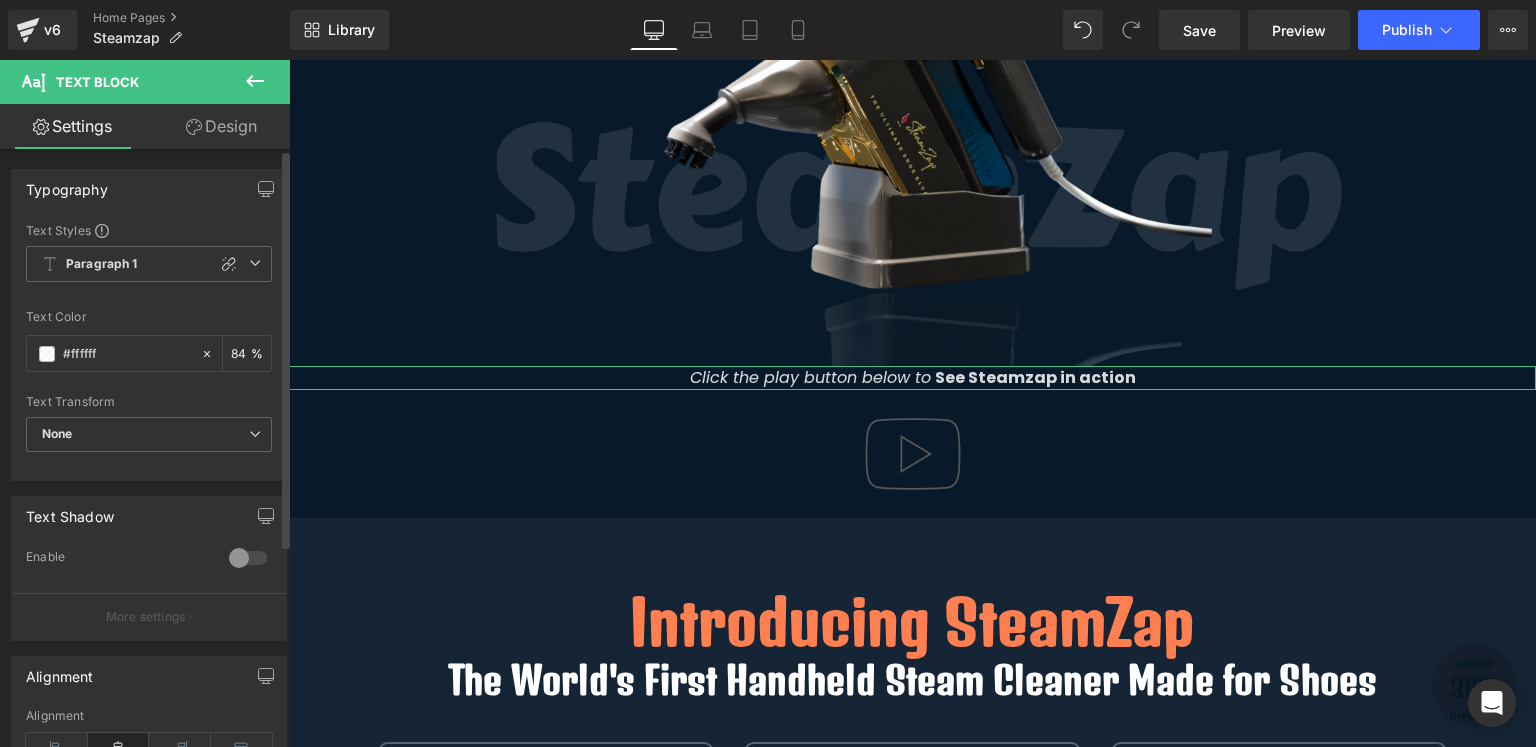 click at bounding box center [149, 298] 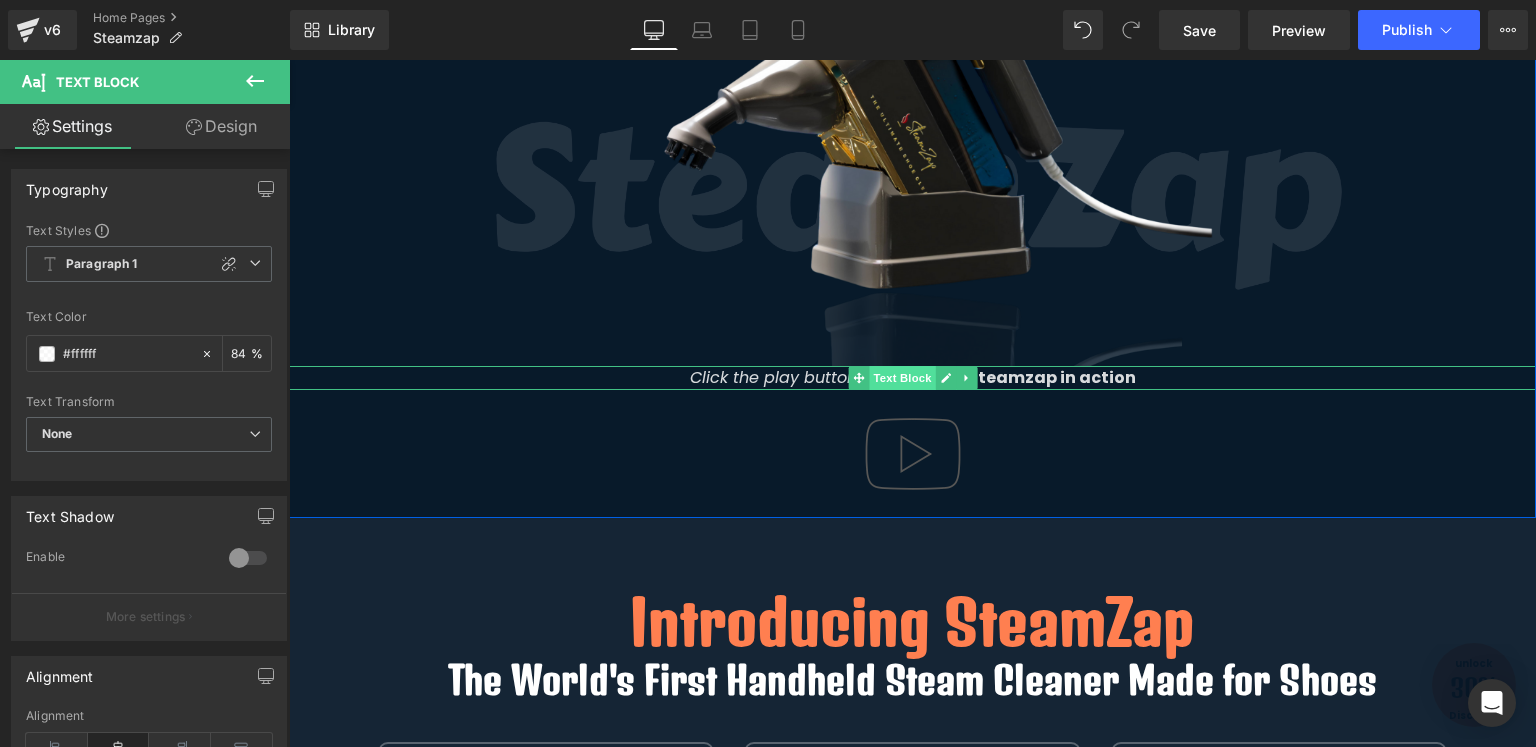 click on "Text Block" at bounding box center (902, 378) 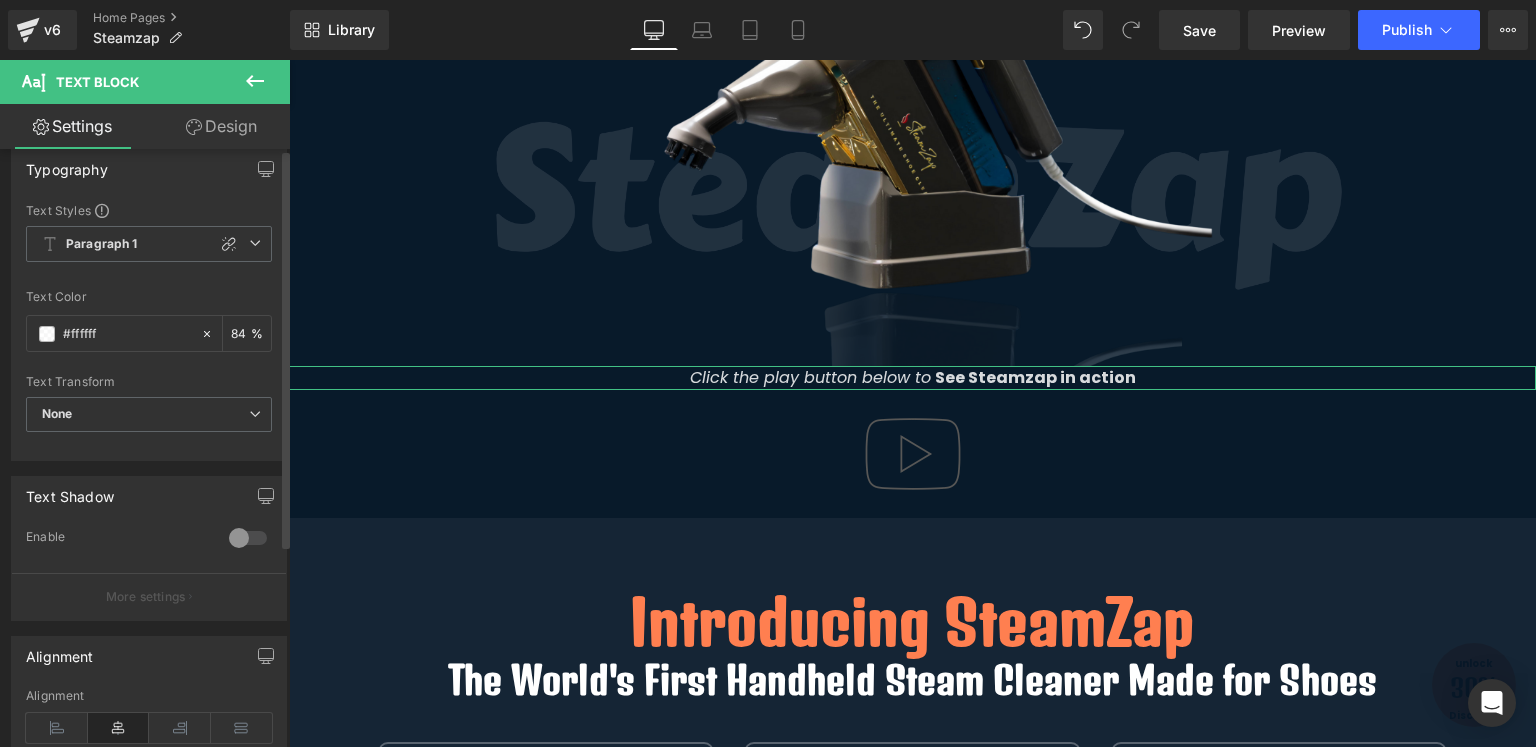 scroll, scrollTop: 0, scrollLeft: 0, axis: both 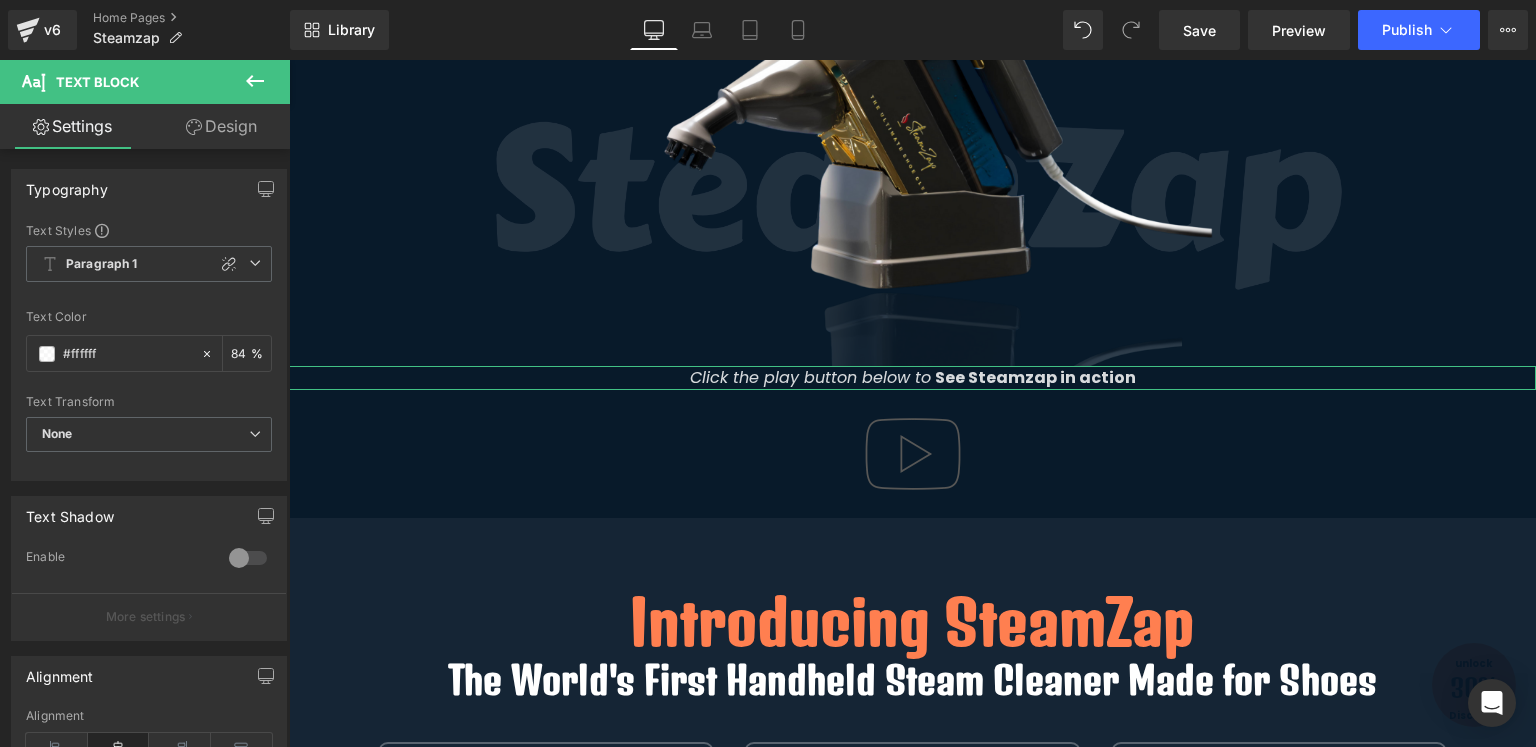 click on "Design" at bounding box center (221, 126) 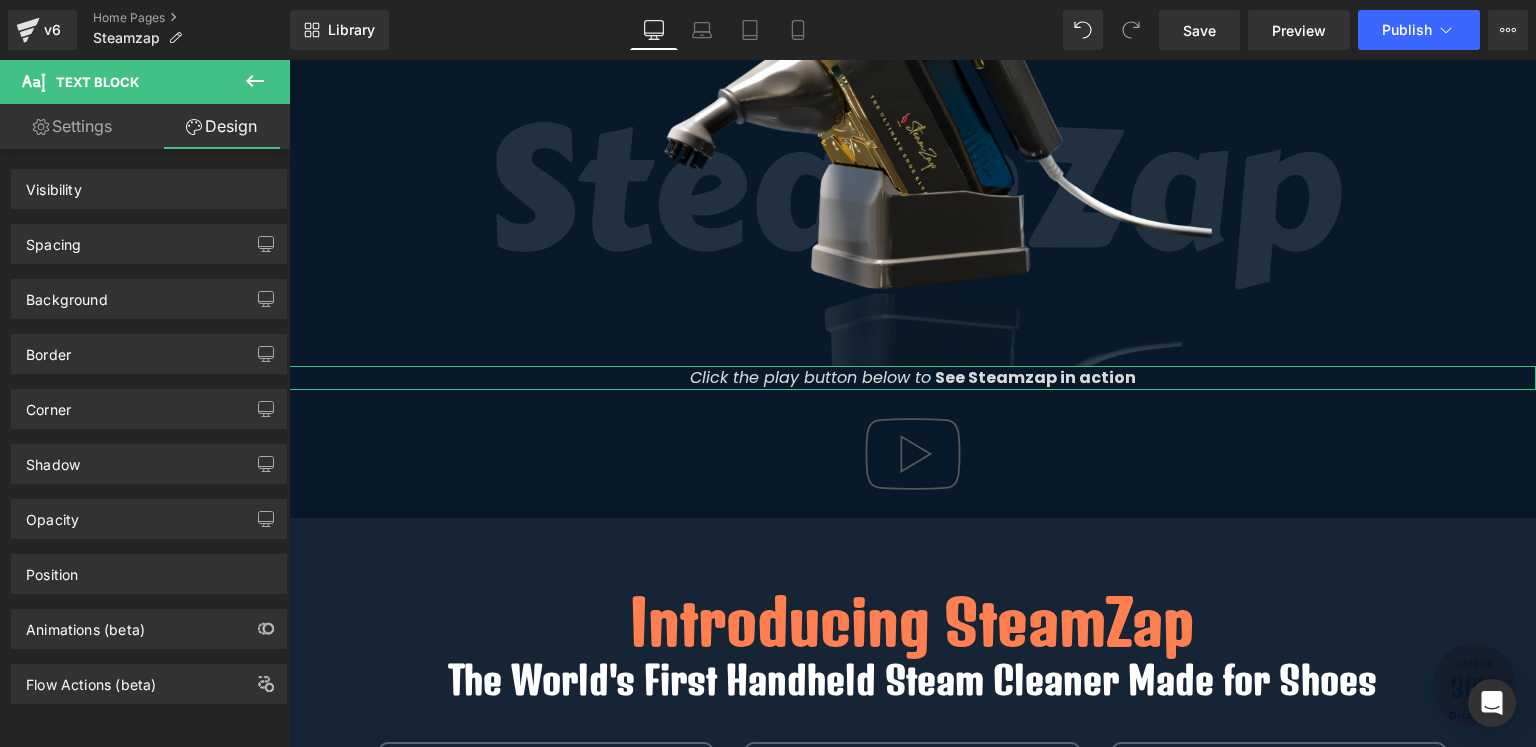 click on "Click the play button below to See Steamzap in action
Text Block" at bounding box center [912, 378] 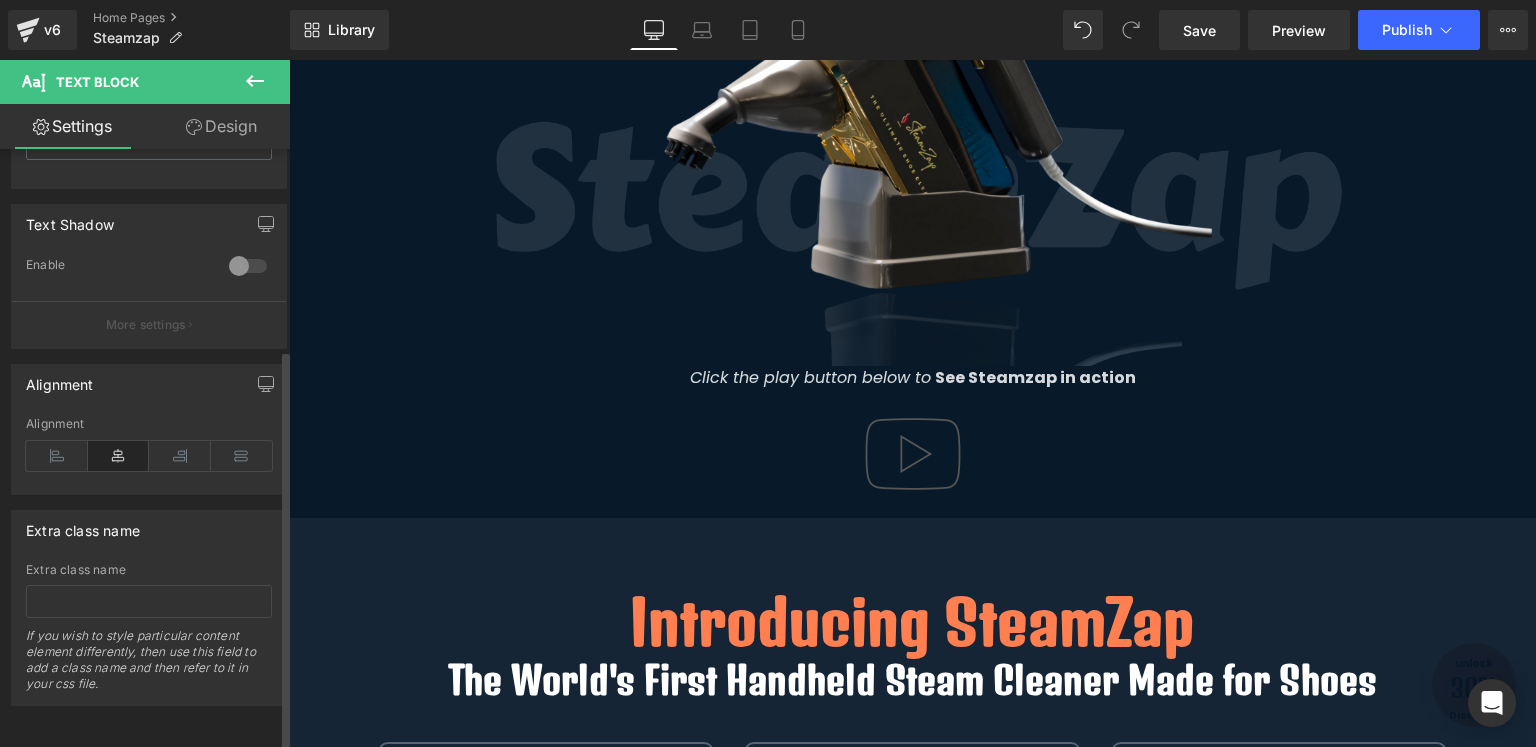 scroll, scrollTop: 304, scrollLeft: 0, axis: vertical 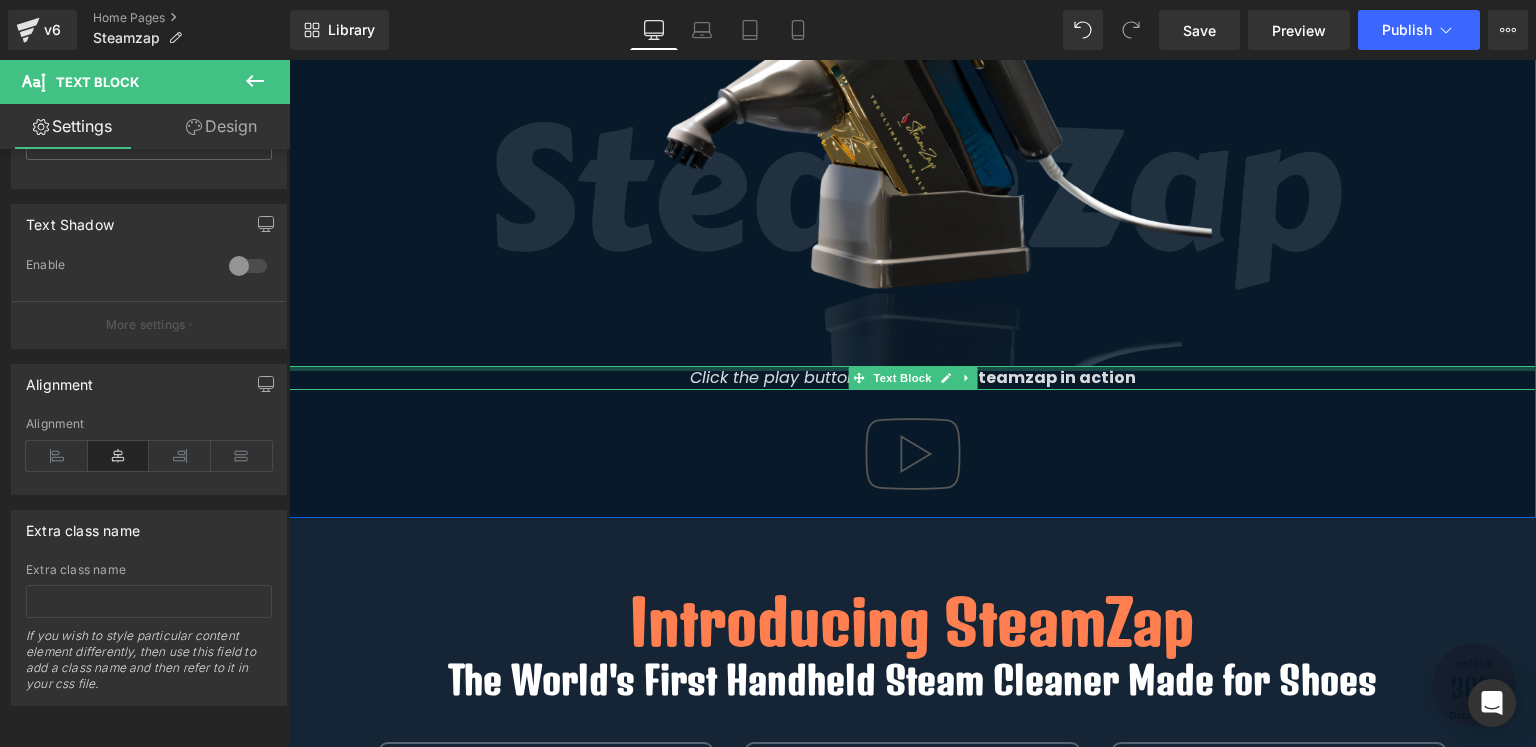 click at bounding box center [912, 368] 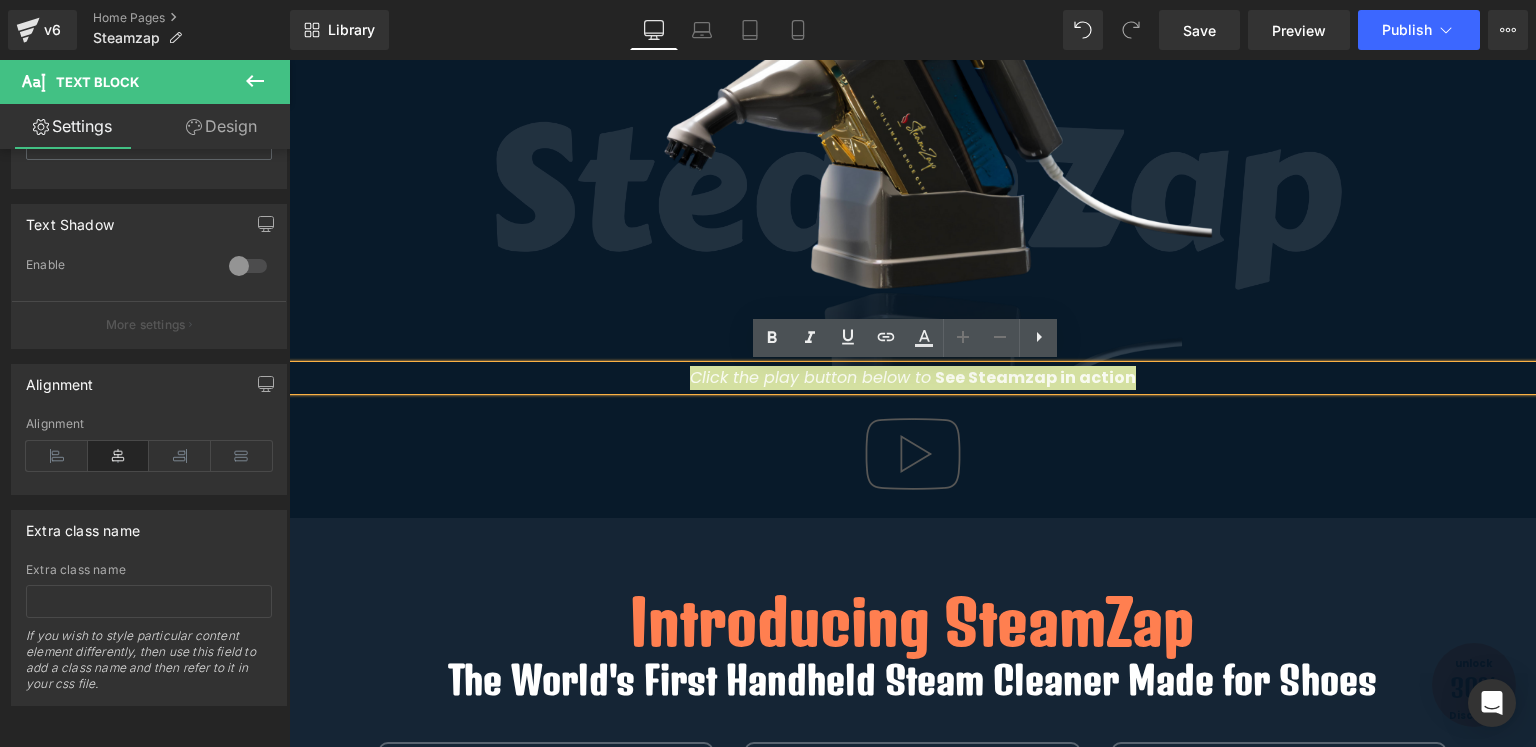 click 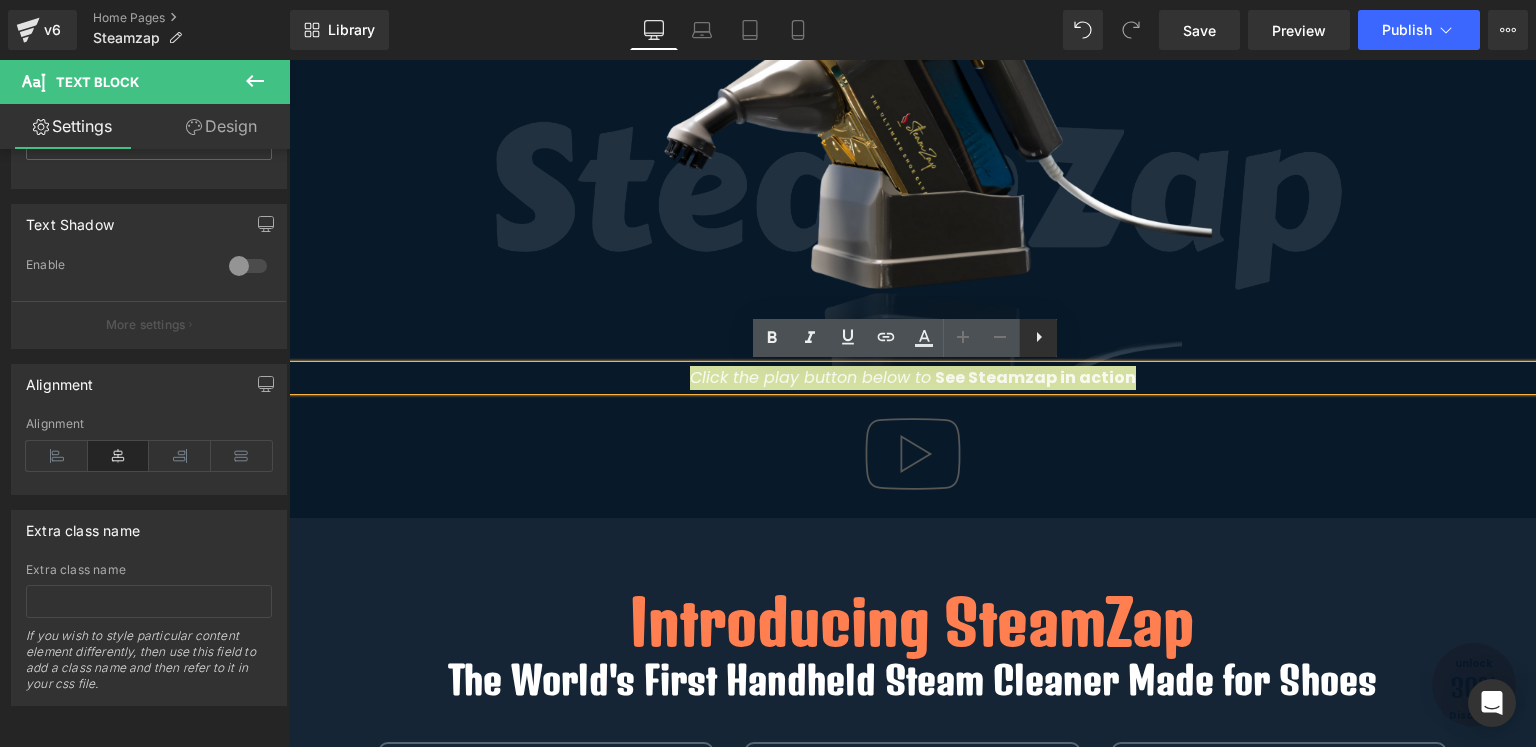 click 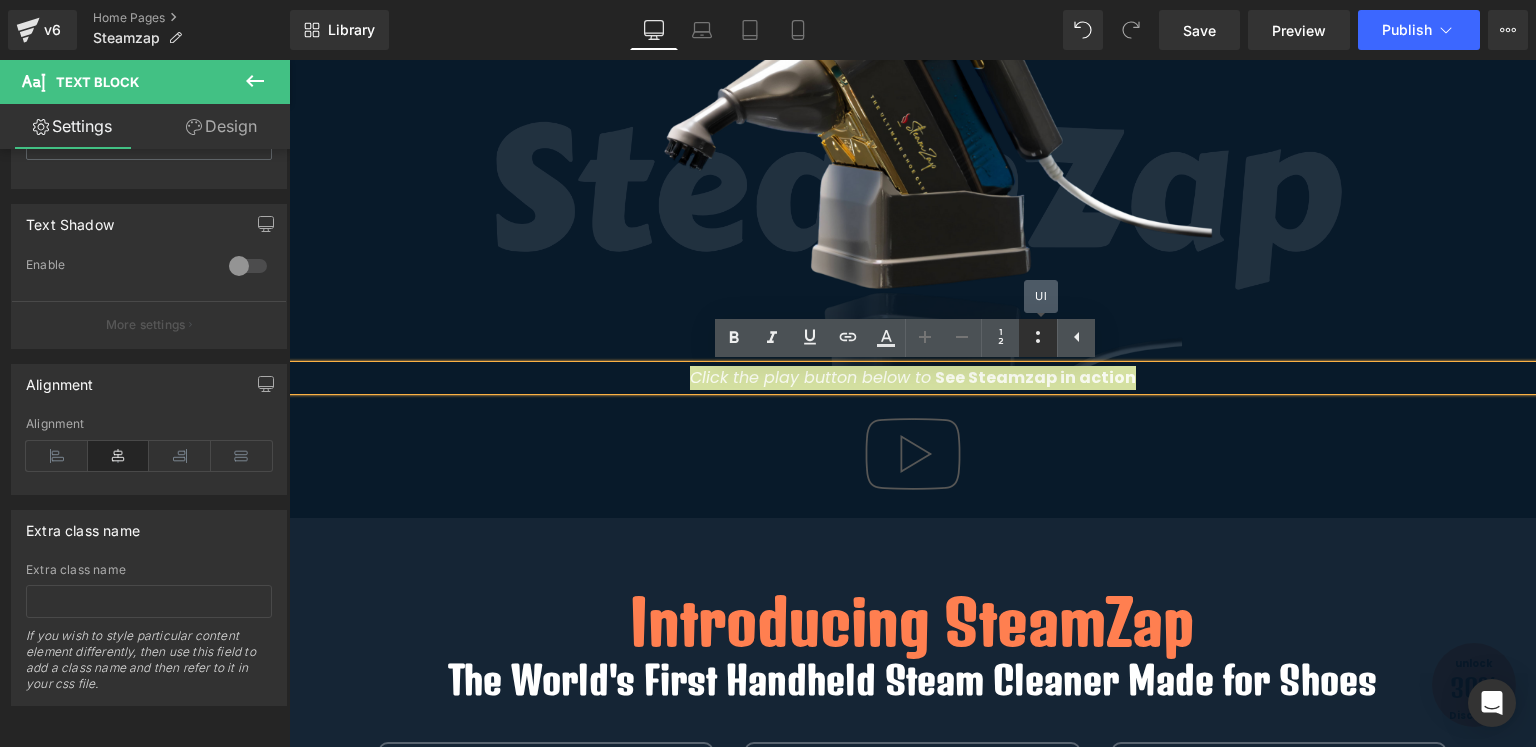 click 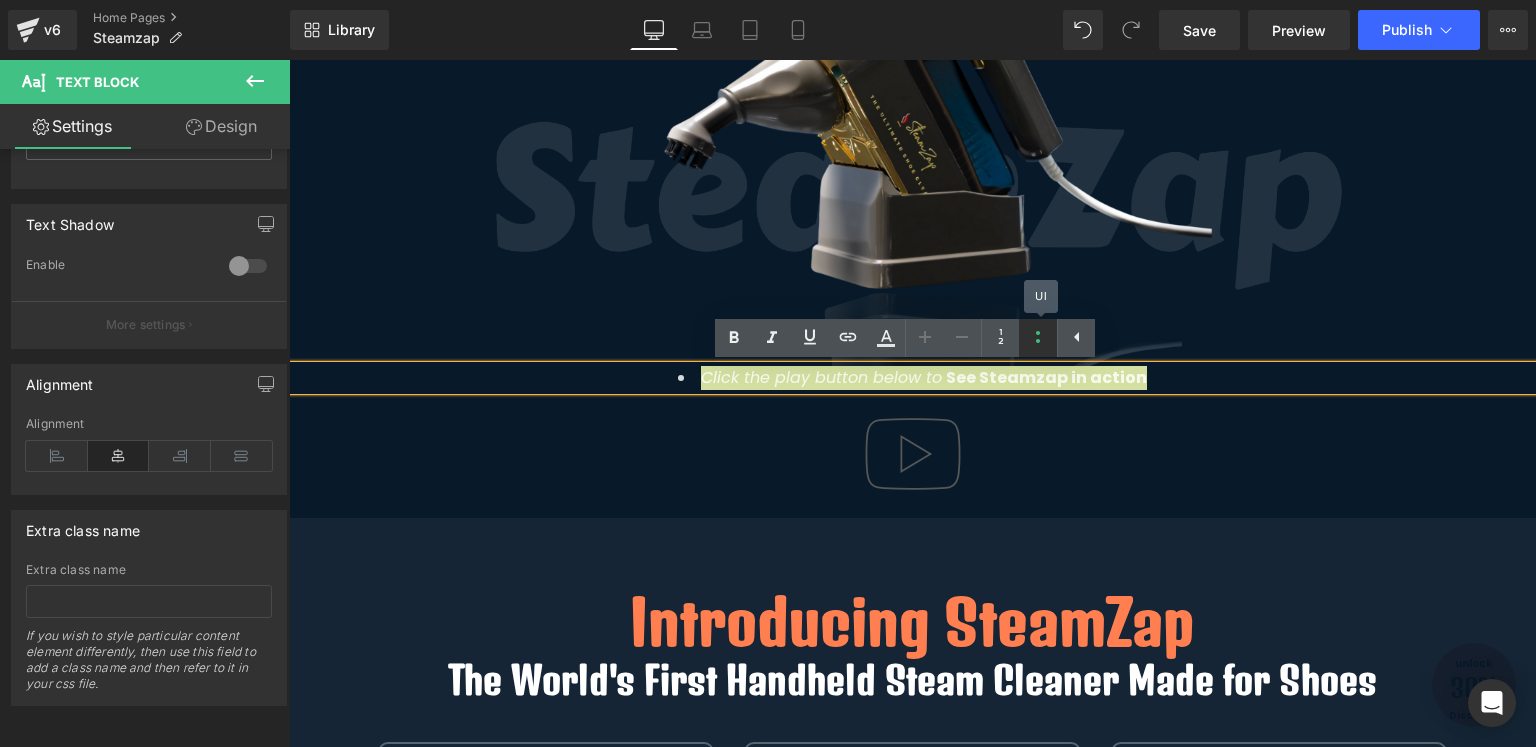 click 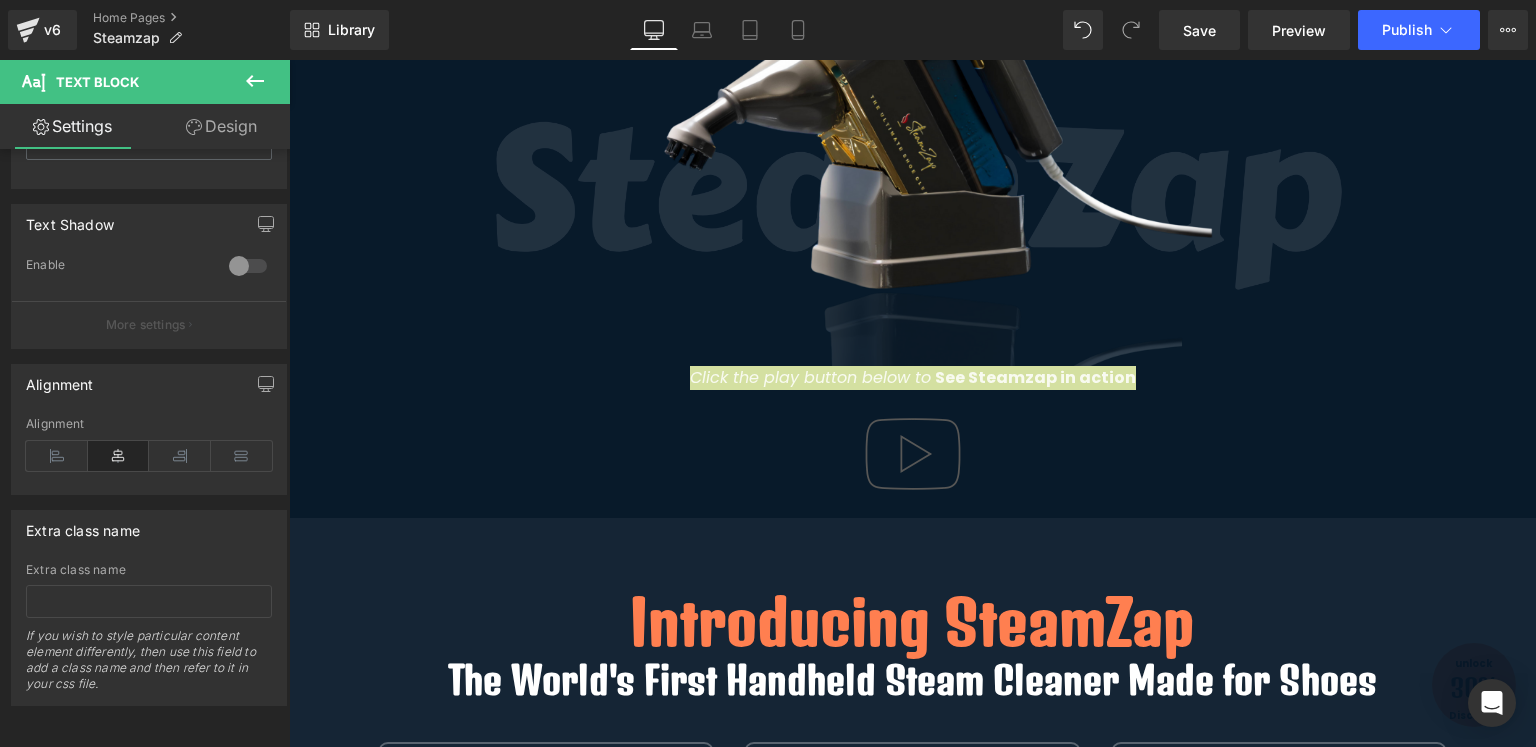 click on "Design" at bounding box center [221, 126] 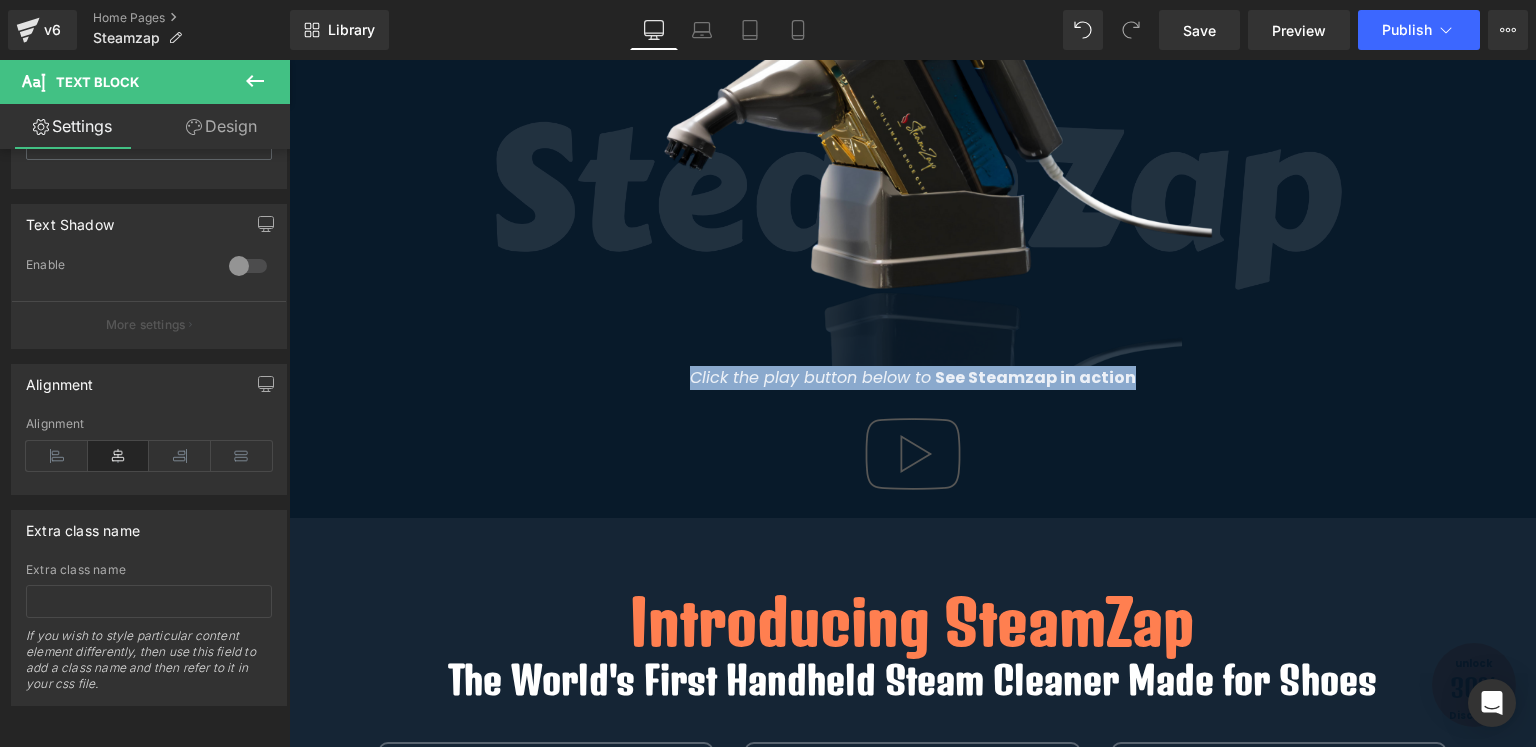 click at bounding box center [912, 454] 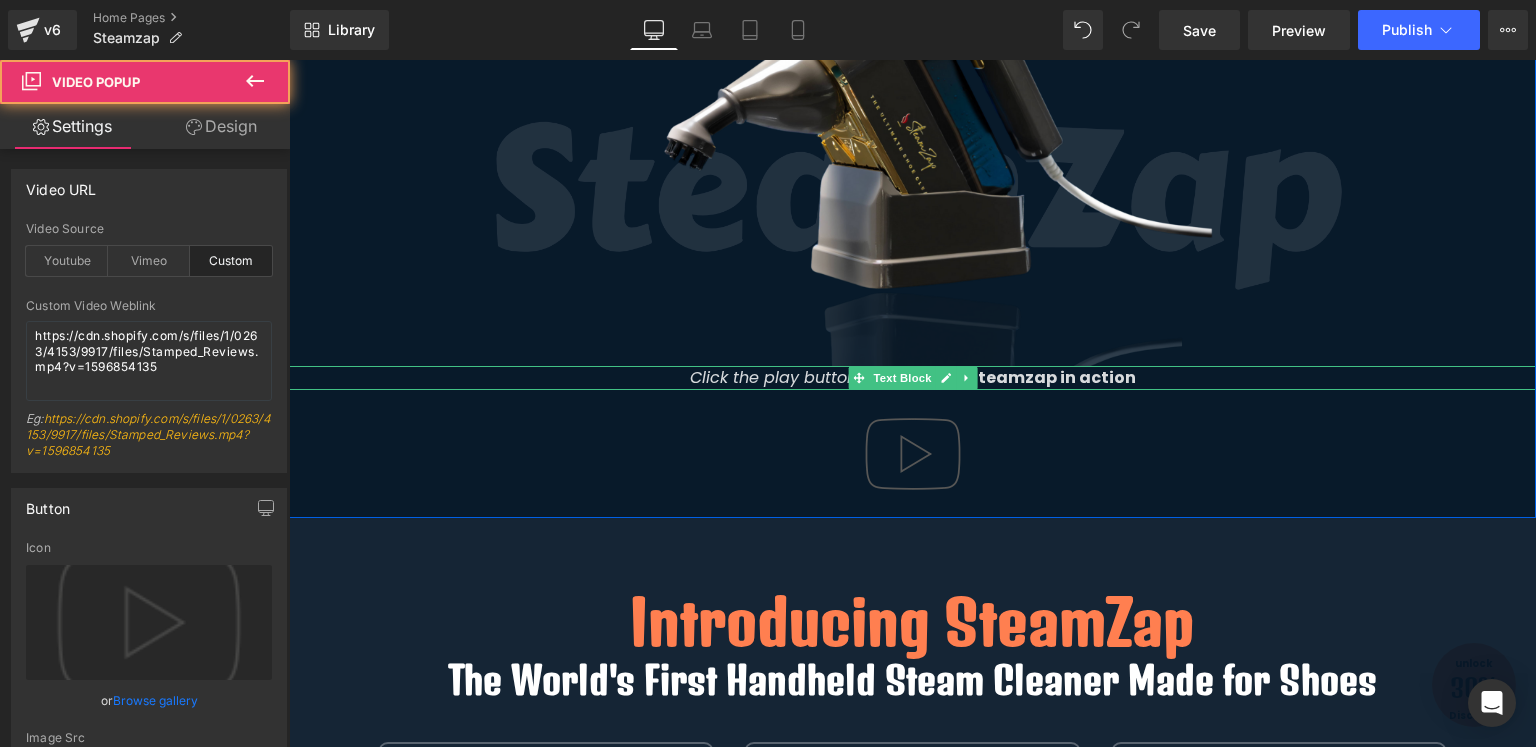 click on "Click the play button below to" at bounding box center [810, 377] 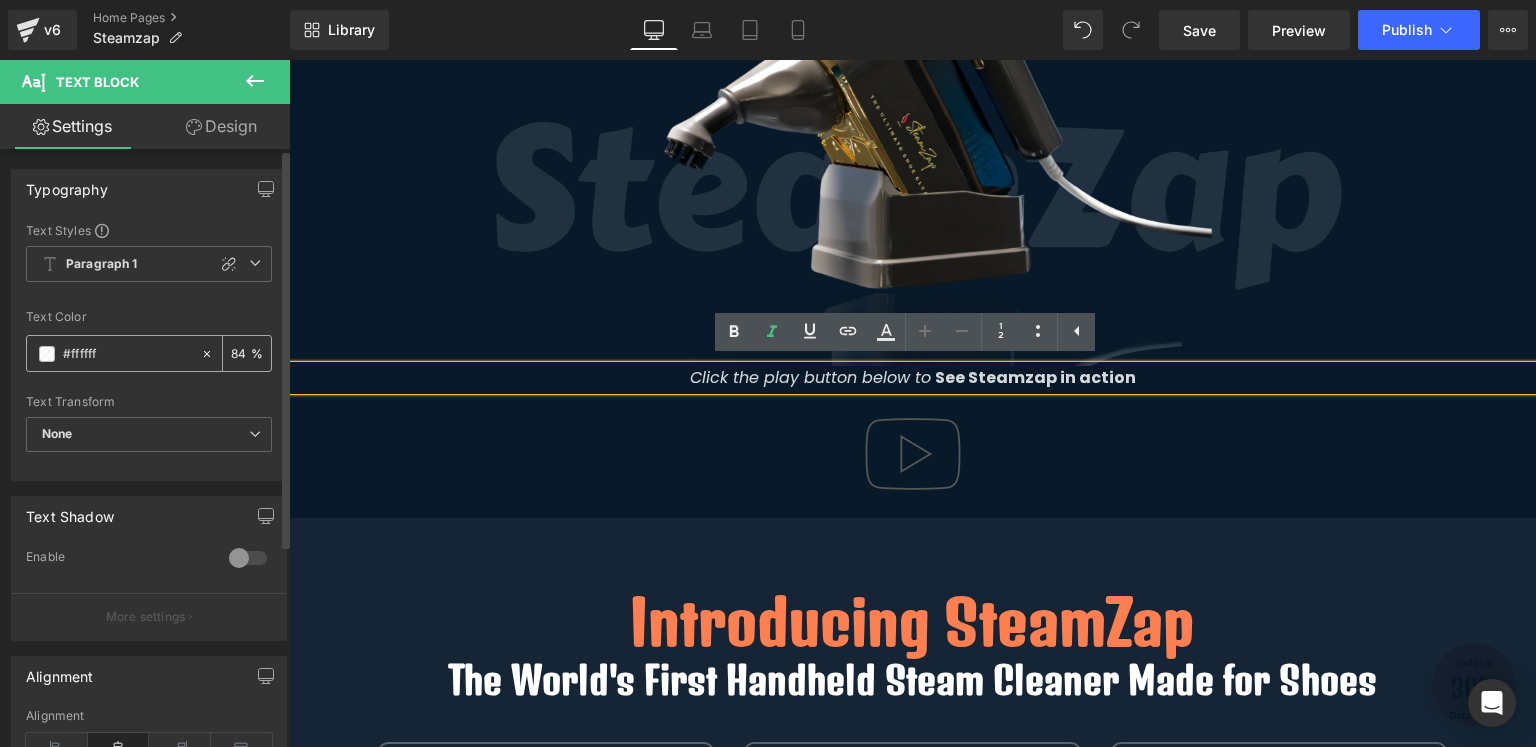 click on "#ffffff" at bounding box center [127, 354] 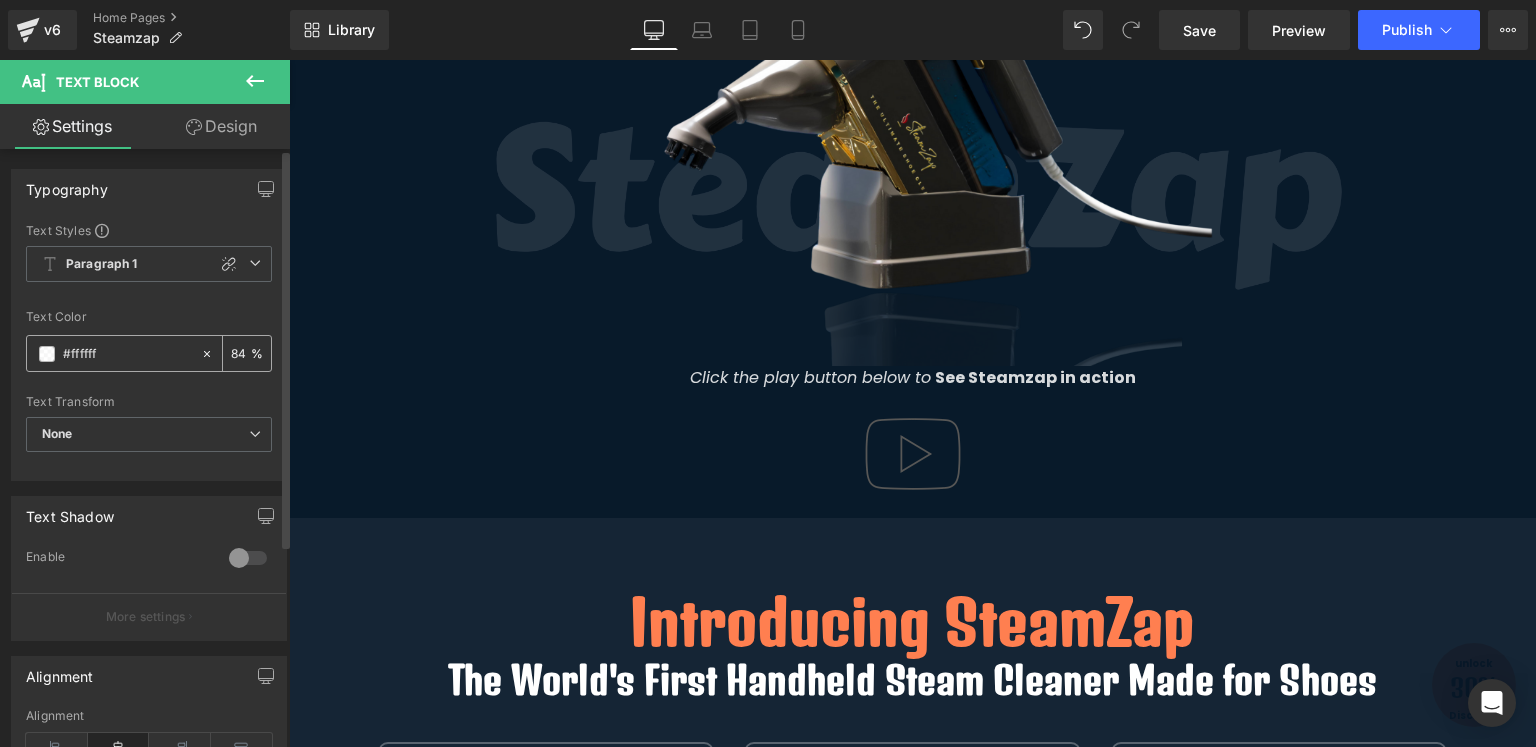 click on "#ffffff" at bounding box center (113, 353) 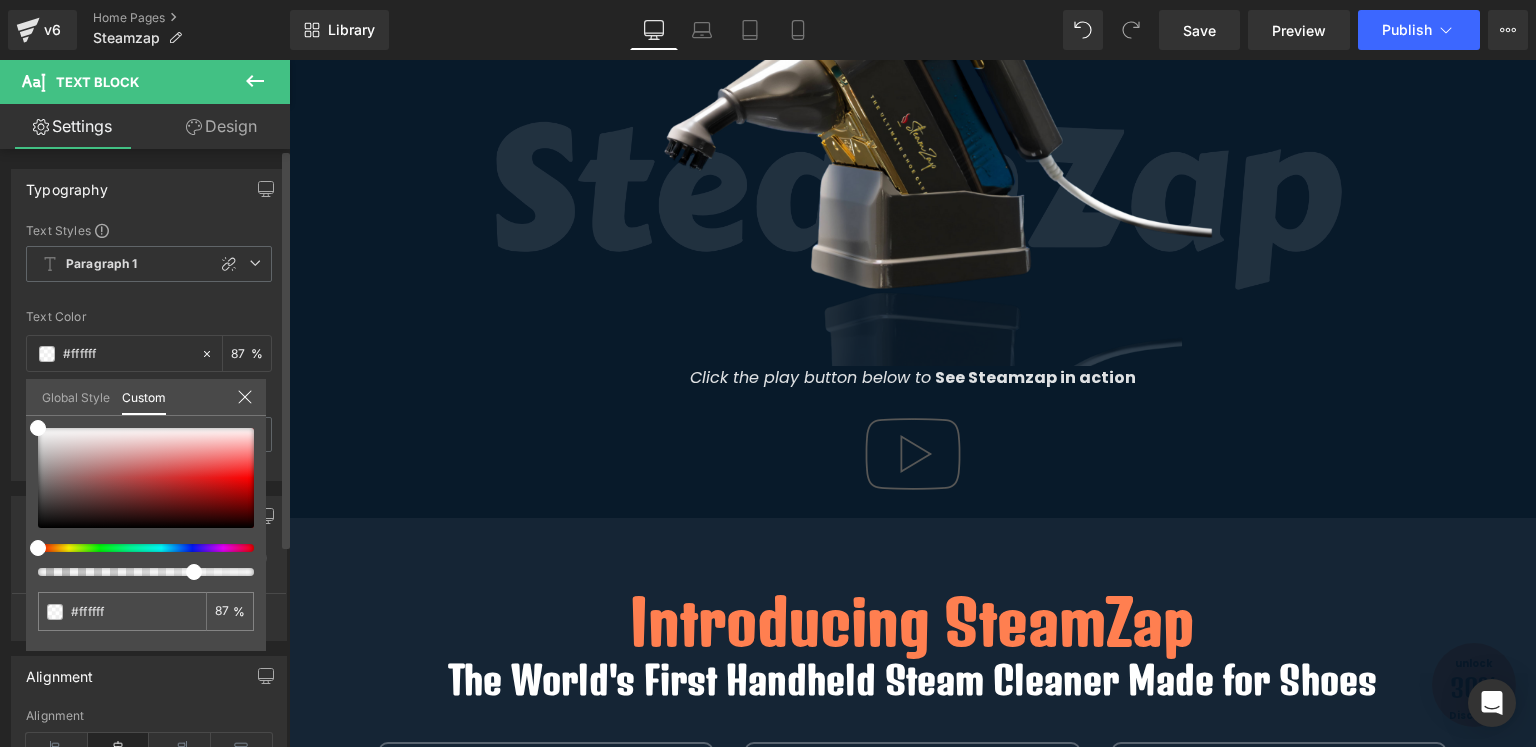 drag, startPoint x: 220, startPoint y: 573, endPoint x: 188, endPoint y: 573, distance: 32 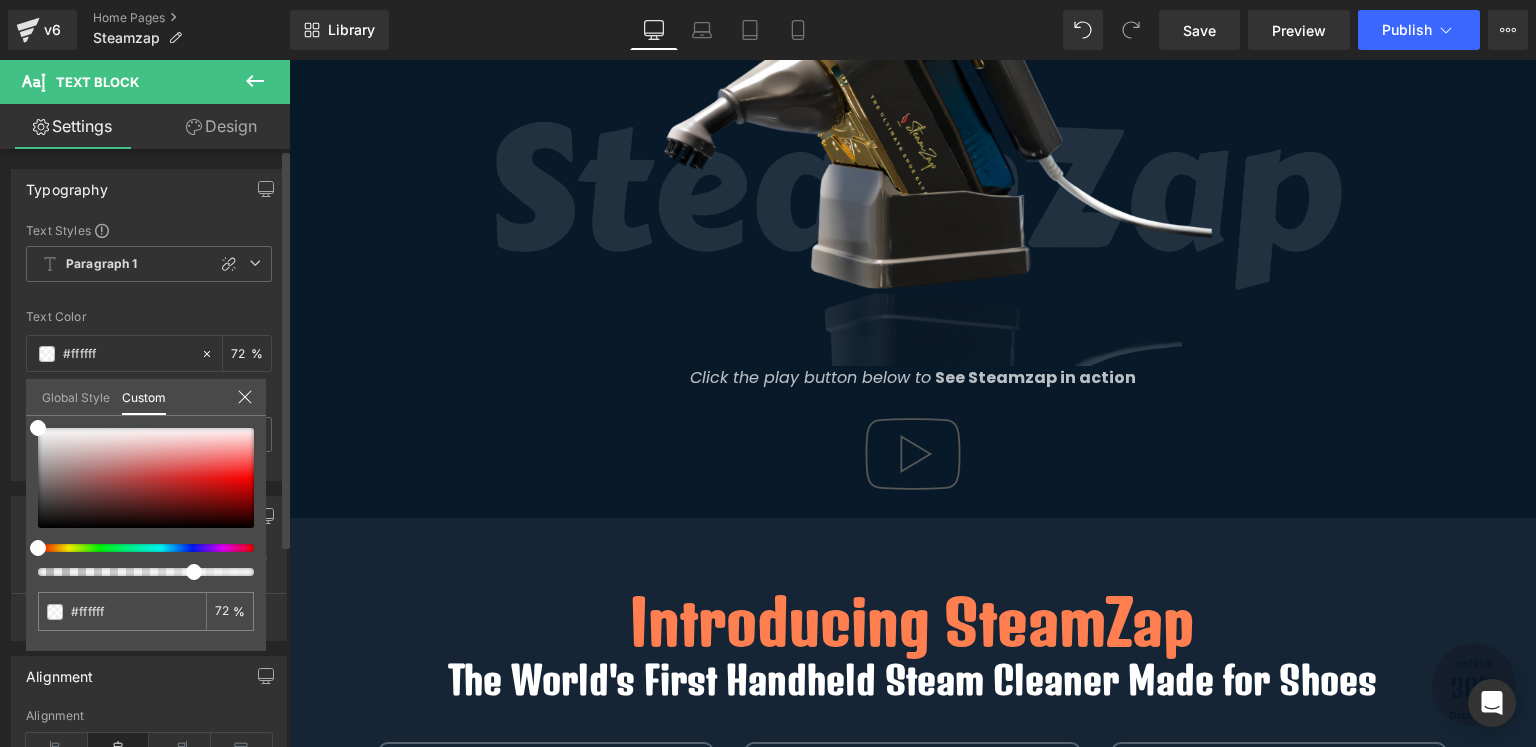 drag, startPoint x: 188, startPoint y: 573, endPoint x: 153, endPoint y: 575, distance: 35.057095 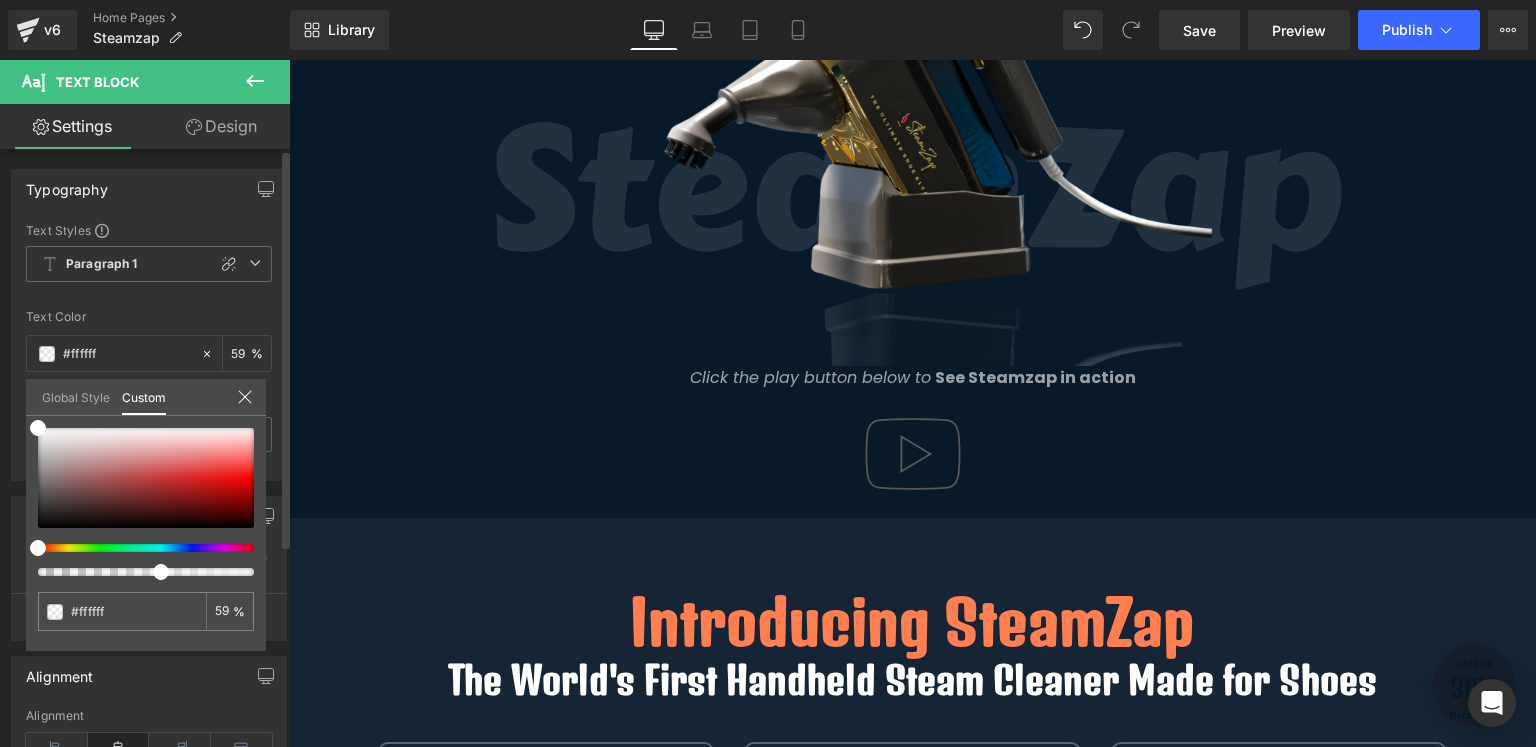 click at bounding box center (138, 572) 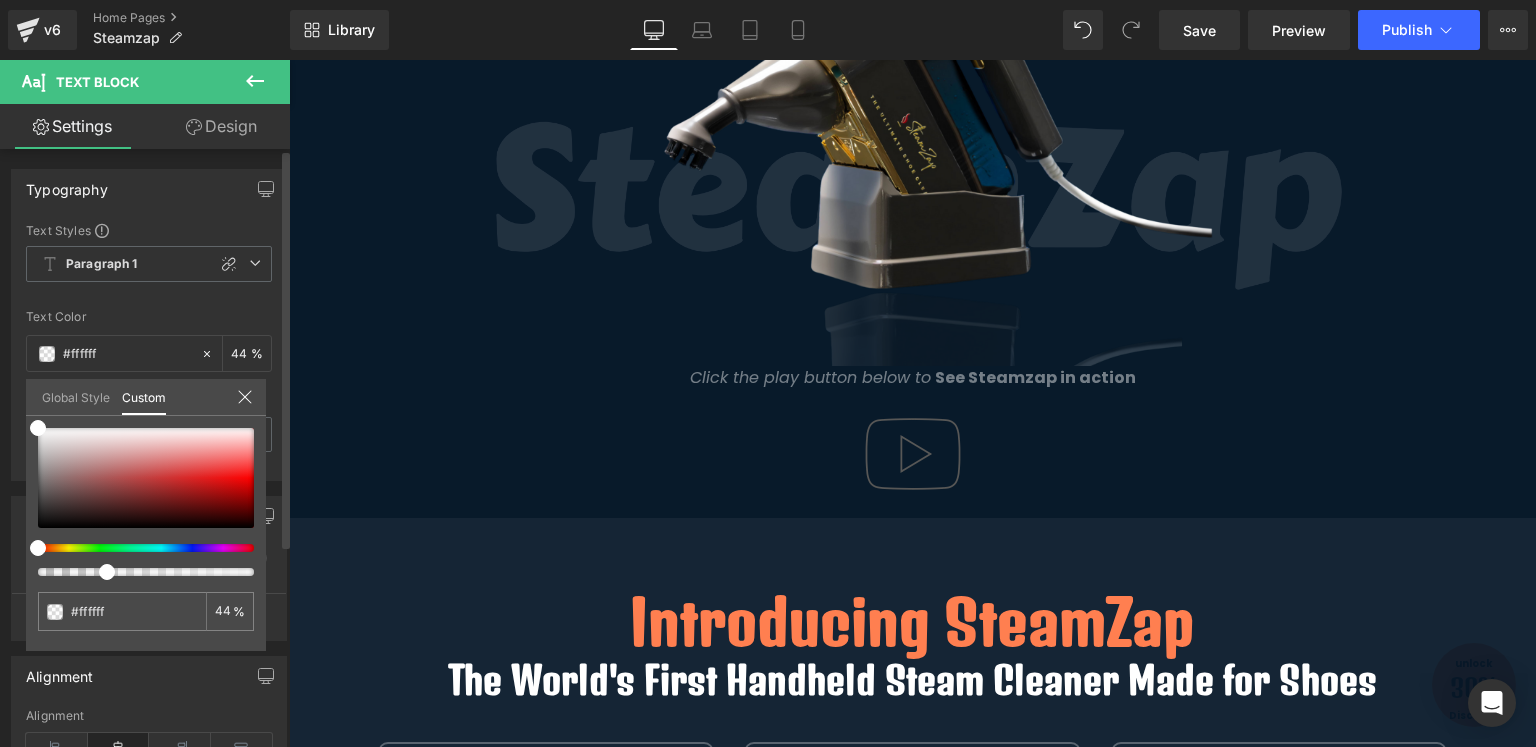 click at bounding box center (138, 572) 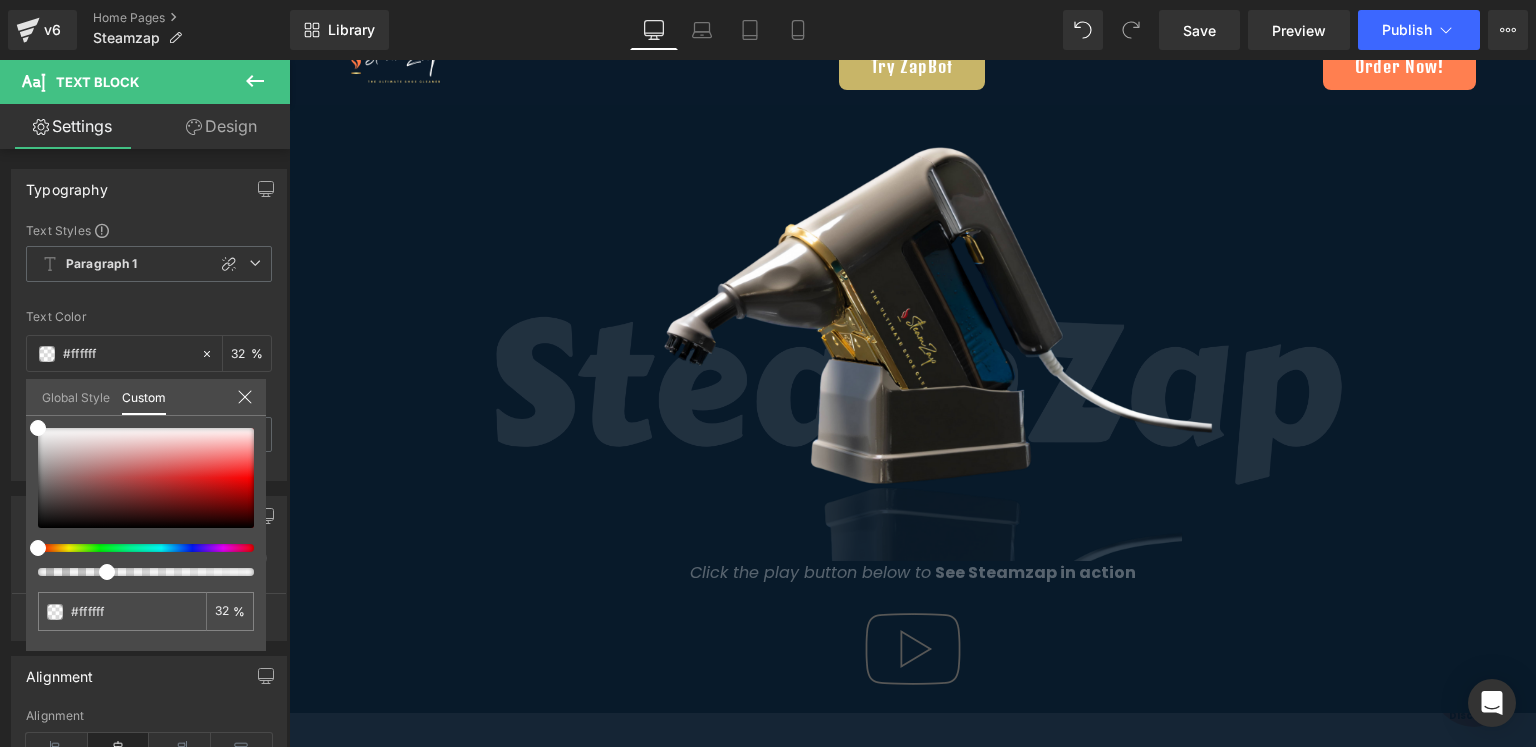 scroll, scrollTop: 62, scrollLeft: 0, axis: vertical 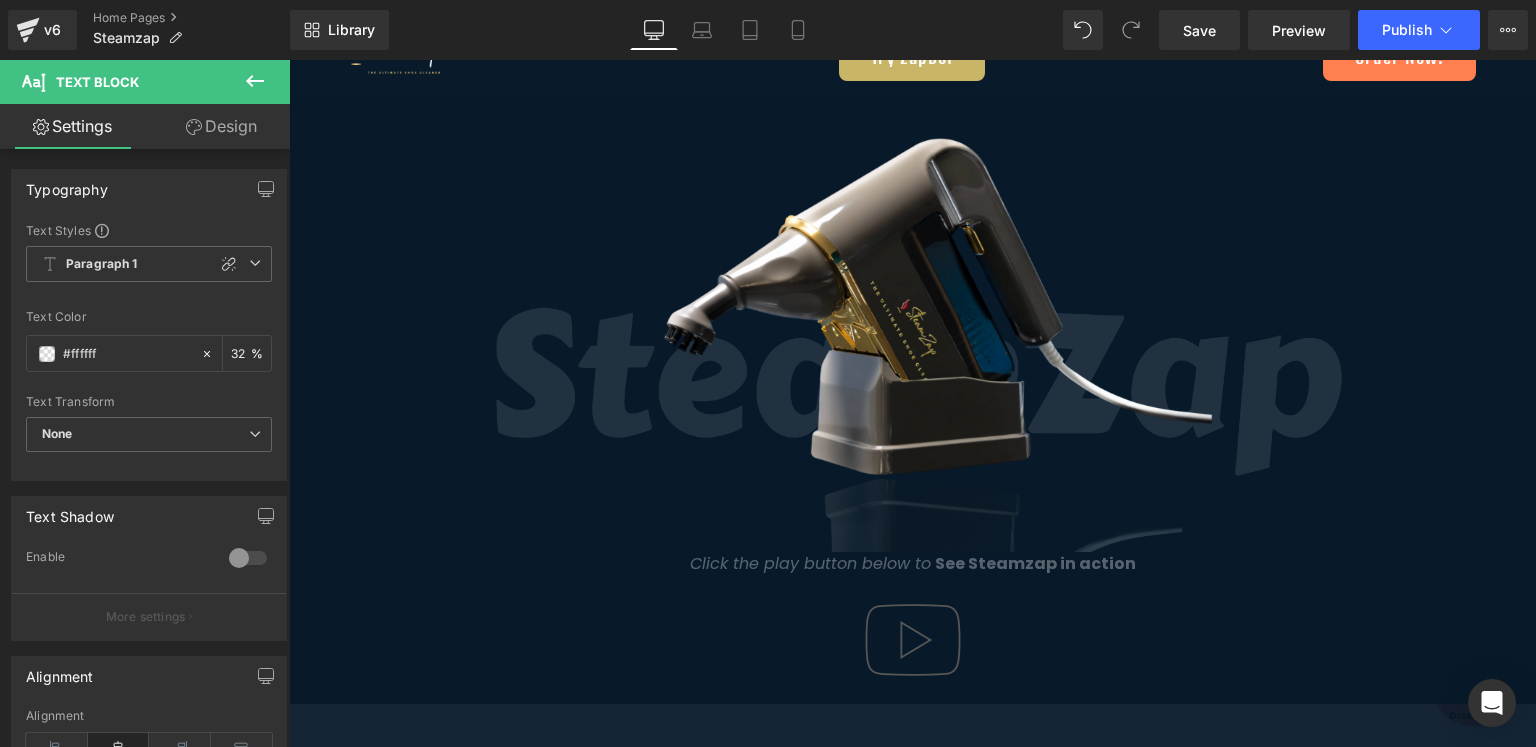 click on "Image Try ZapBot Button Order Now! Button Row
Image
Click the play button below to See Steamzap in action
Text Block
Video Popup Row
Hero Banner Introducing SteamZap Heading The World's First Handheld Steam Cleaner Made for Shoes Heading Row Image Innovation Heading The pioneer in shoe care innovation. Unmatched in its class, SteamZap is the world's first handheld steam cleaner meticulously crafted exclusively for shoes Text Block Row Image Precision Heading This revolutionary device comes with a set of specialized attachments, precisely tailored for different shoe components, ensuring a thorough and effective cleaning experience. Text Block Row" at bounding box center [912, 6760] 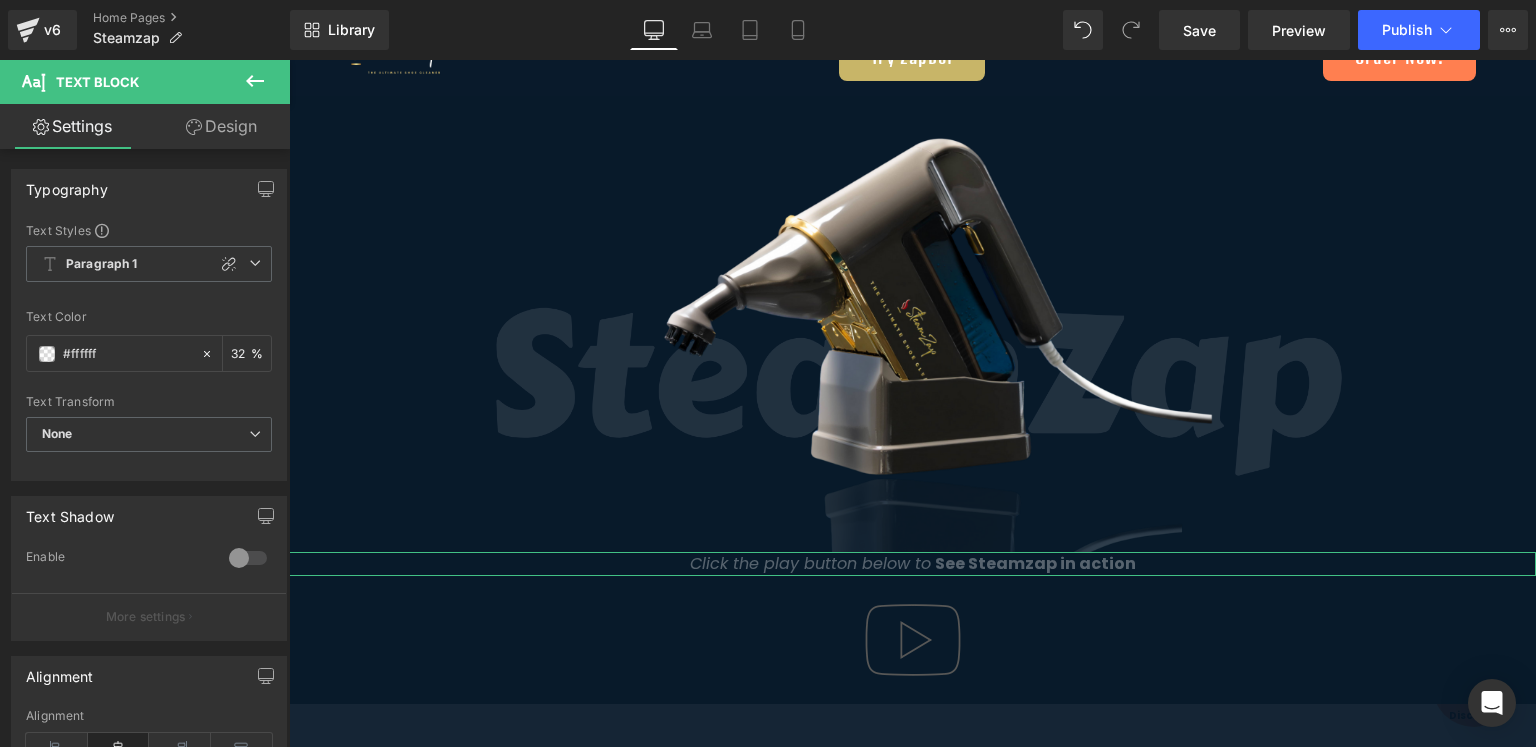 click on "Design" at bounding box center (221, 126) 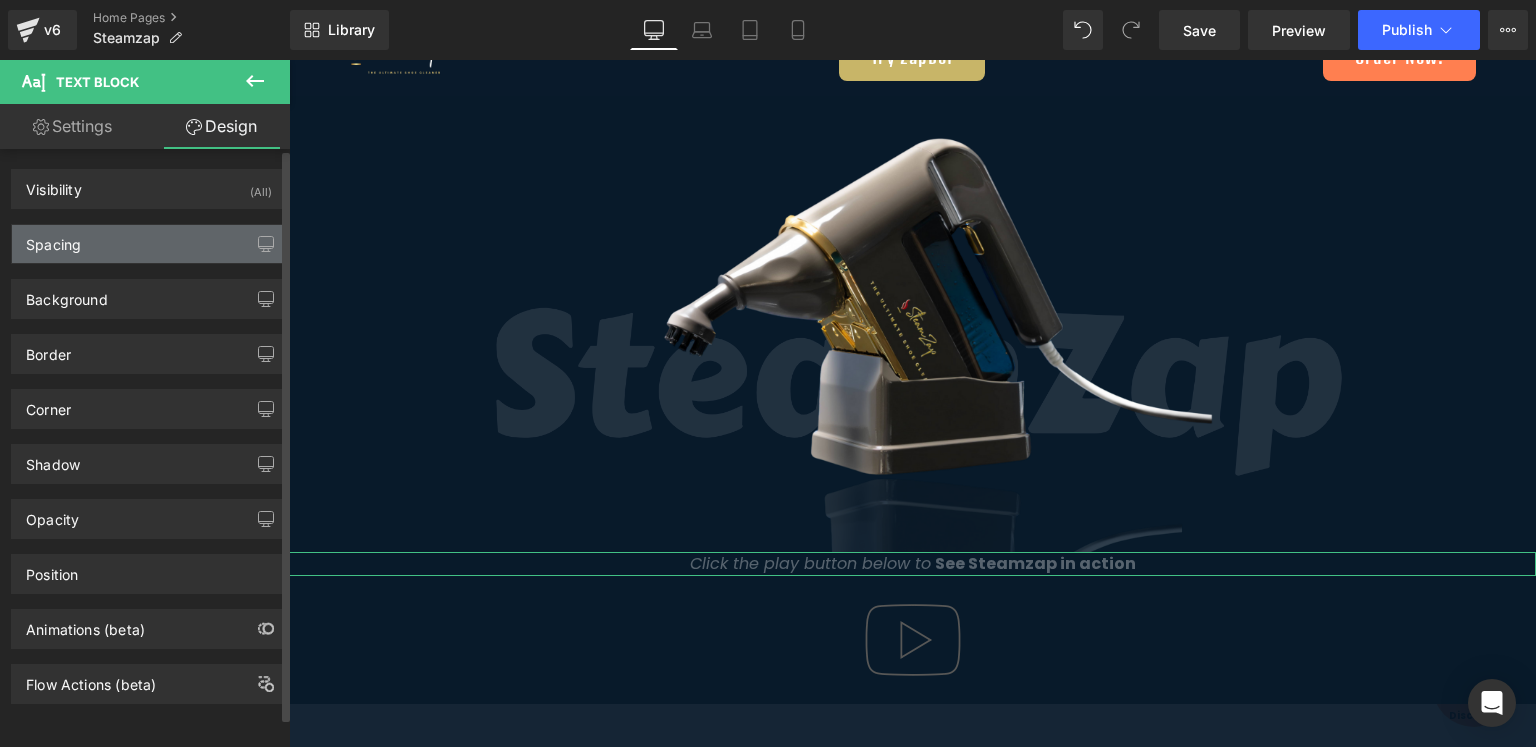 click on "Spacing" at bounding box center [149, 244] 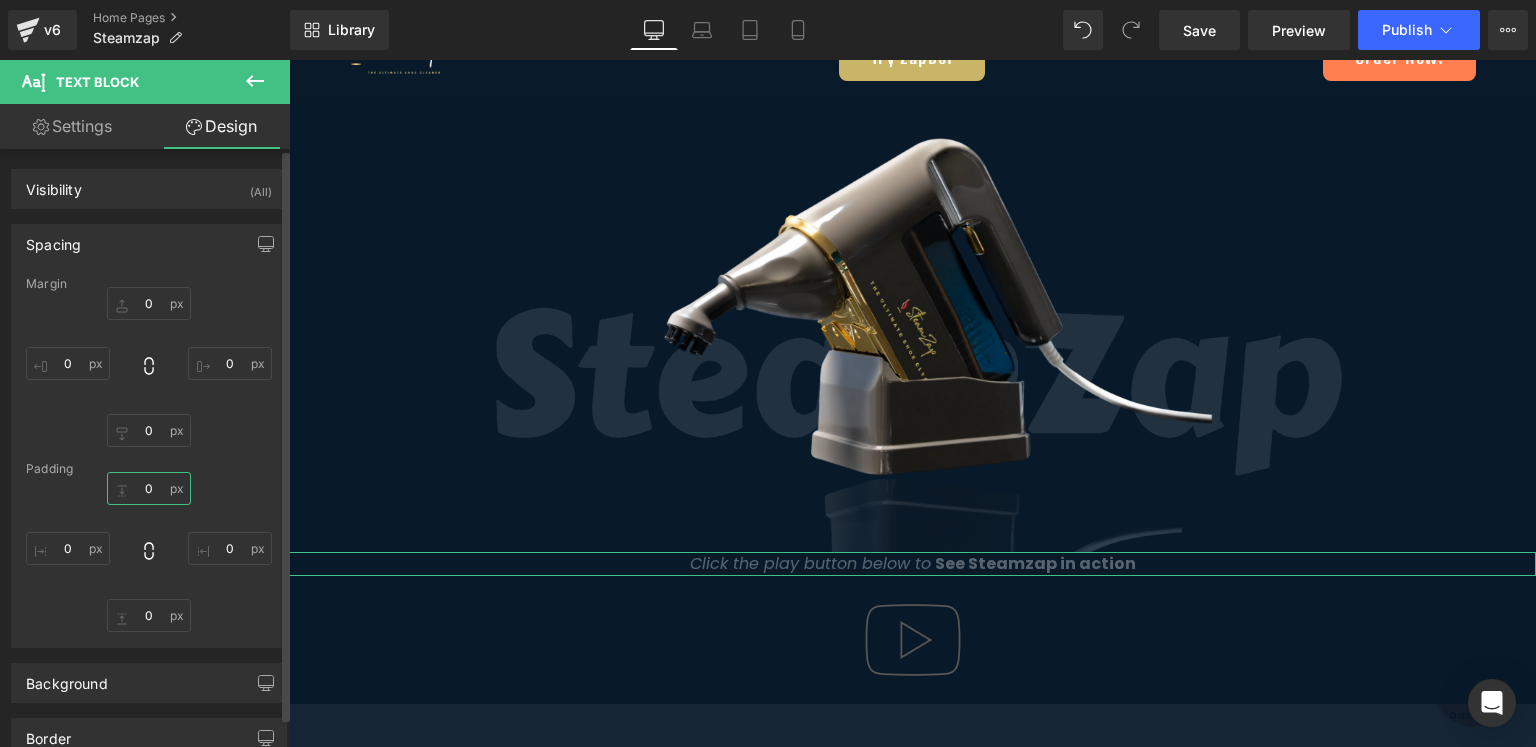 click at bounding box center [149, 488] 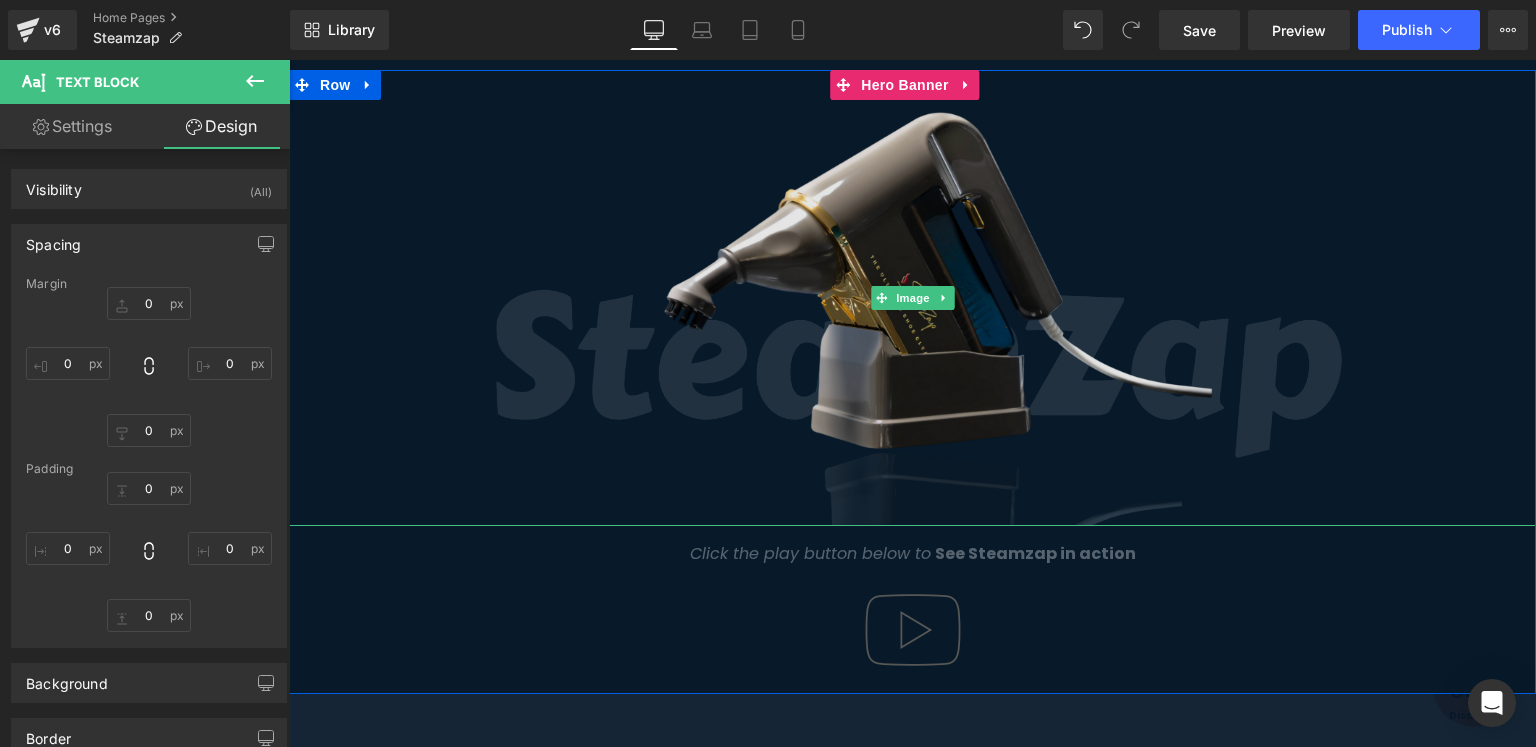 scroll, scrollTop: 104, scrollLeft: 0, axis: vertical 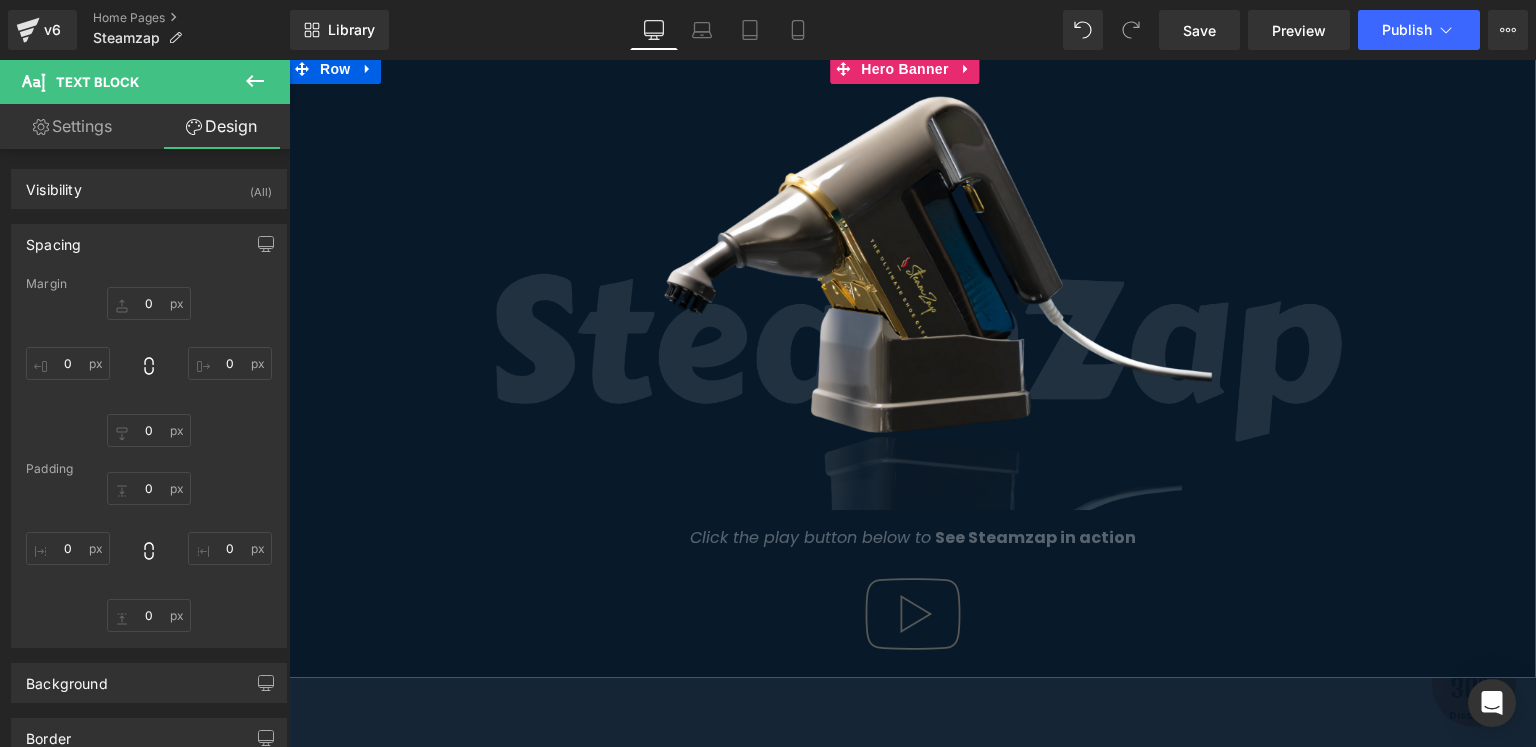 click on "Video Popup" at bounding box center [912, 614] 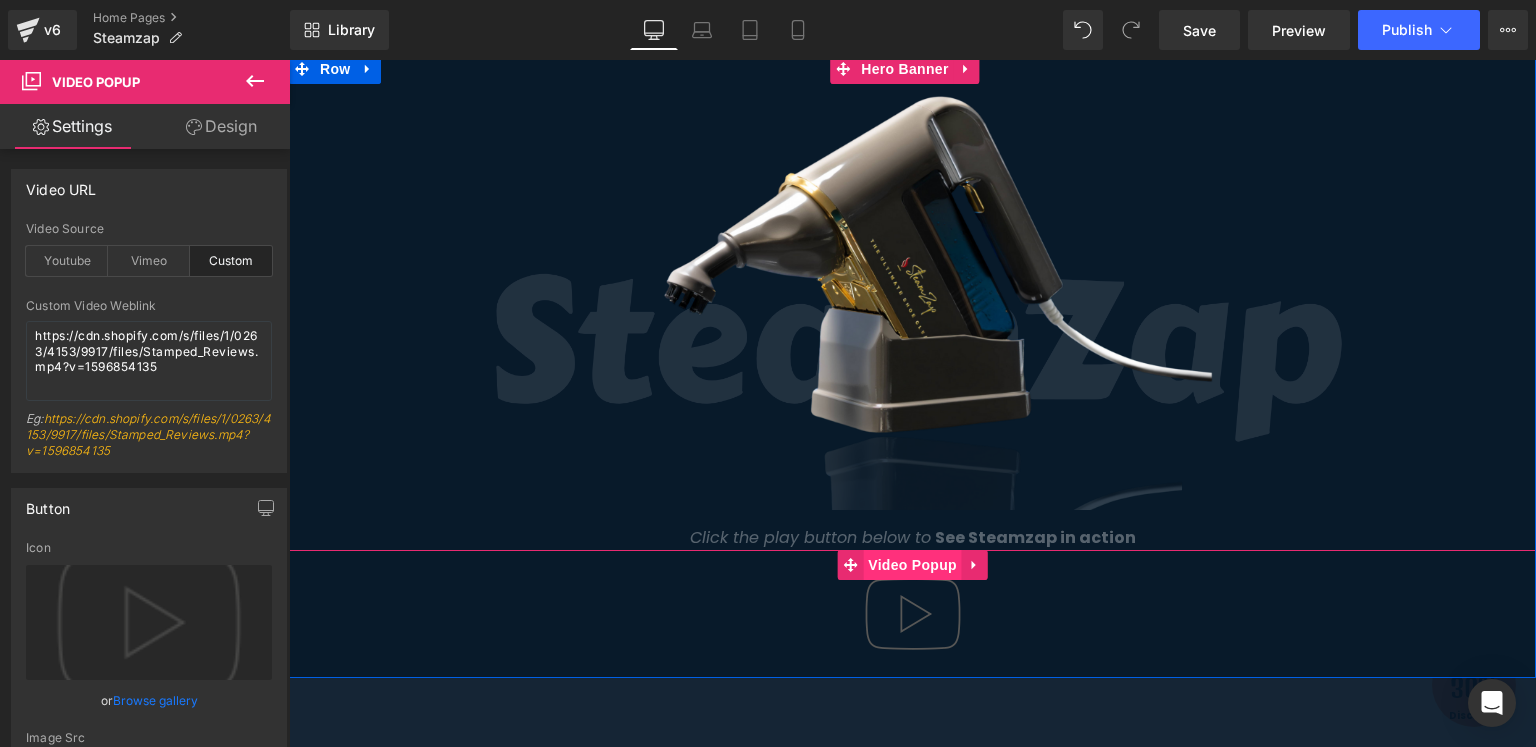 click on "Video Popup" at bounding box center (912, 565) 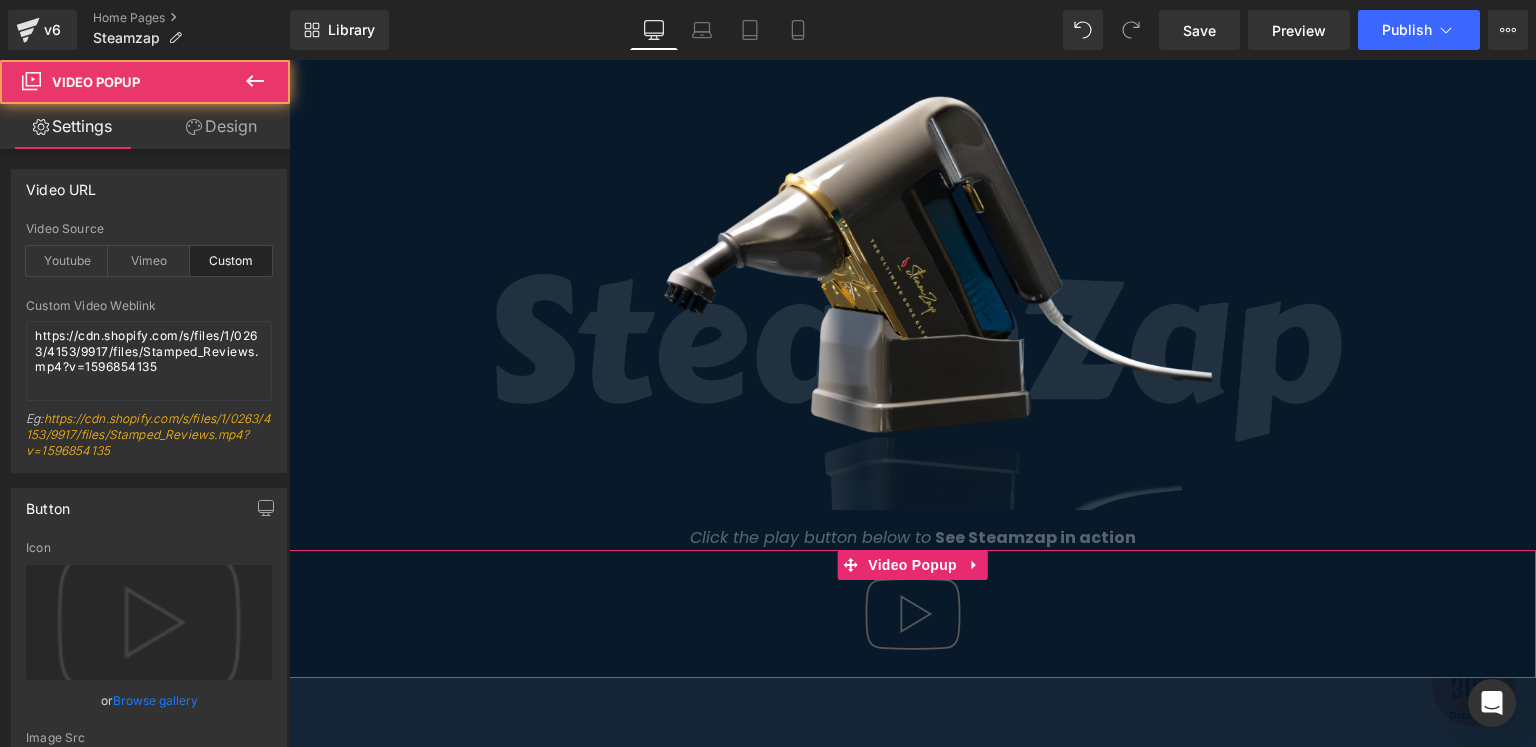 click on "Design" at bounding box center [221, 126] 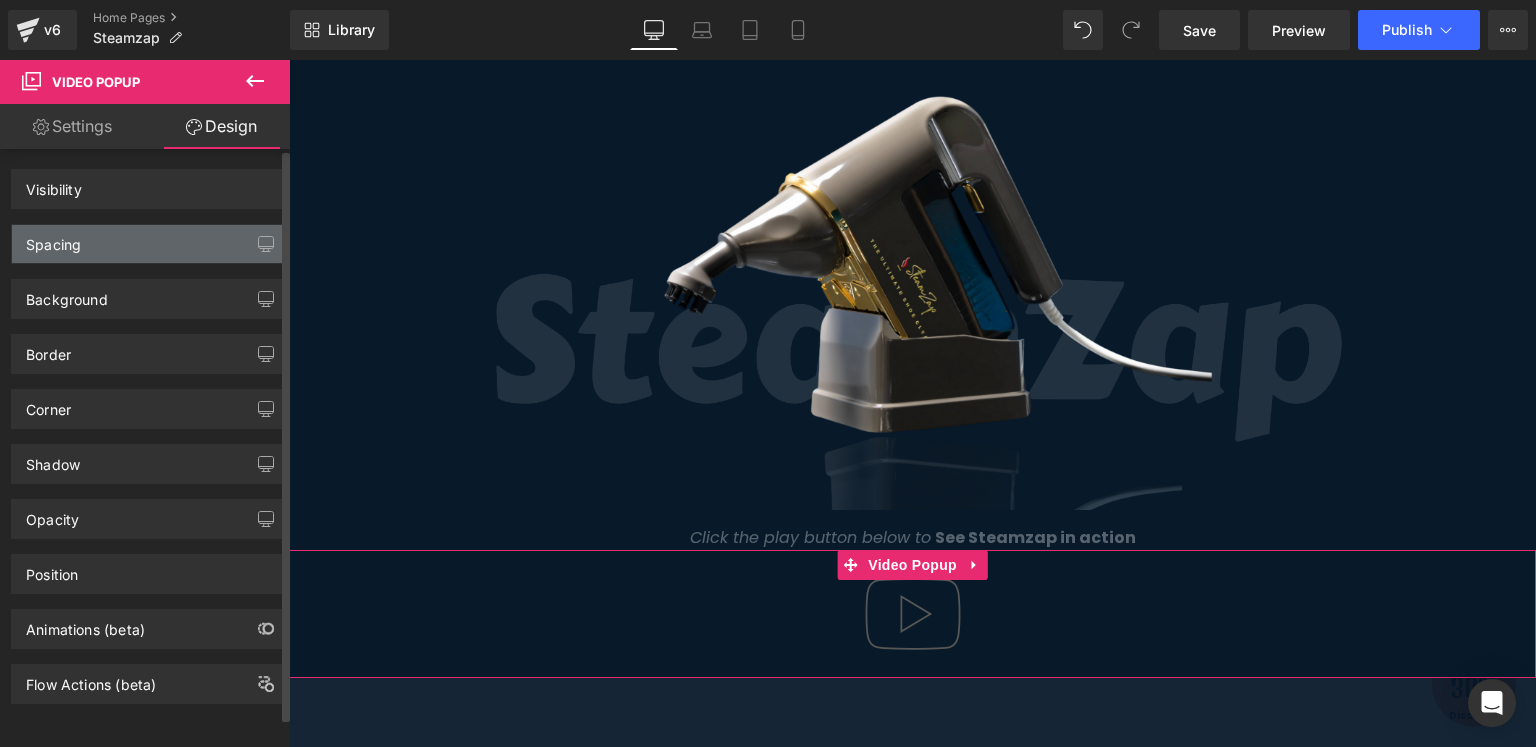 click on "Spacing" at bounding box center (149, 244) 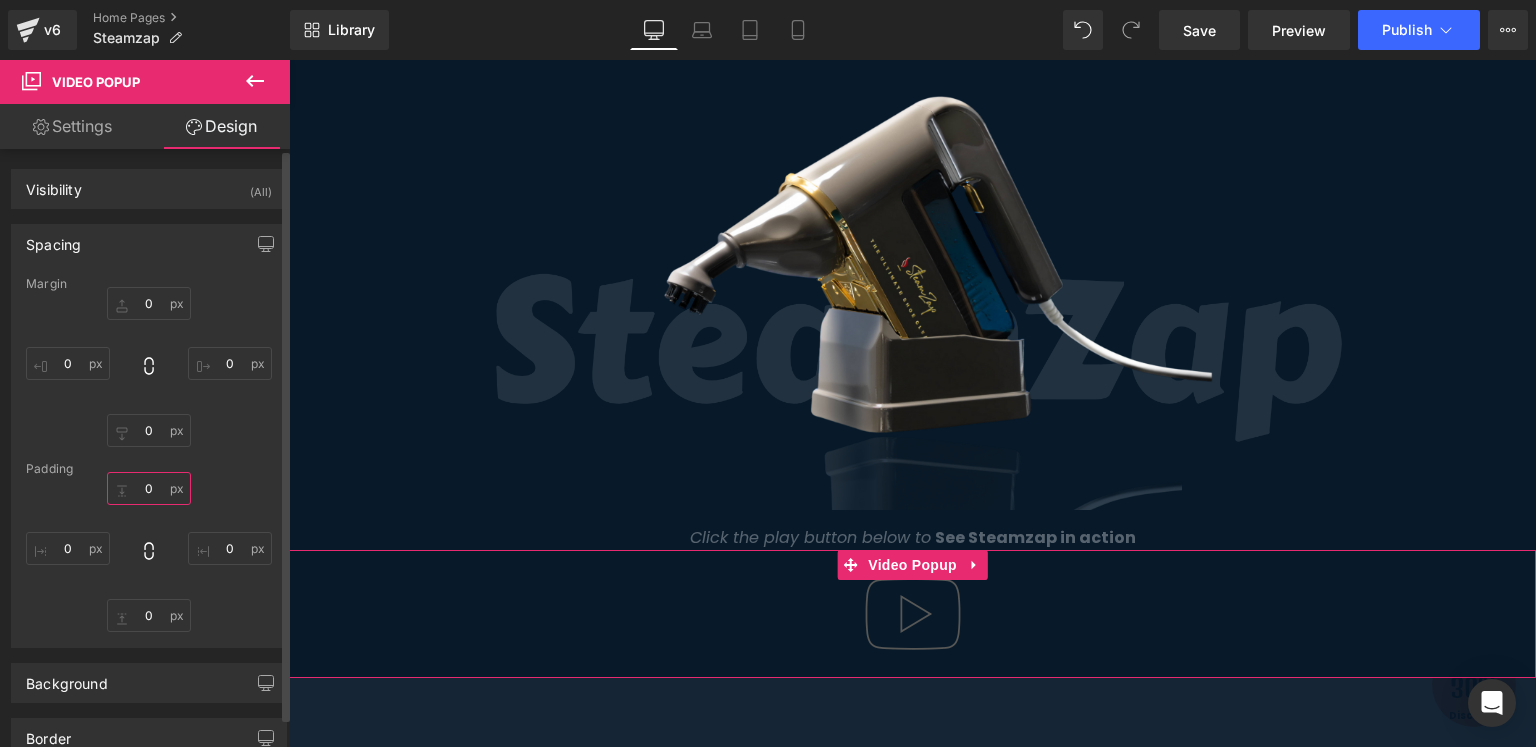 click at bounding box center [149, 488] 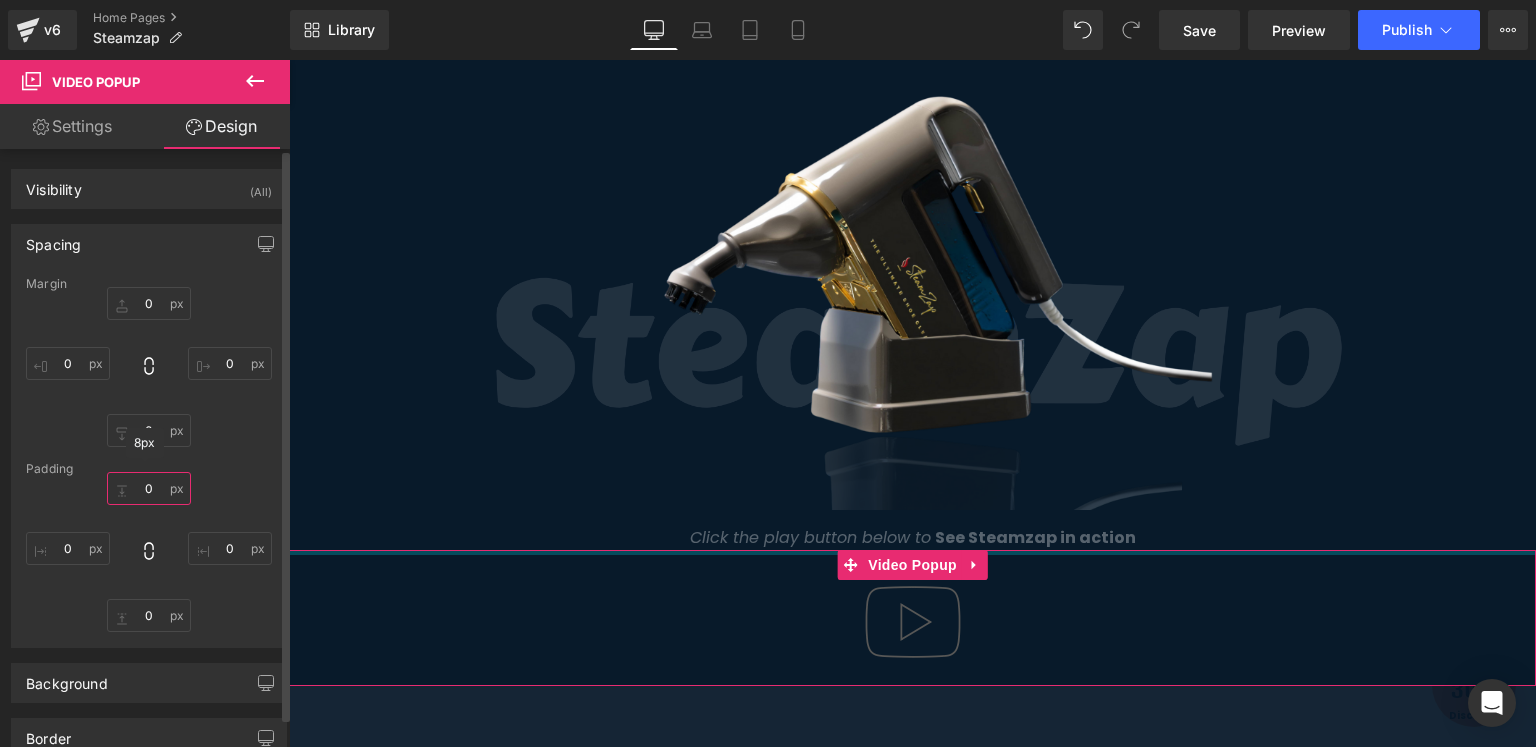 click at bounding box center [149, 488] 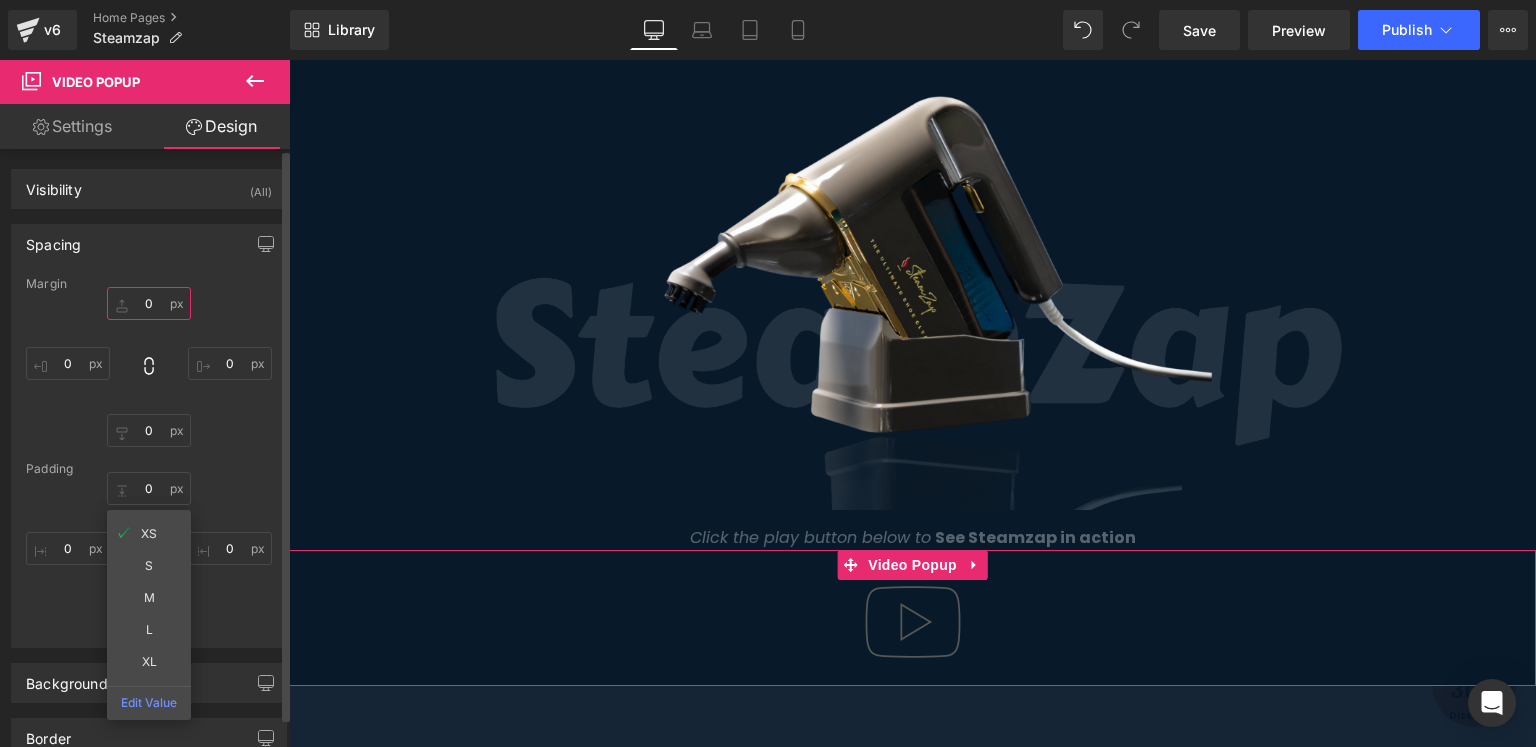 click at bounding box center [149, 303] 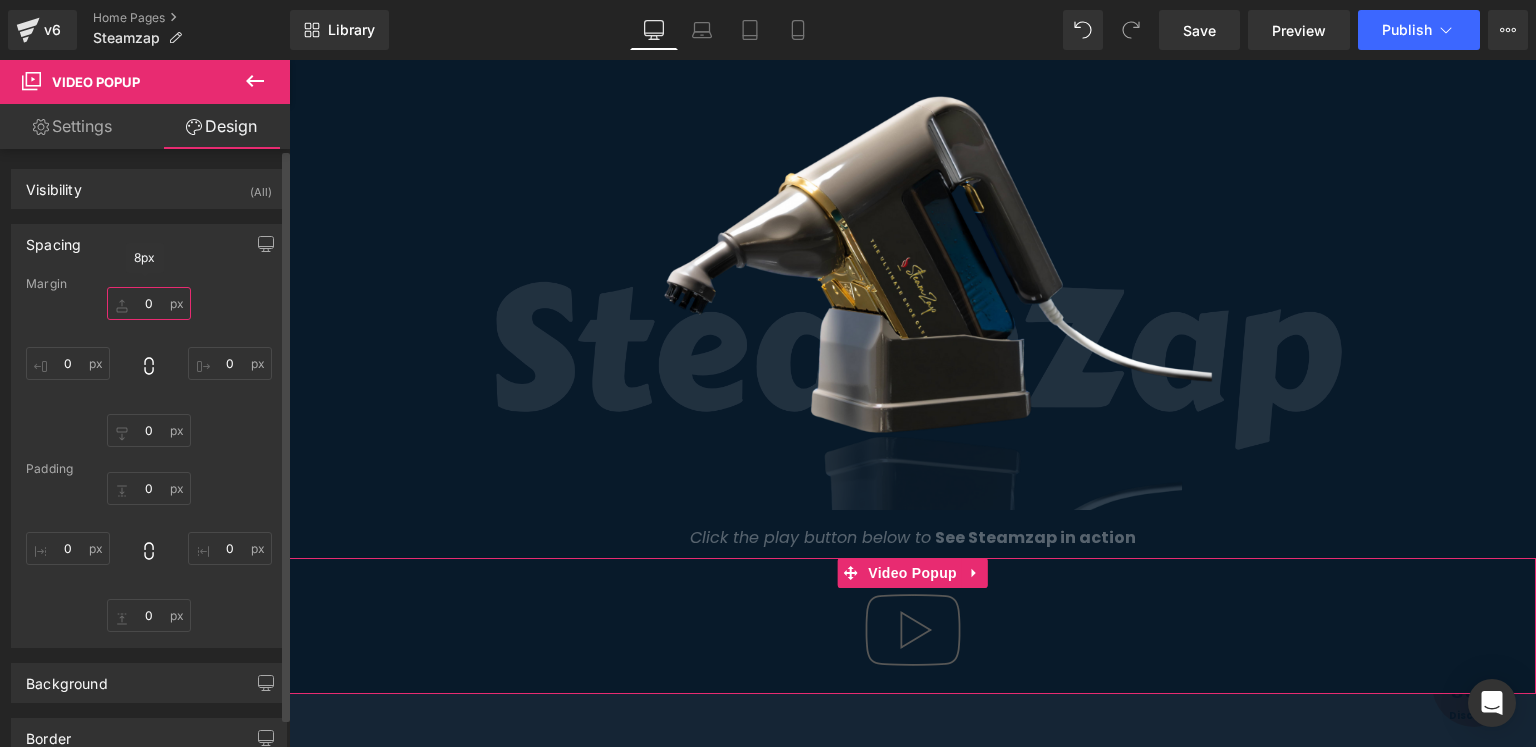 click at bounding box center (149, 303) 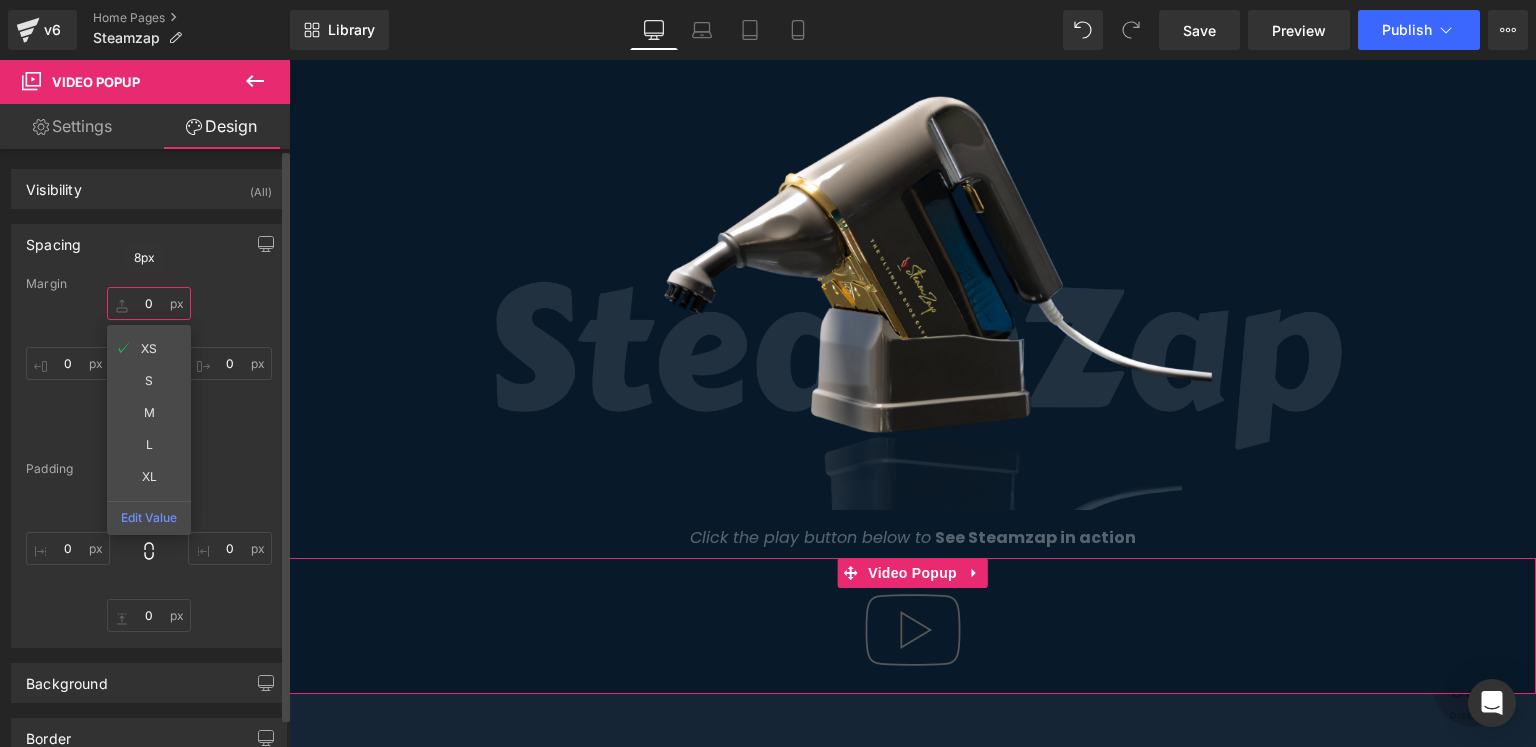 click at bounding box center [149, 303] 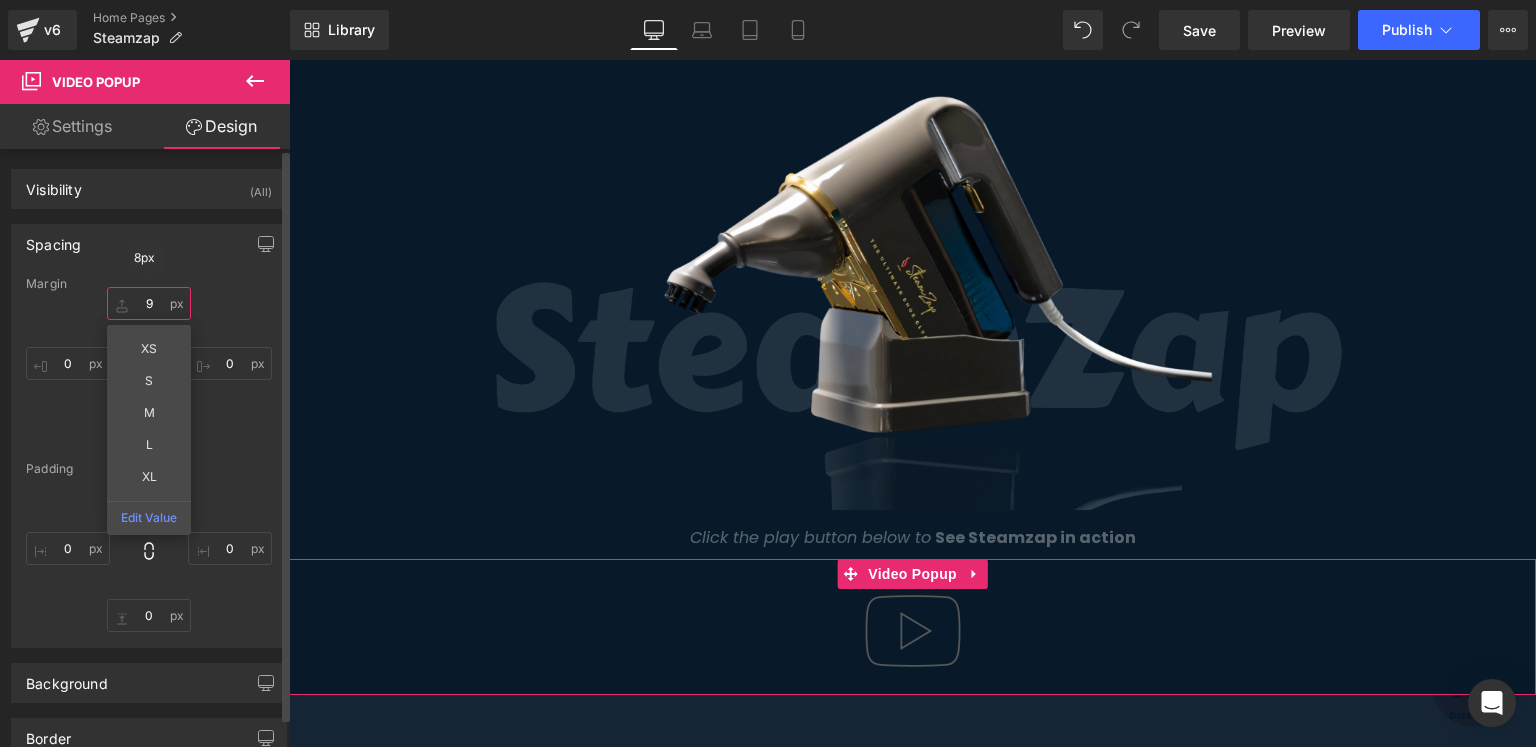type on "9" 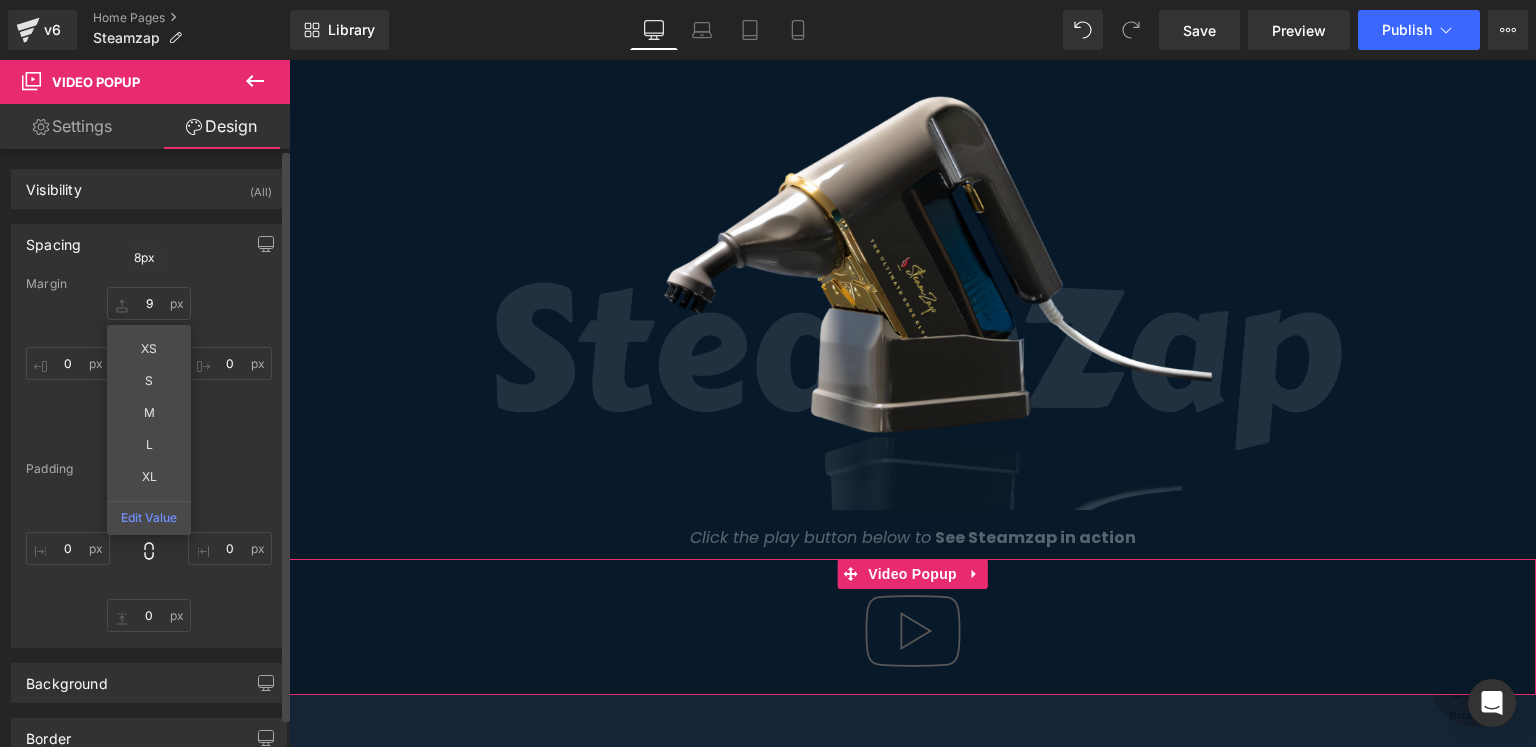 click on "9 XS S M L XL Edit Value" at bounding box center [149, 367] 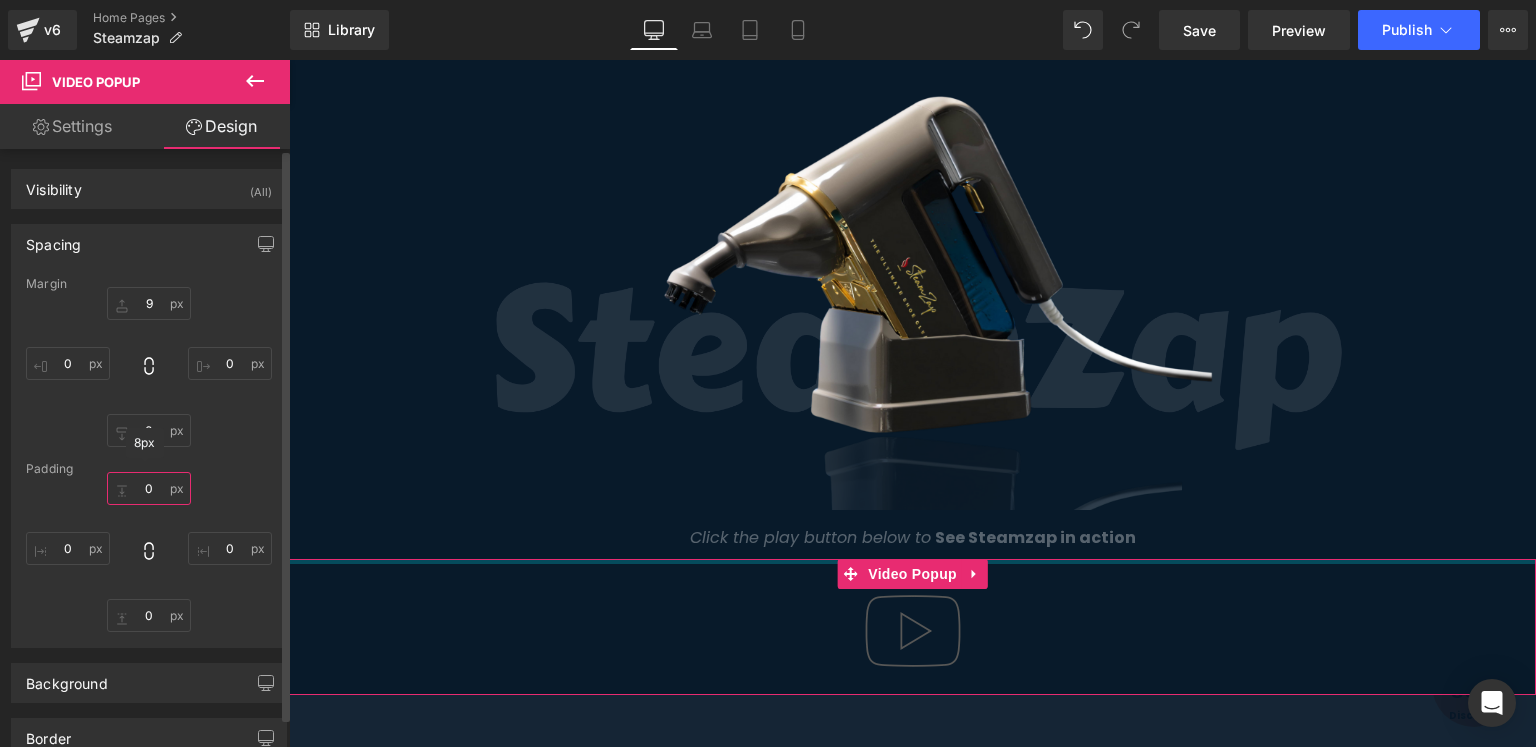click at bounding box center (149, 488) 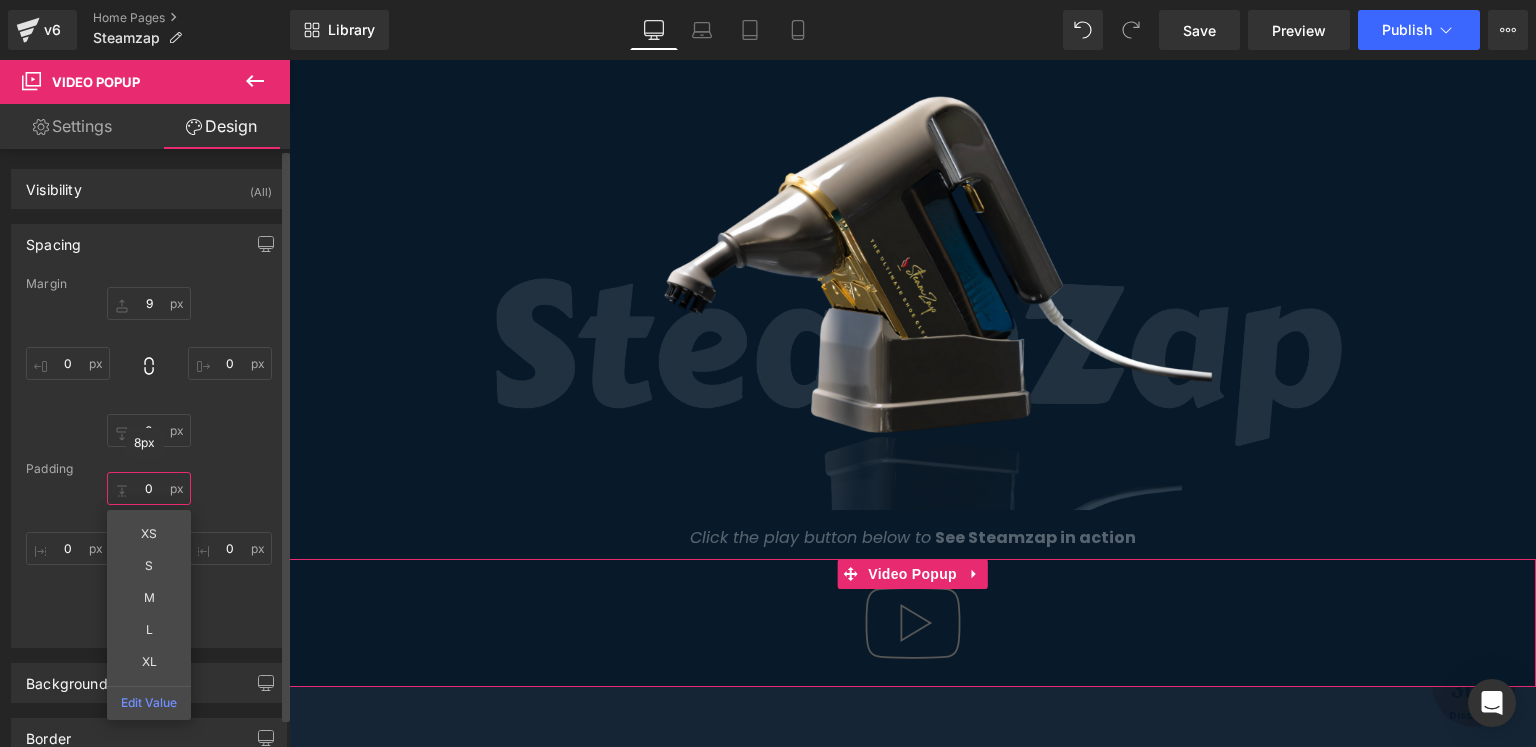 type on "0" 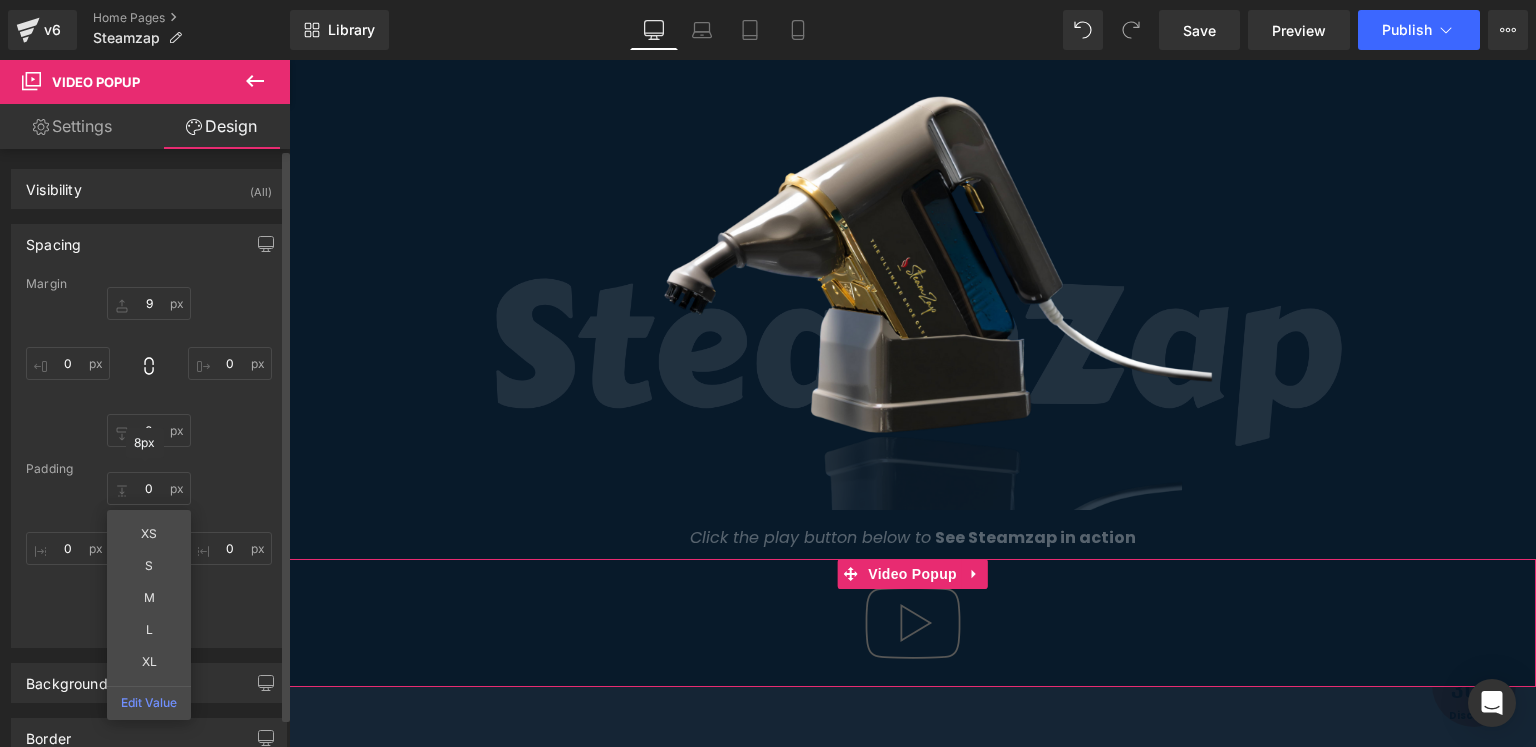 click on "0 XS S M L XL Edit Value" at bounding box center [149, 552] 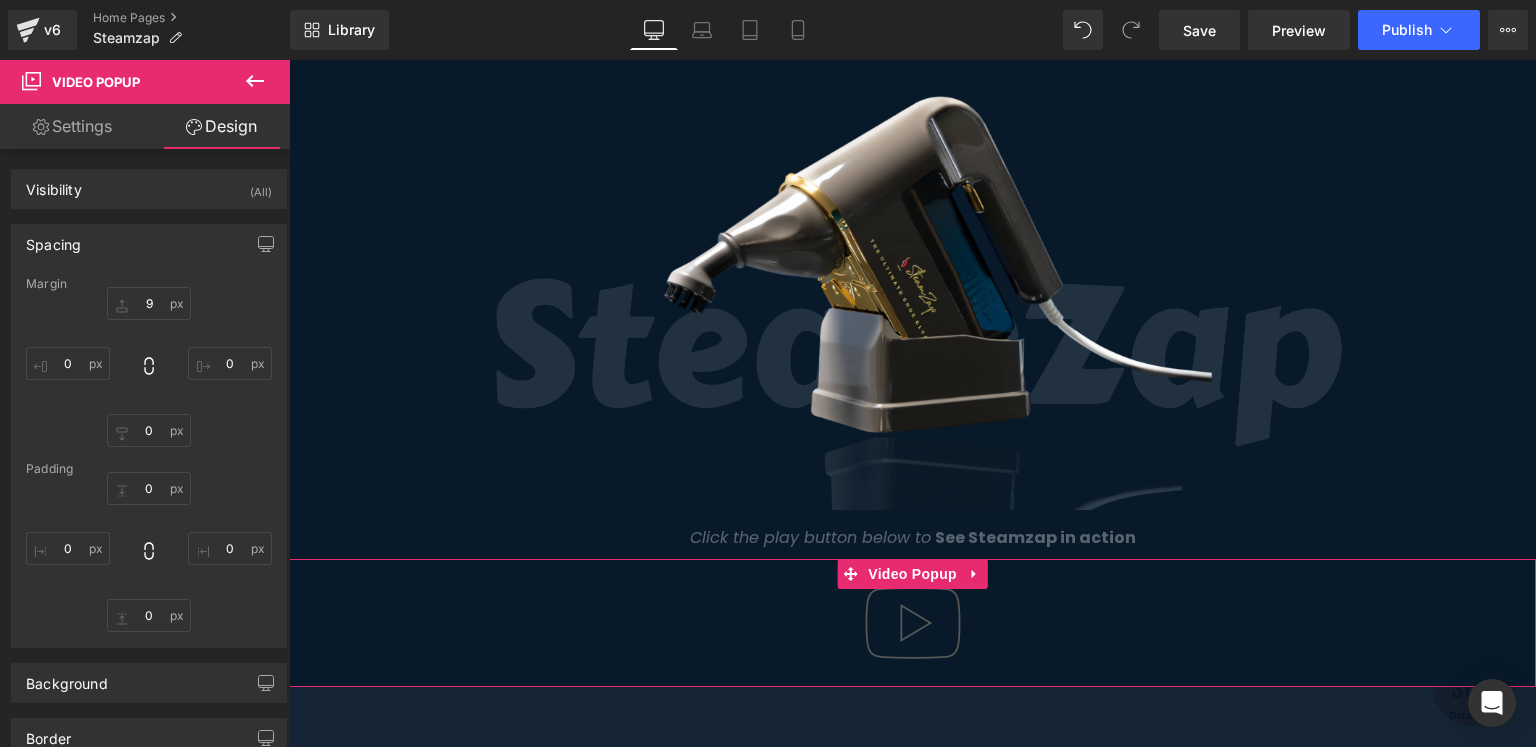 click on "Settings" at bounding box center (72, 126) 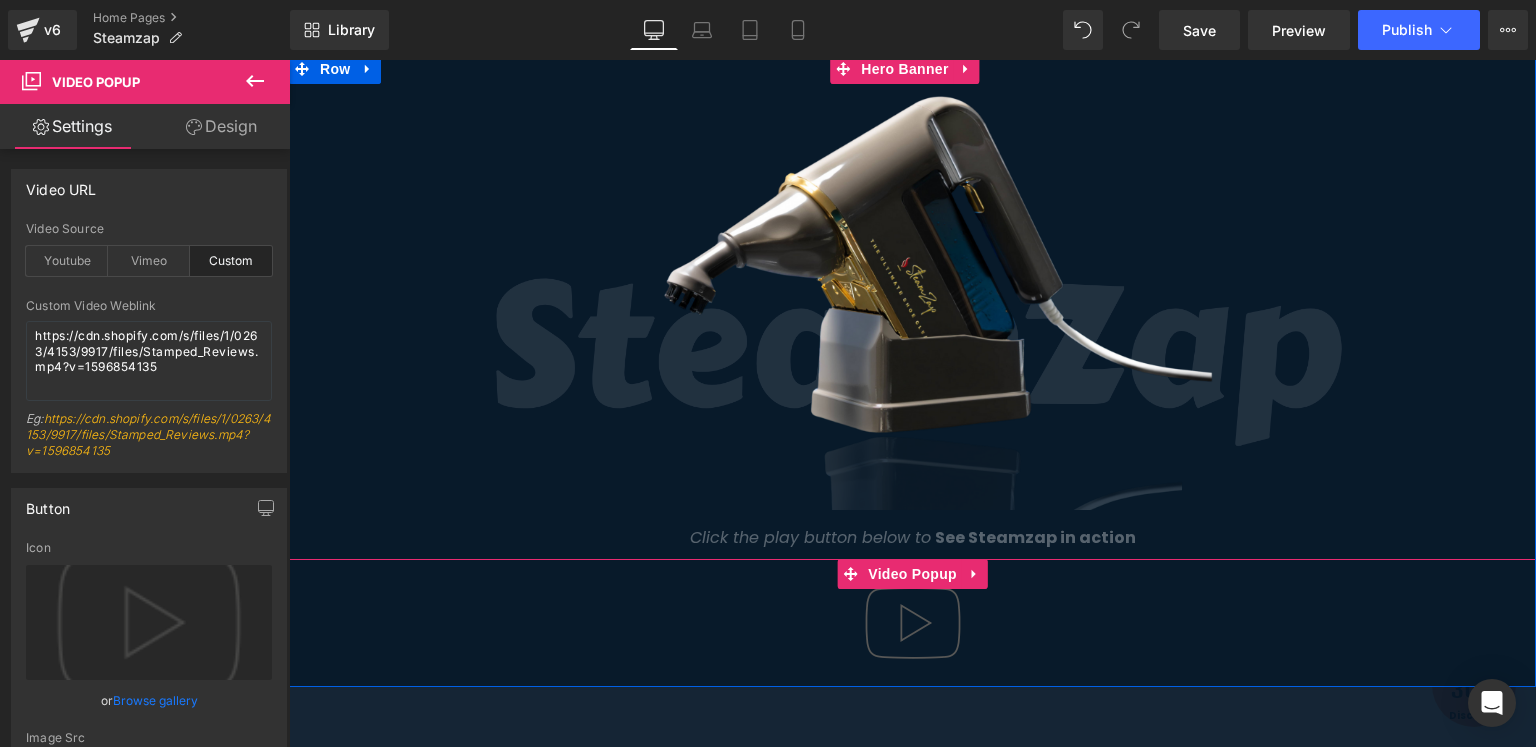 click at bounding box center (913, 623) 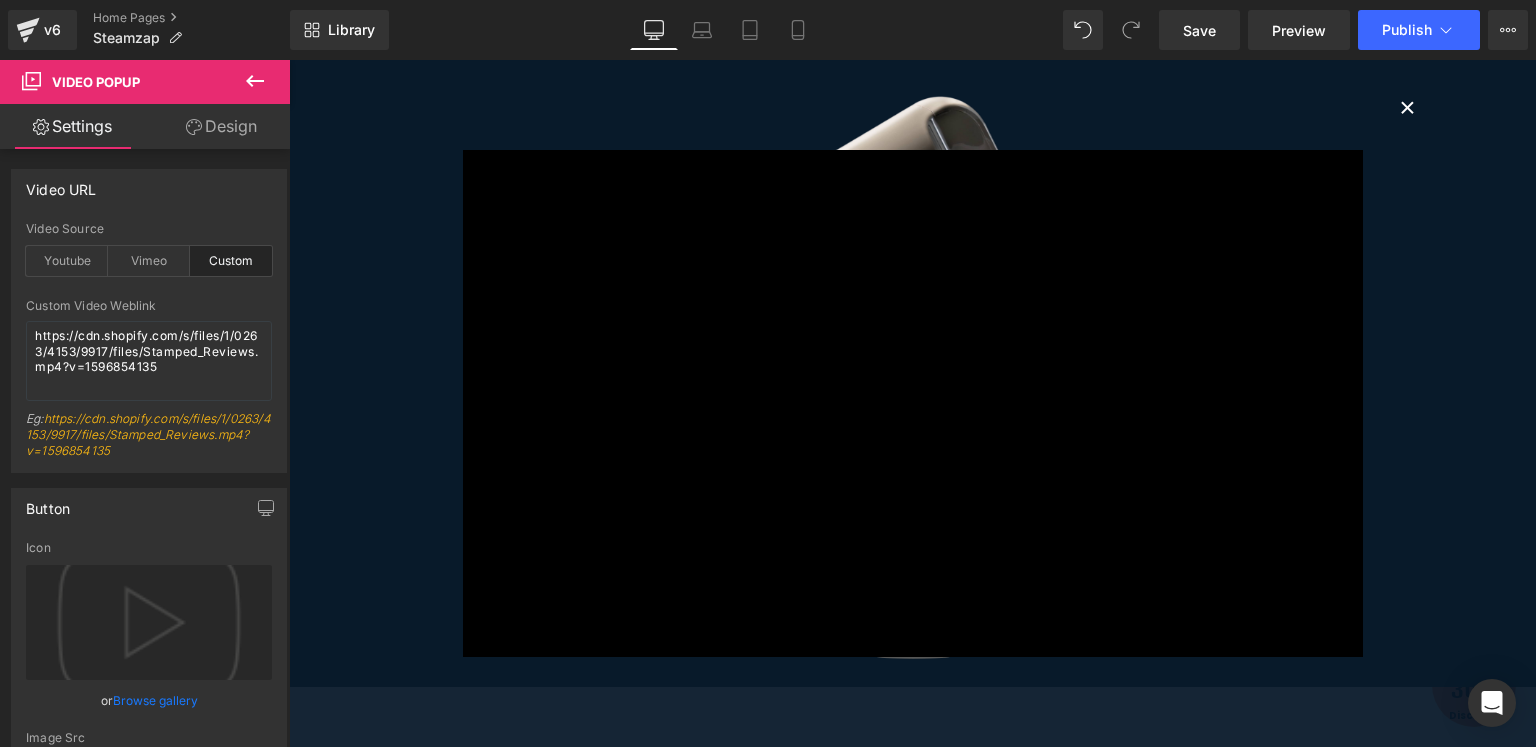 click on "×" at bounding box center (1408, 106) 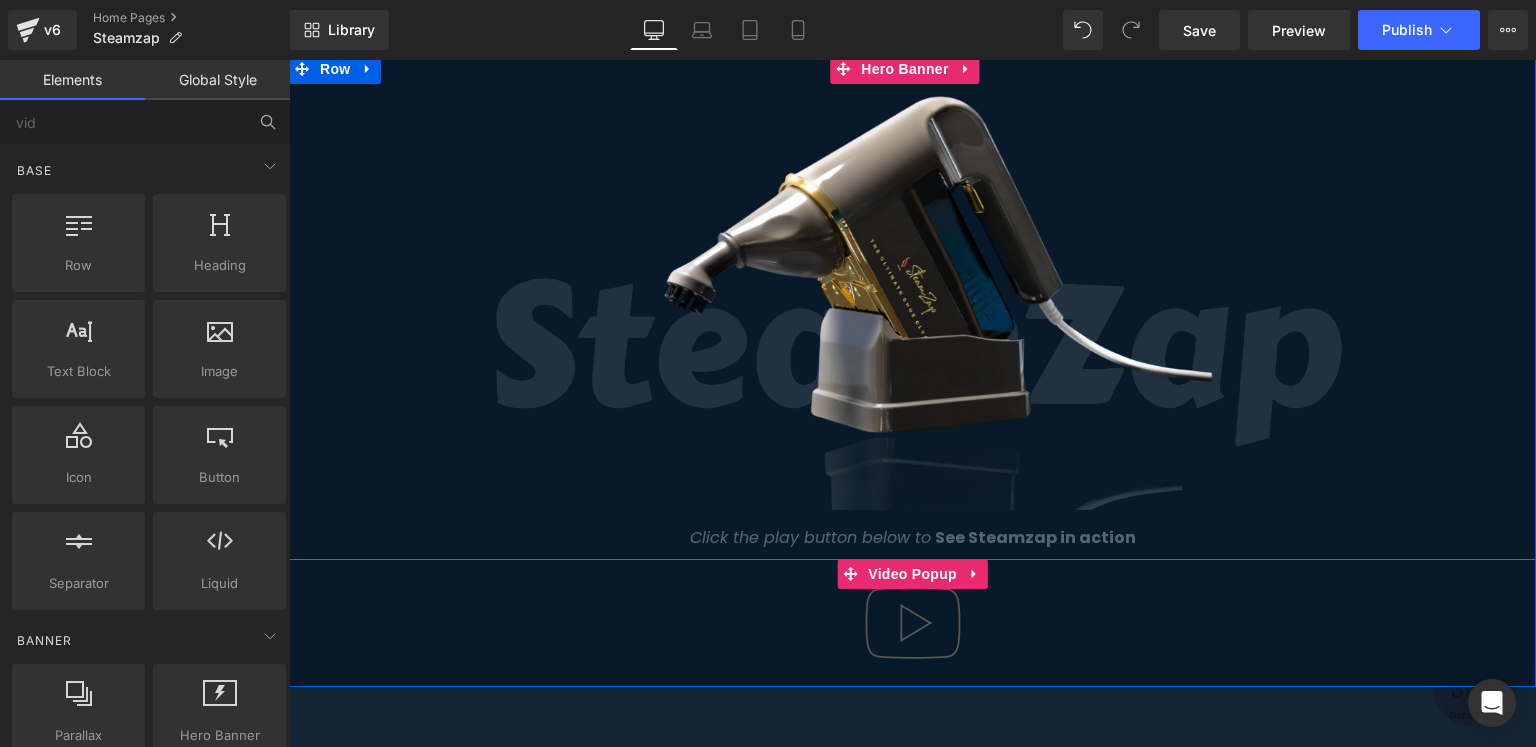 click at bounding box center (912, 623) 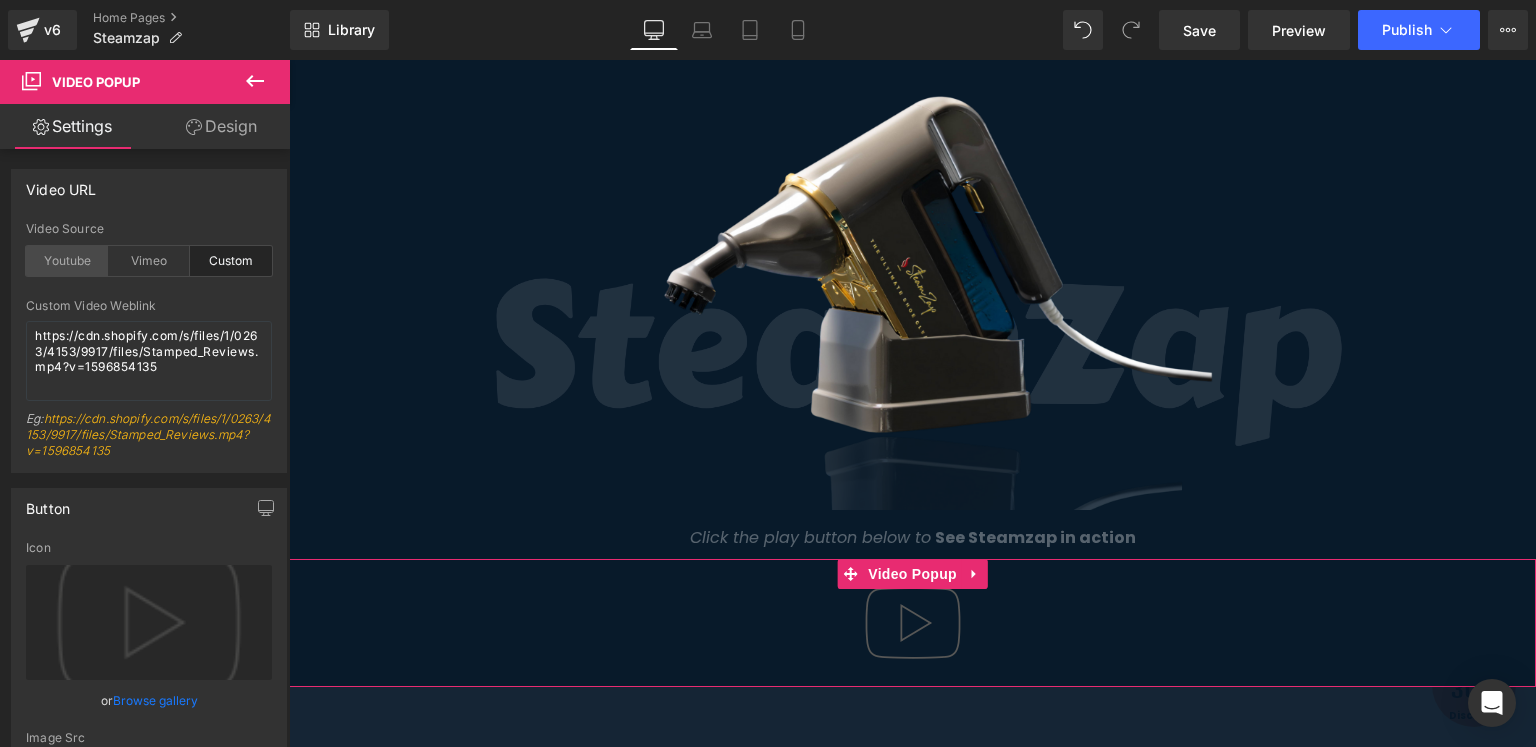 click on "Youtube" at bounding box center (67, 261) 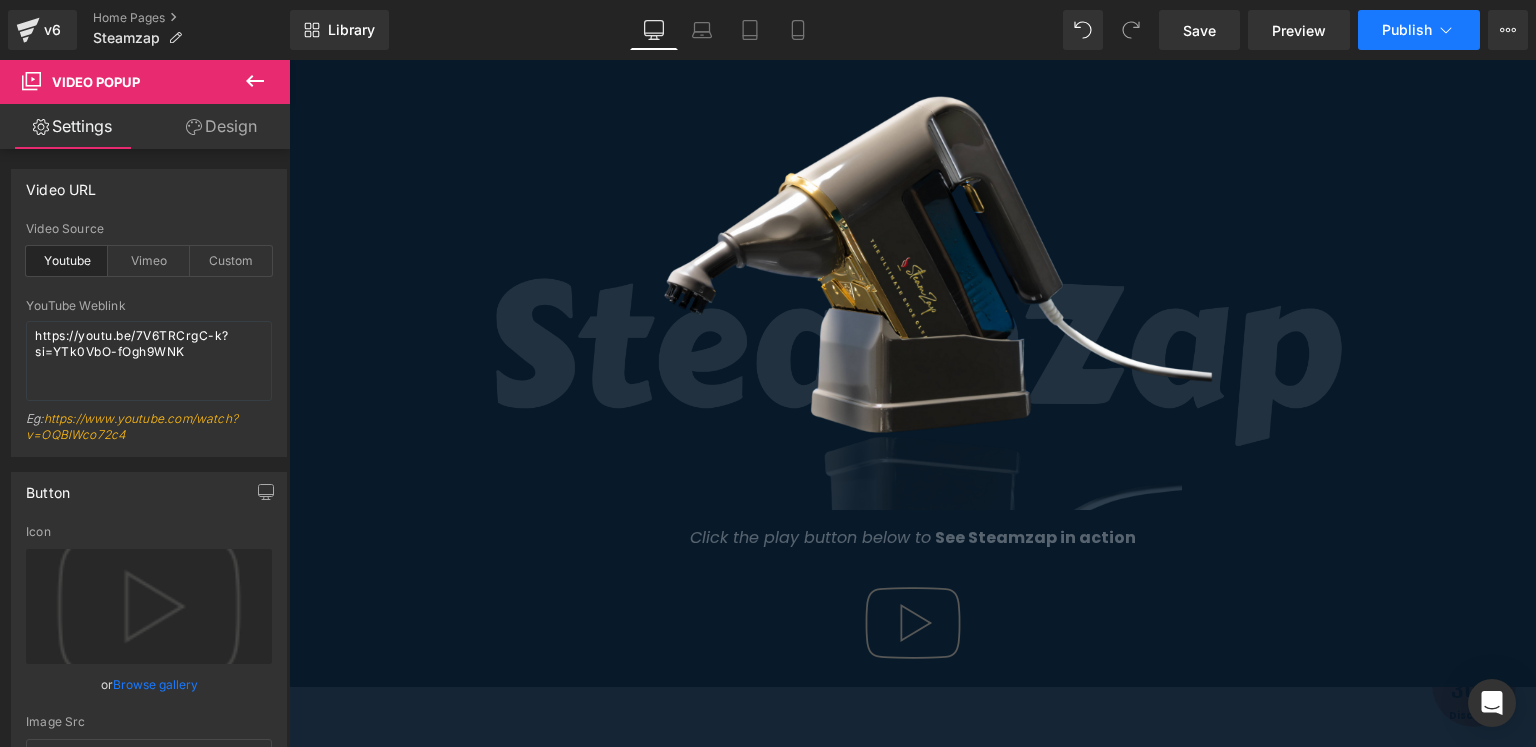 click on "Publish" at bounding box center (1419, 30) 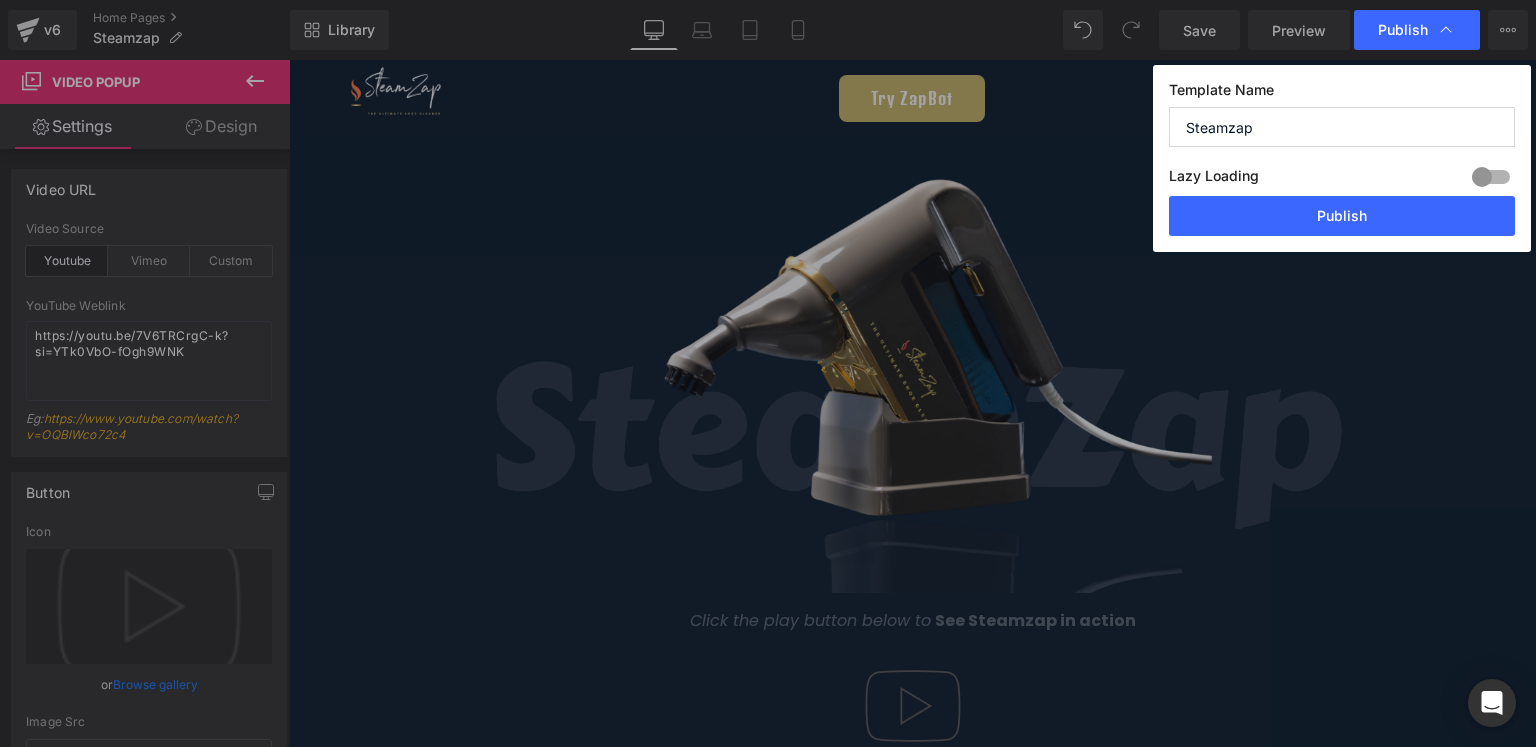 scroll, scrollTop: 0, scrollLeft: 0, axis: both 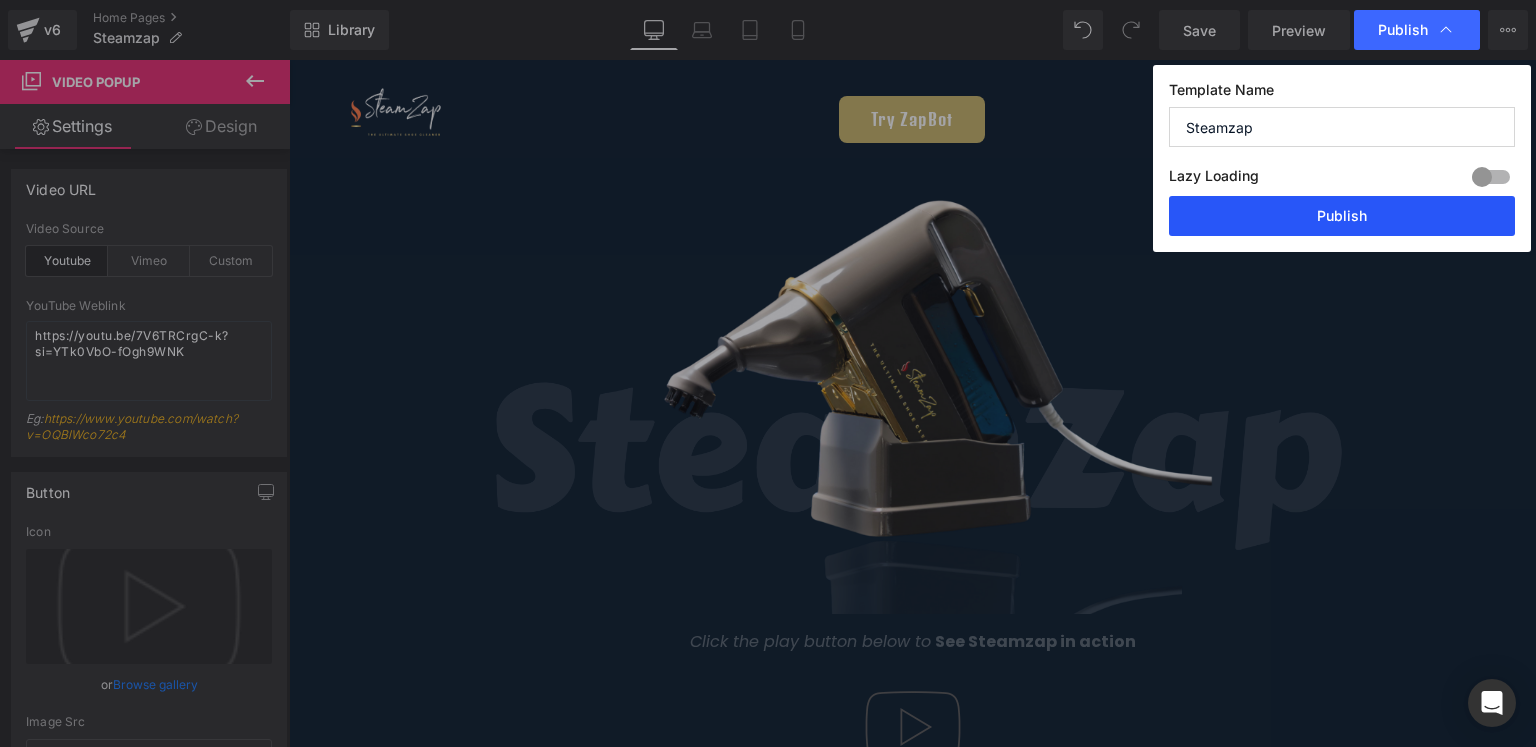 click on "Publish" at bounding box center (1342, 216) 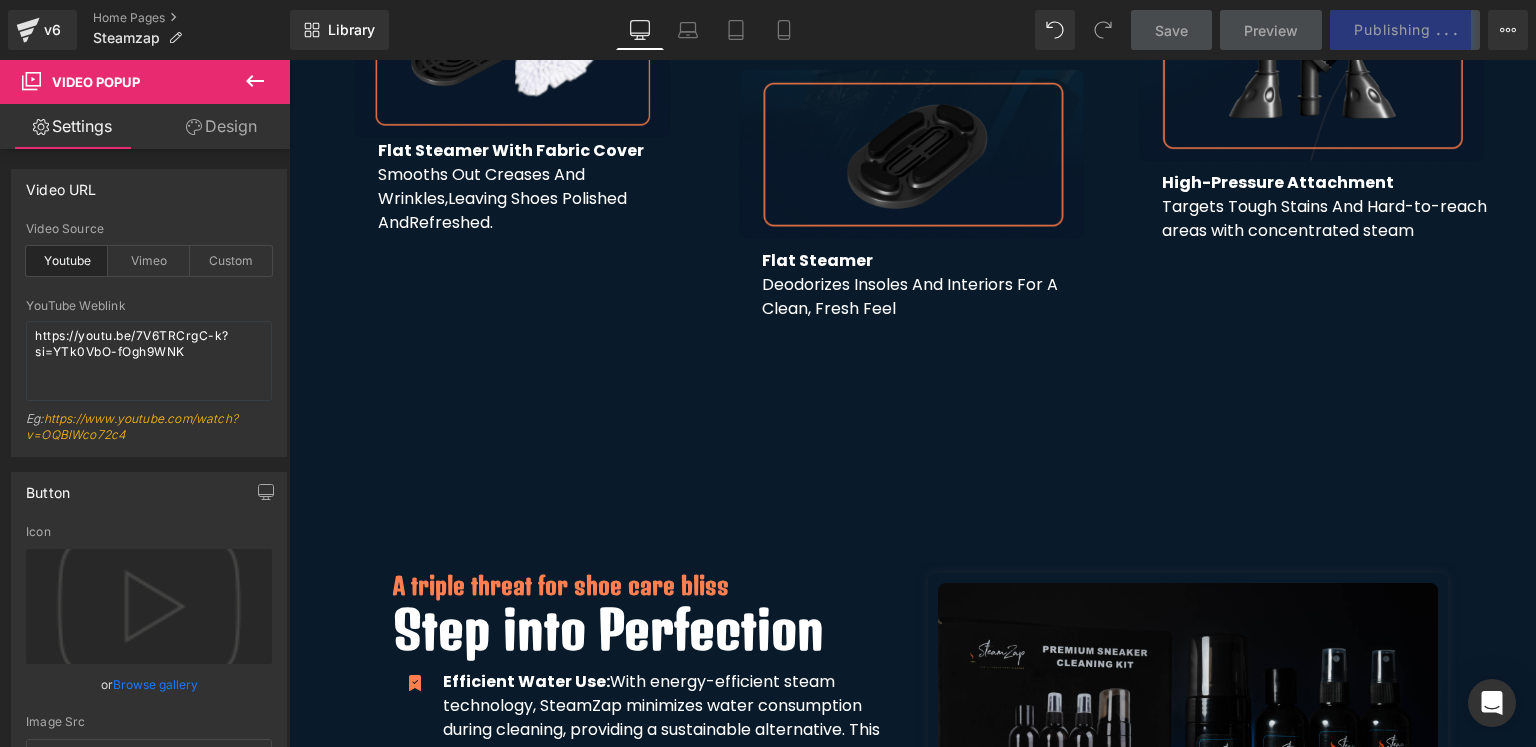 scroll, scrollTop: 5611, scrollLeft: 0, axis: vertical 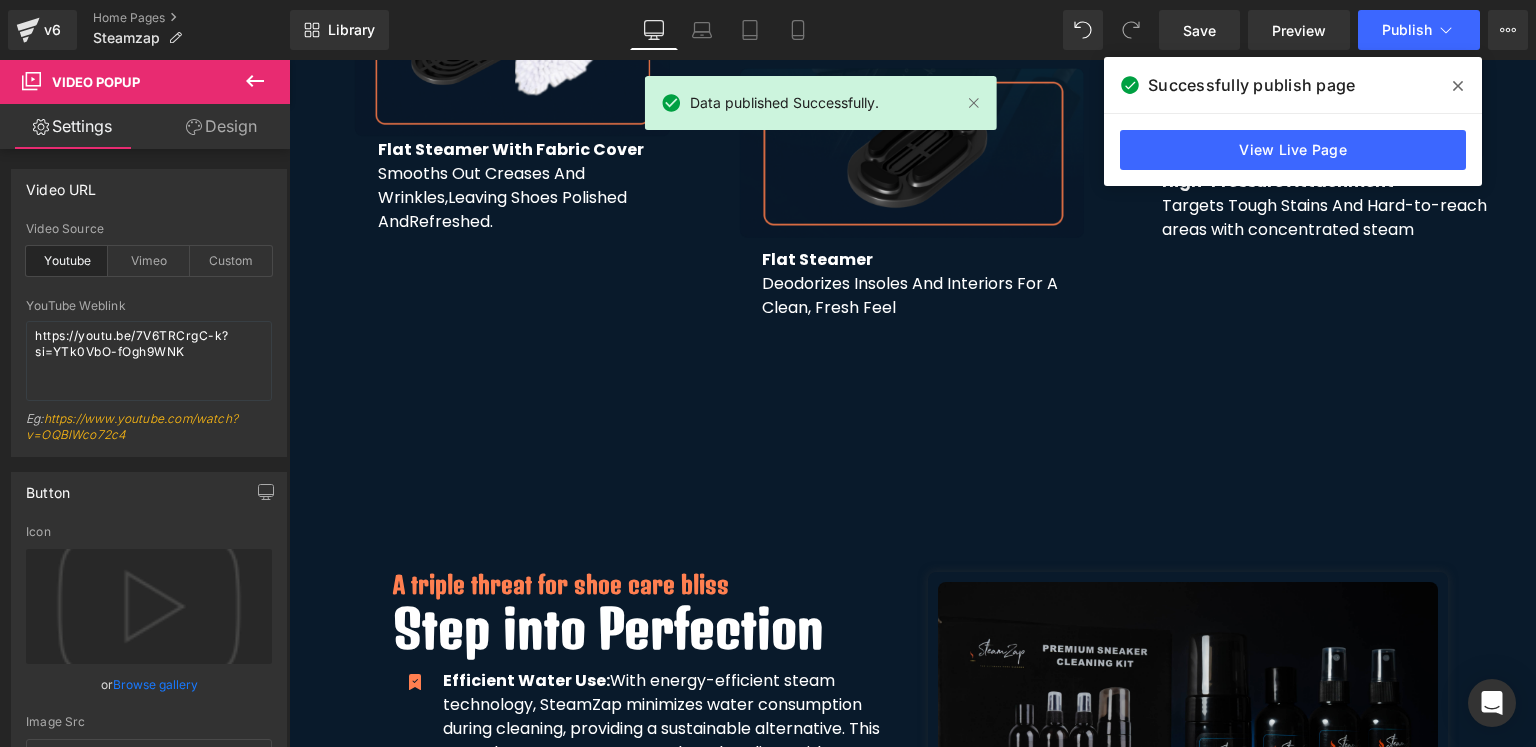 click 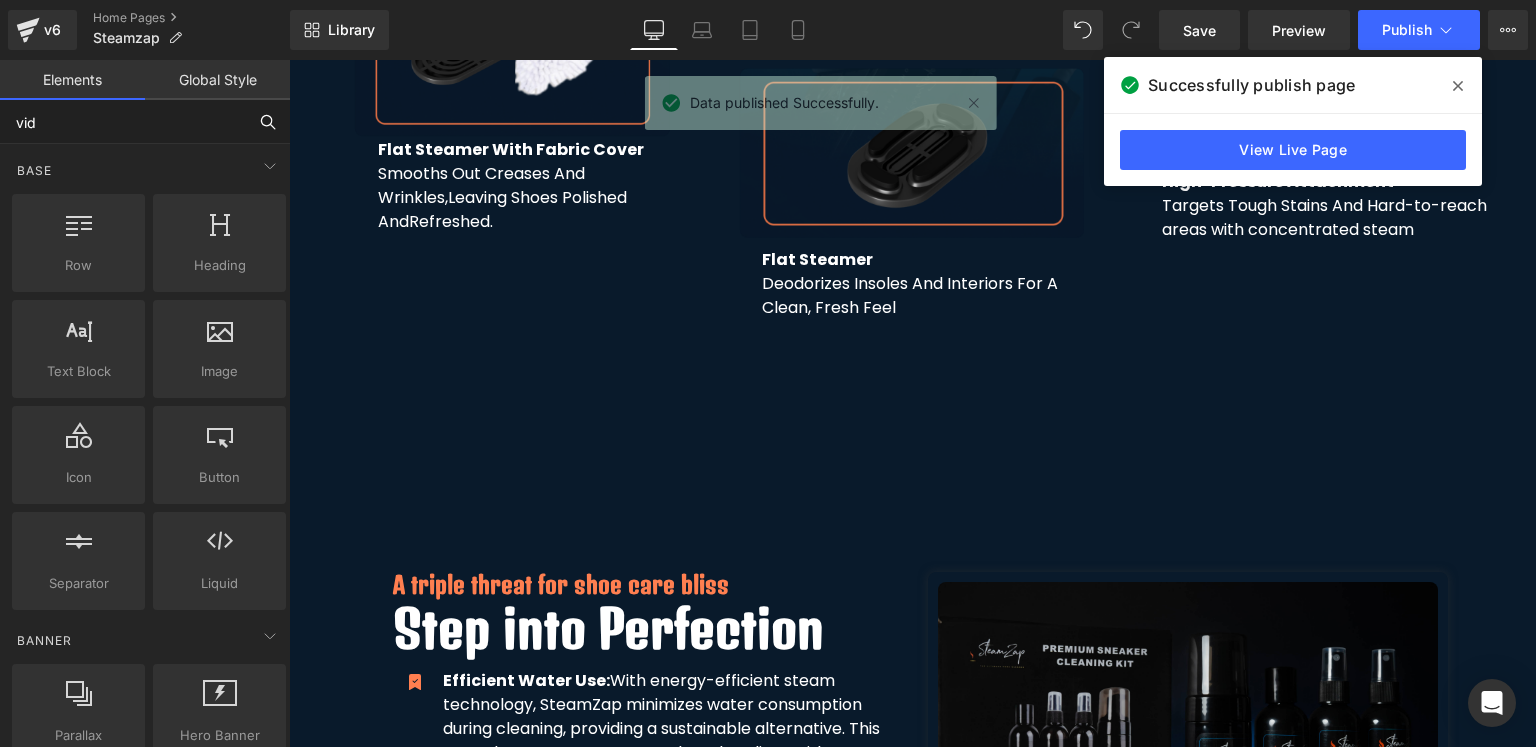 click on "vid" at bounding box center (123, 122) 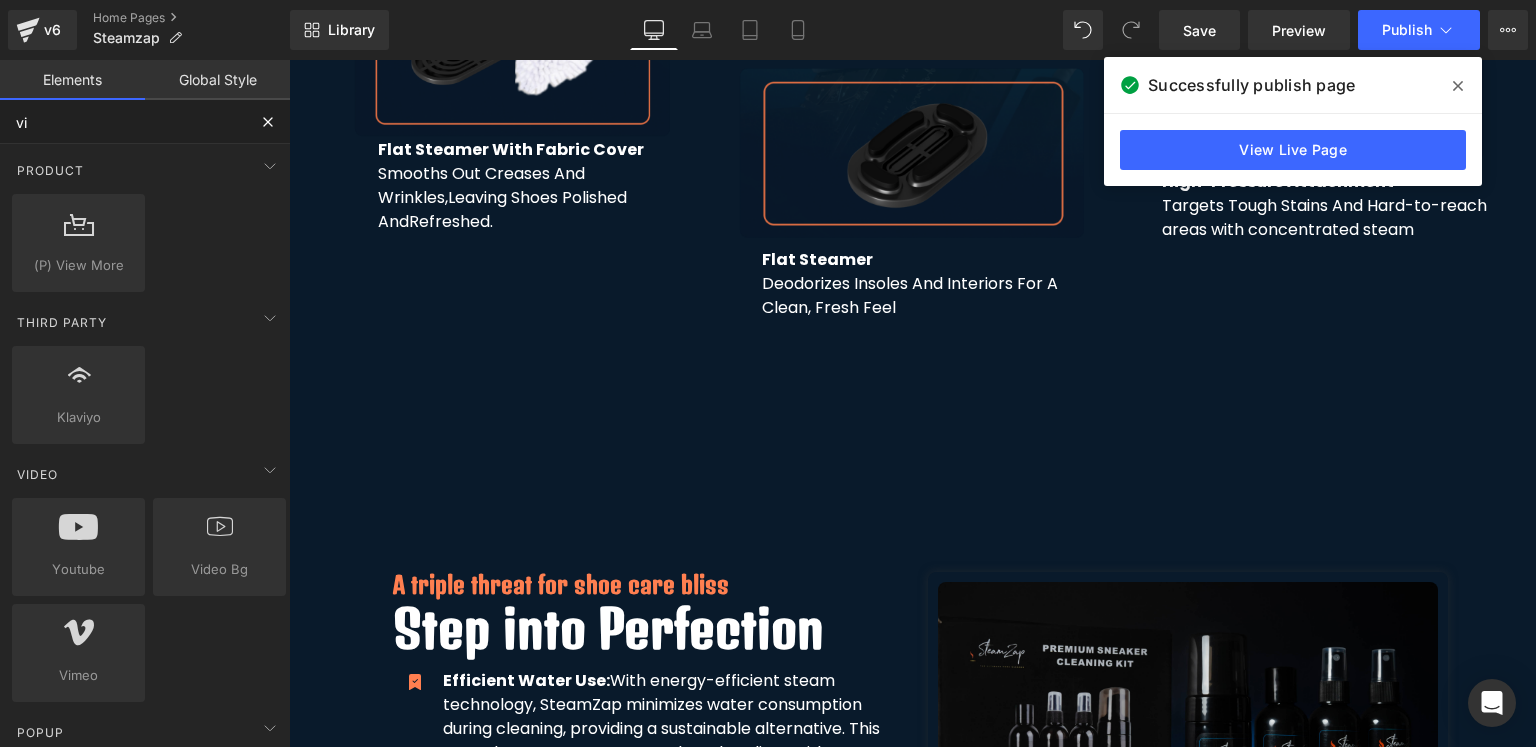 type on "vid" 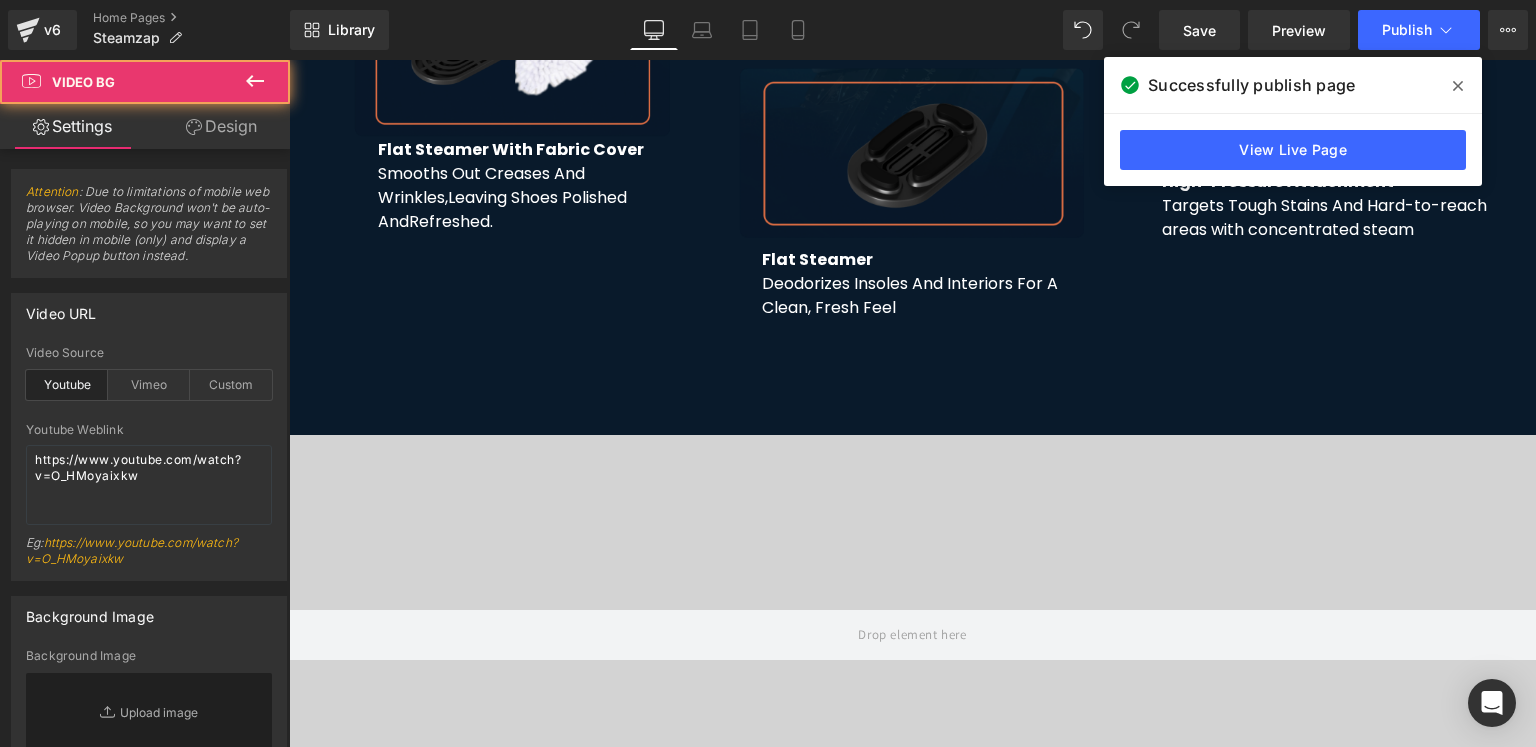 scroll, scrollTop: 5875, scrollLeft: 0, axis: vertical 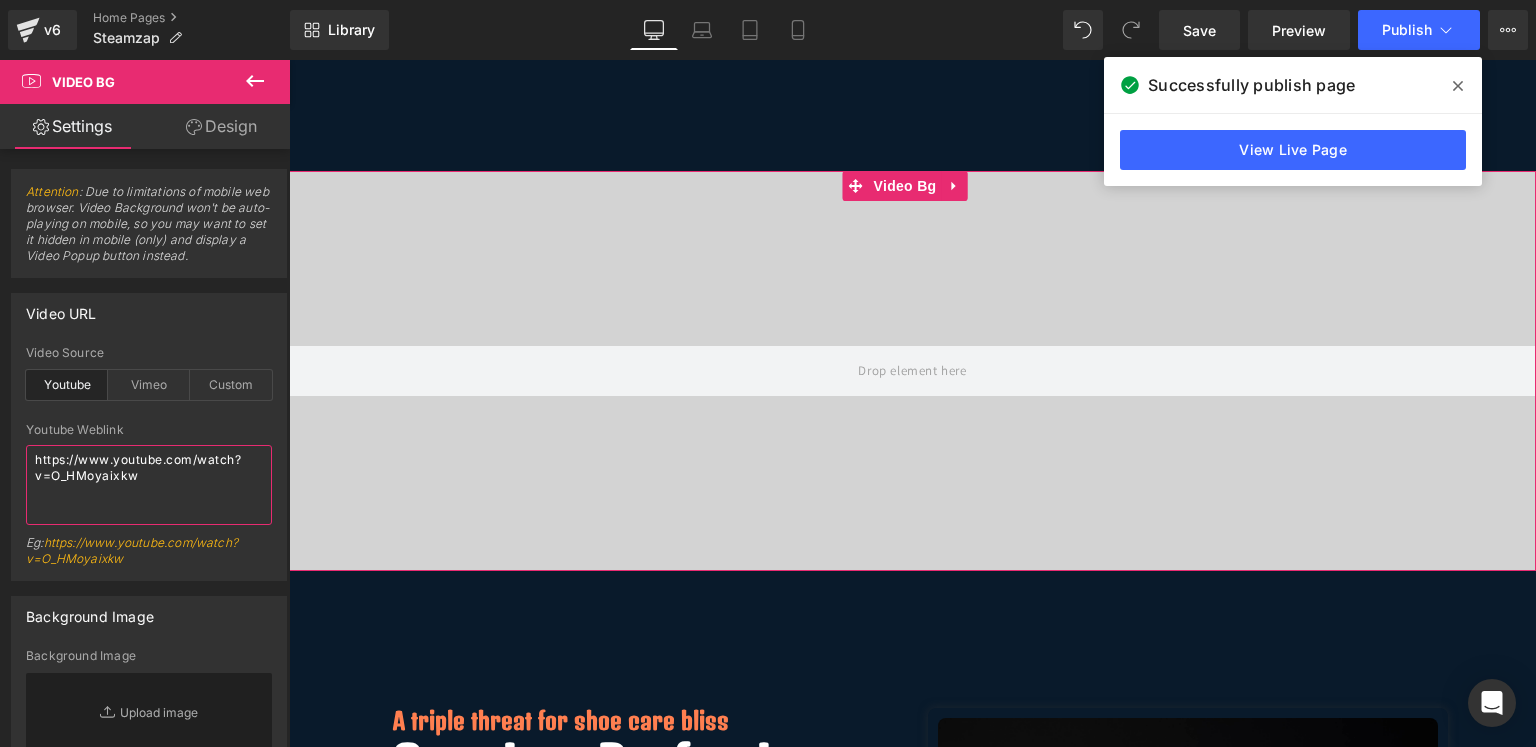 click on "https://www.youtube.com/watch?v=O_HMoyaixkw" at bounding box center [149, 485] 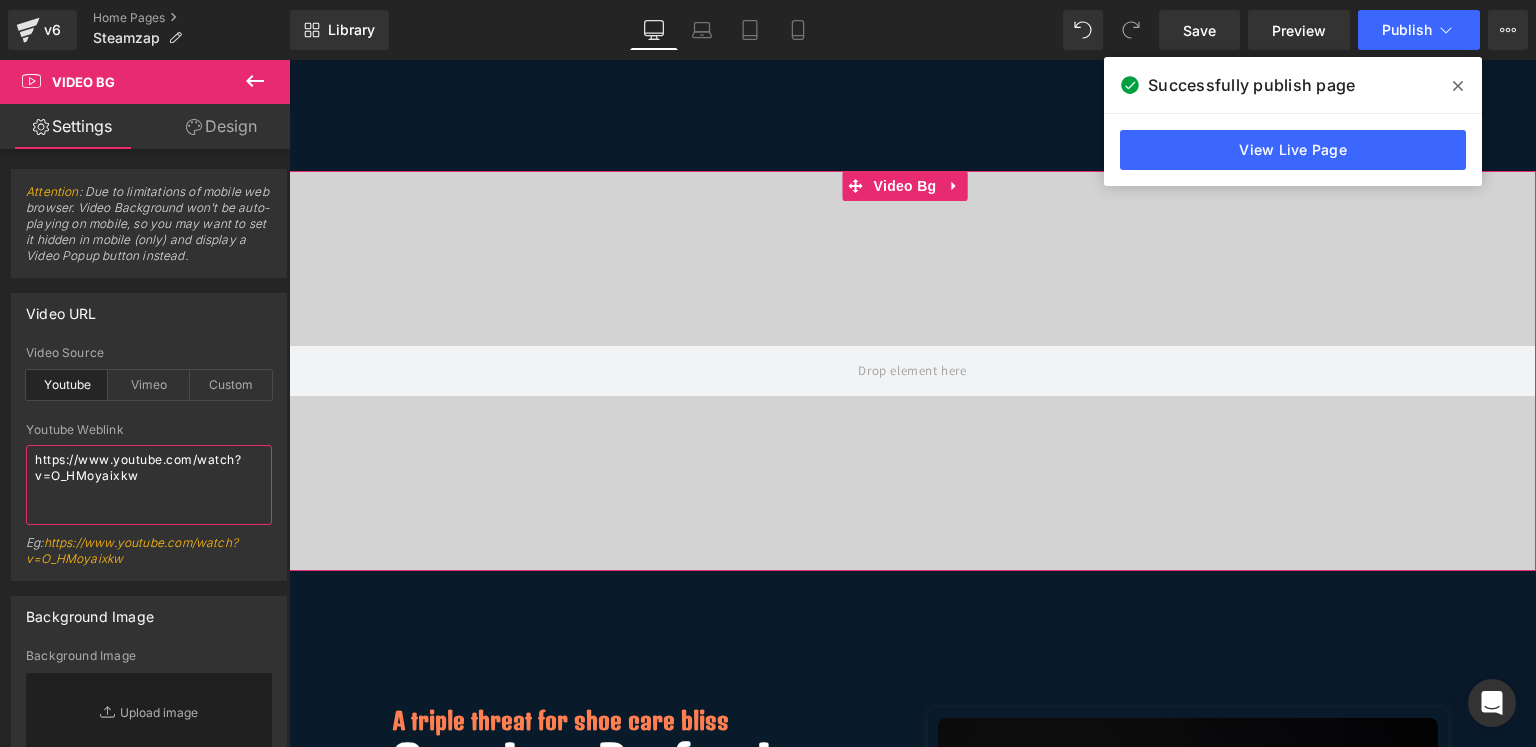 click on "https://www.youtube.com/watch?v=O_HMoyaixkw" at bounding box center [149, 485] 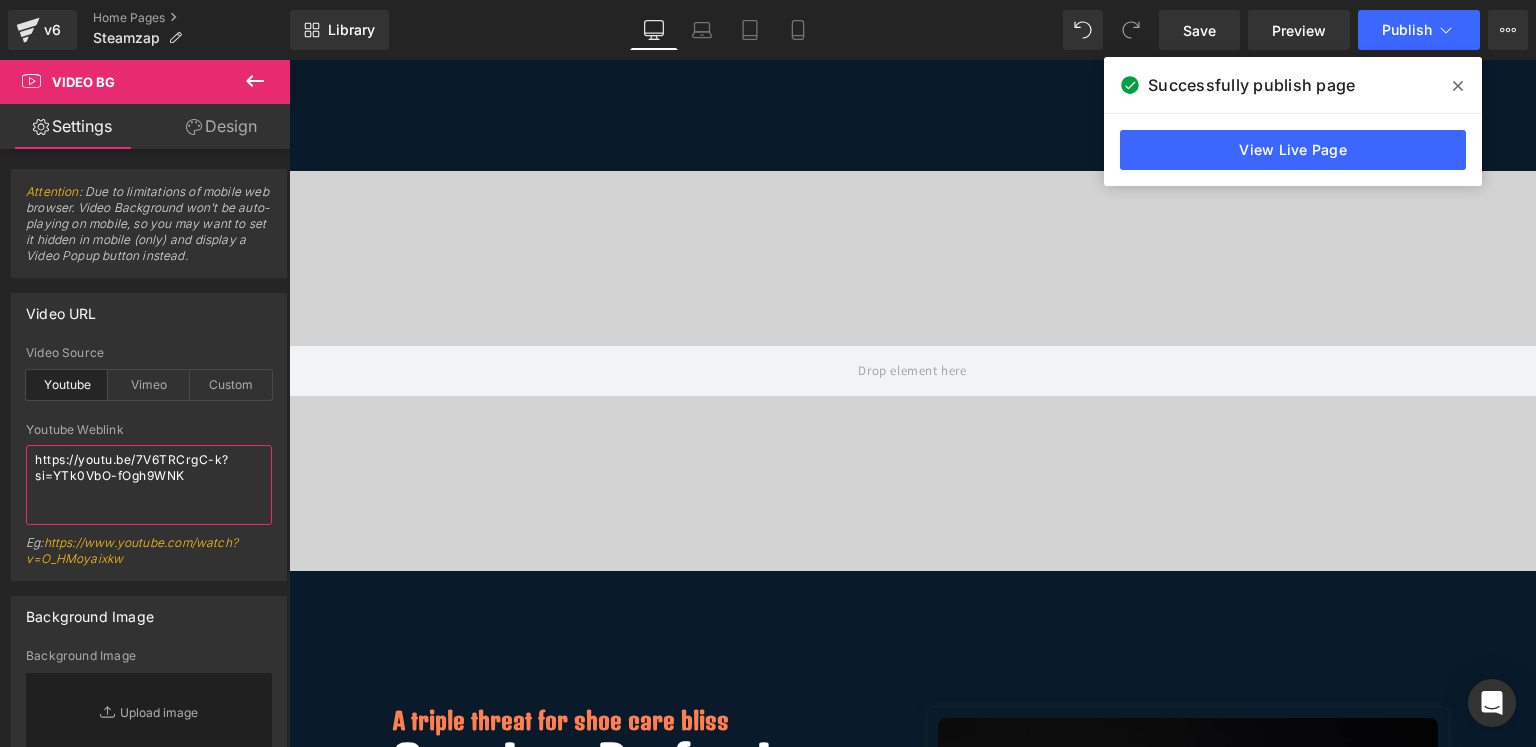 type on "https://youtu.be/7V6TRCrgC-k?si=YTk0VbO-fOgh9WNK" 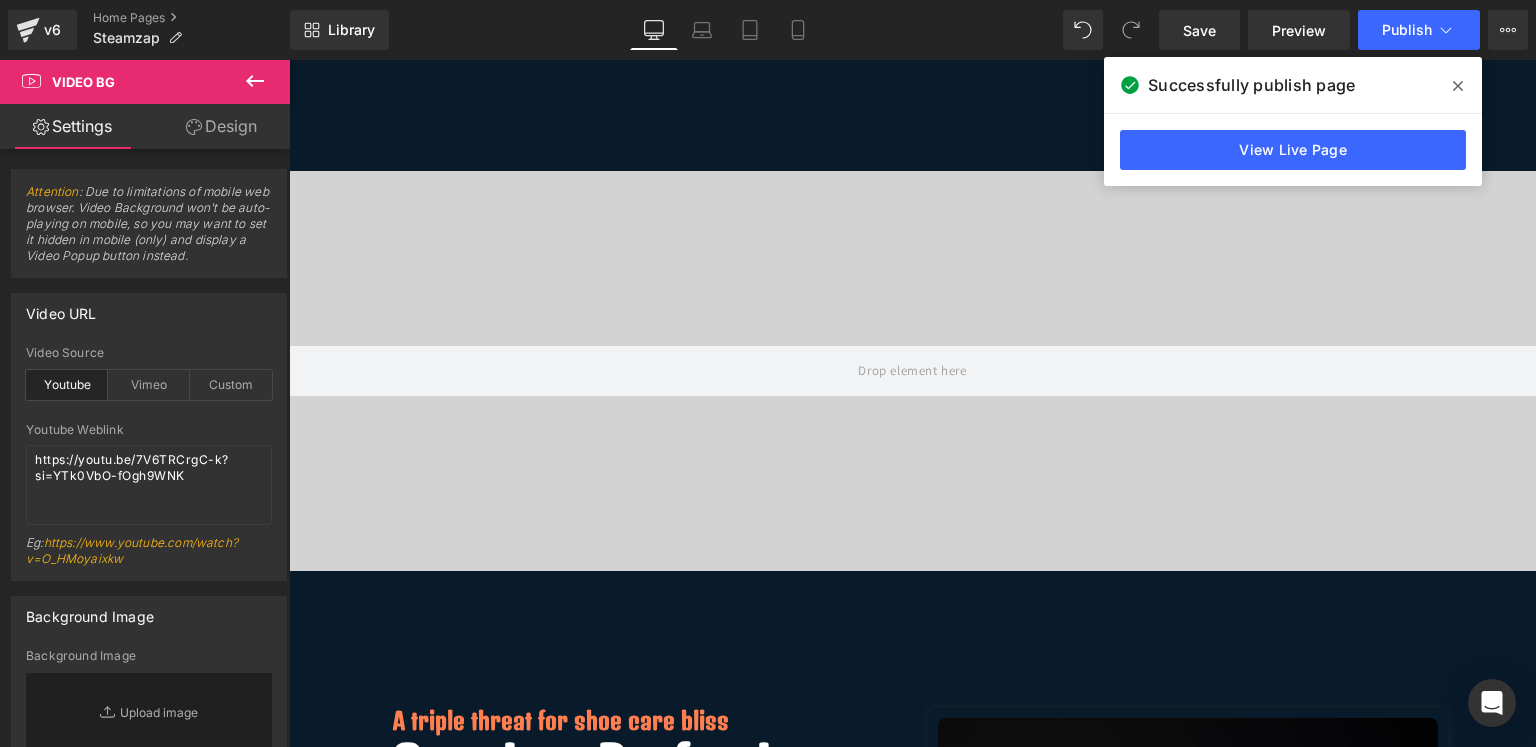 click on "Youtube Weblink" at bounding box center [149, 430] 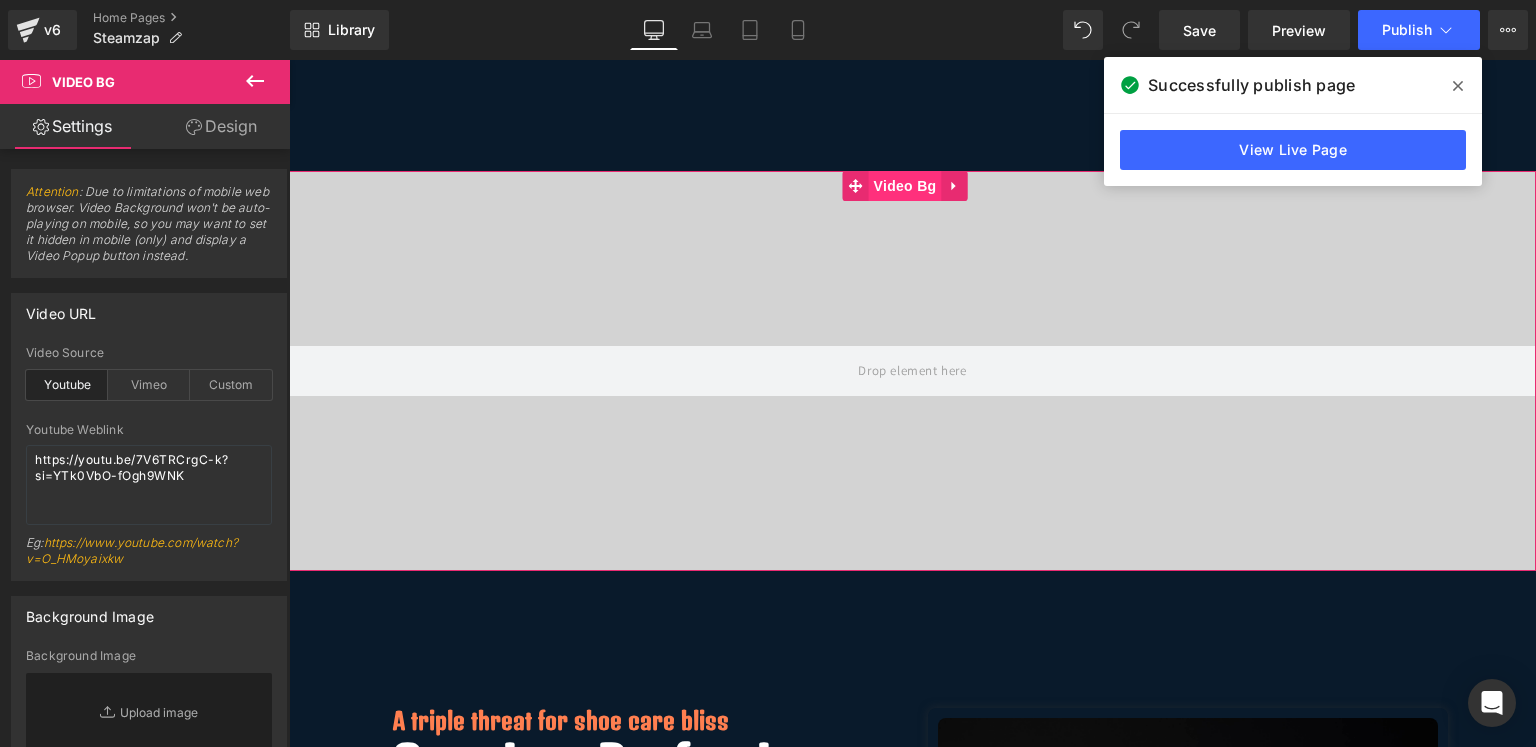 click on "Video Bg" at bounding box center (905, 186) 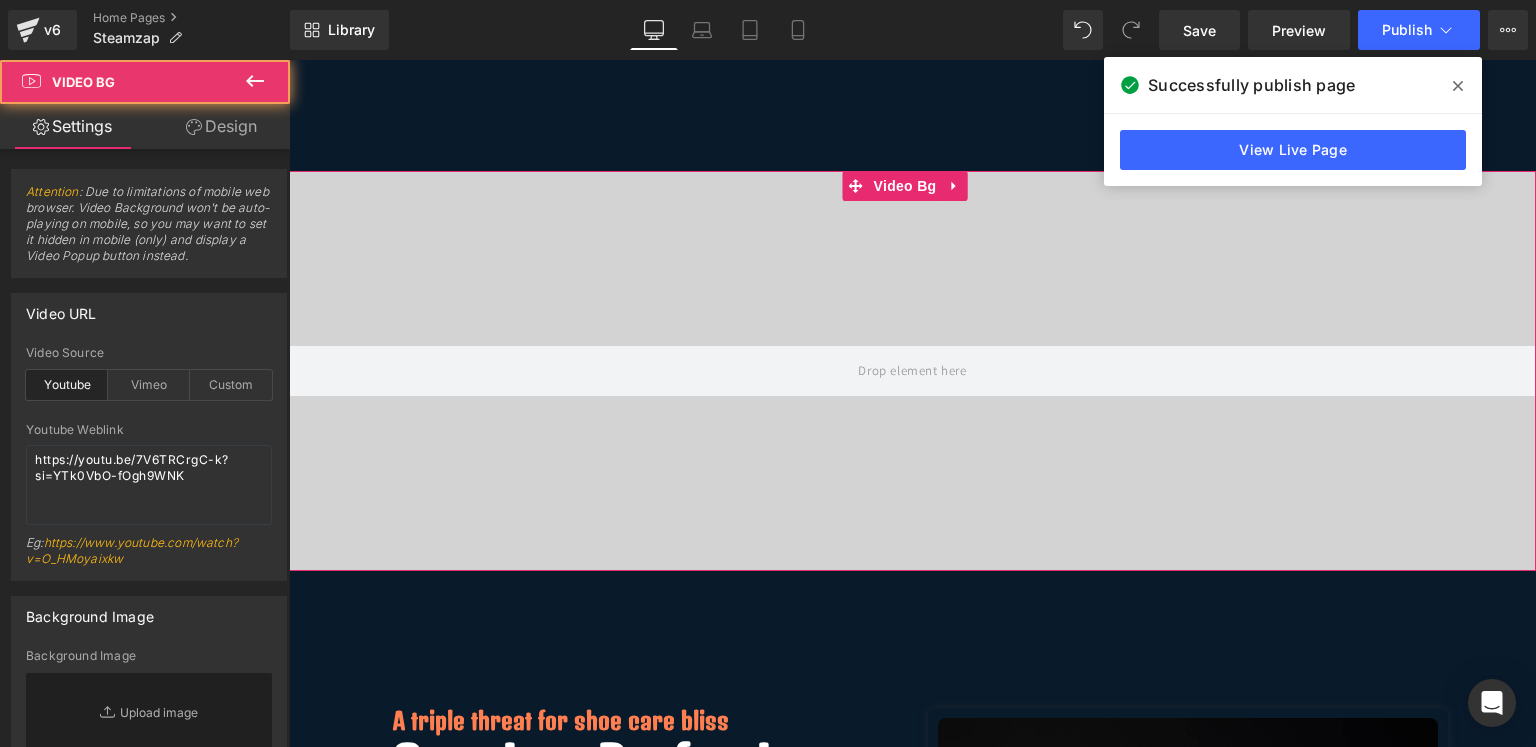 click on "Design" at bounding box center (221, 126) 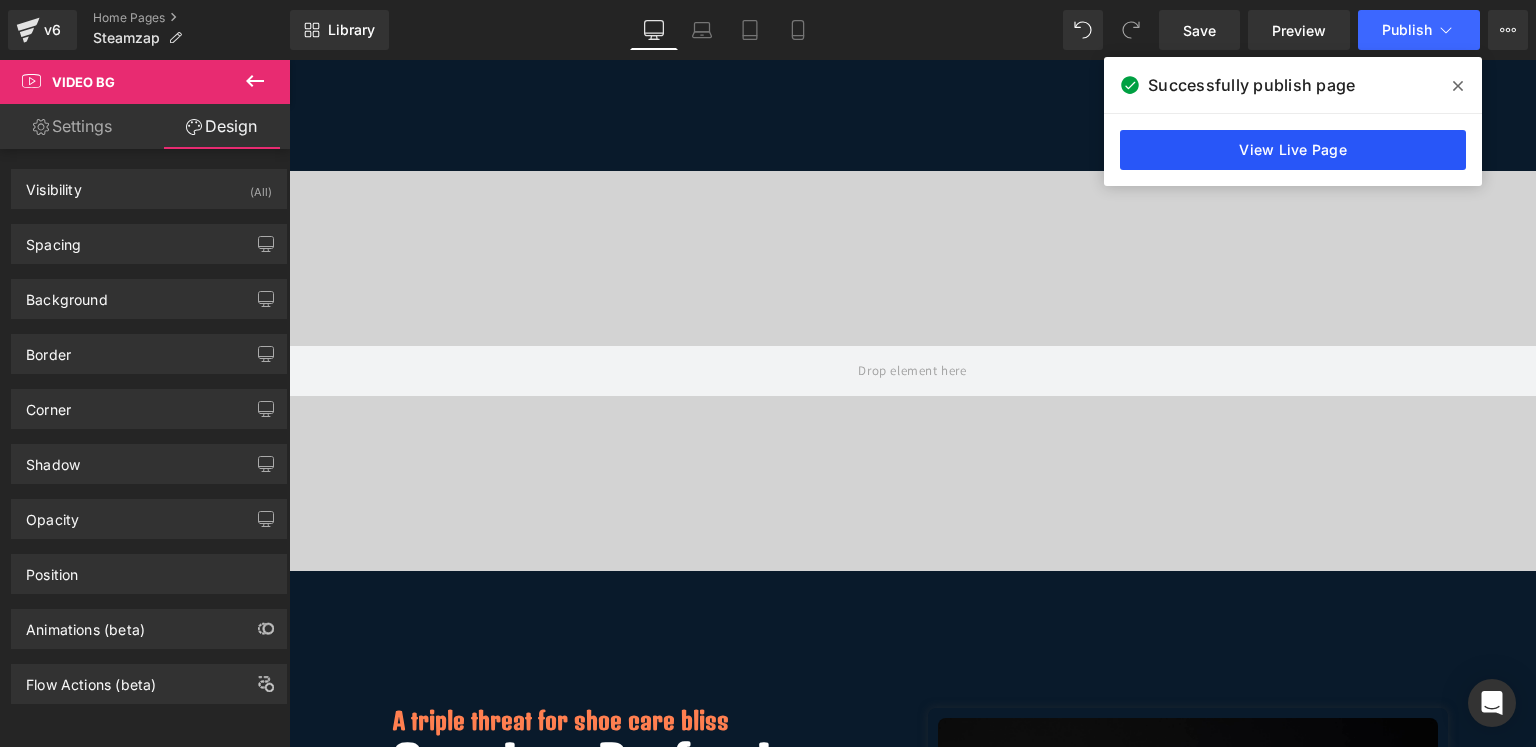 click on "View Live Page" at bounding box center [1293, 150] 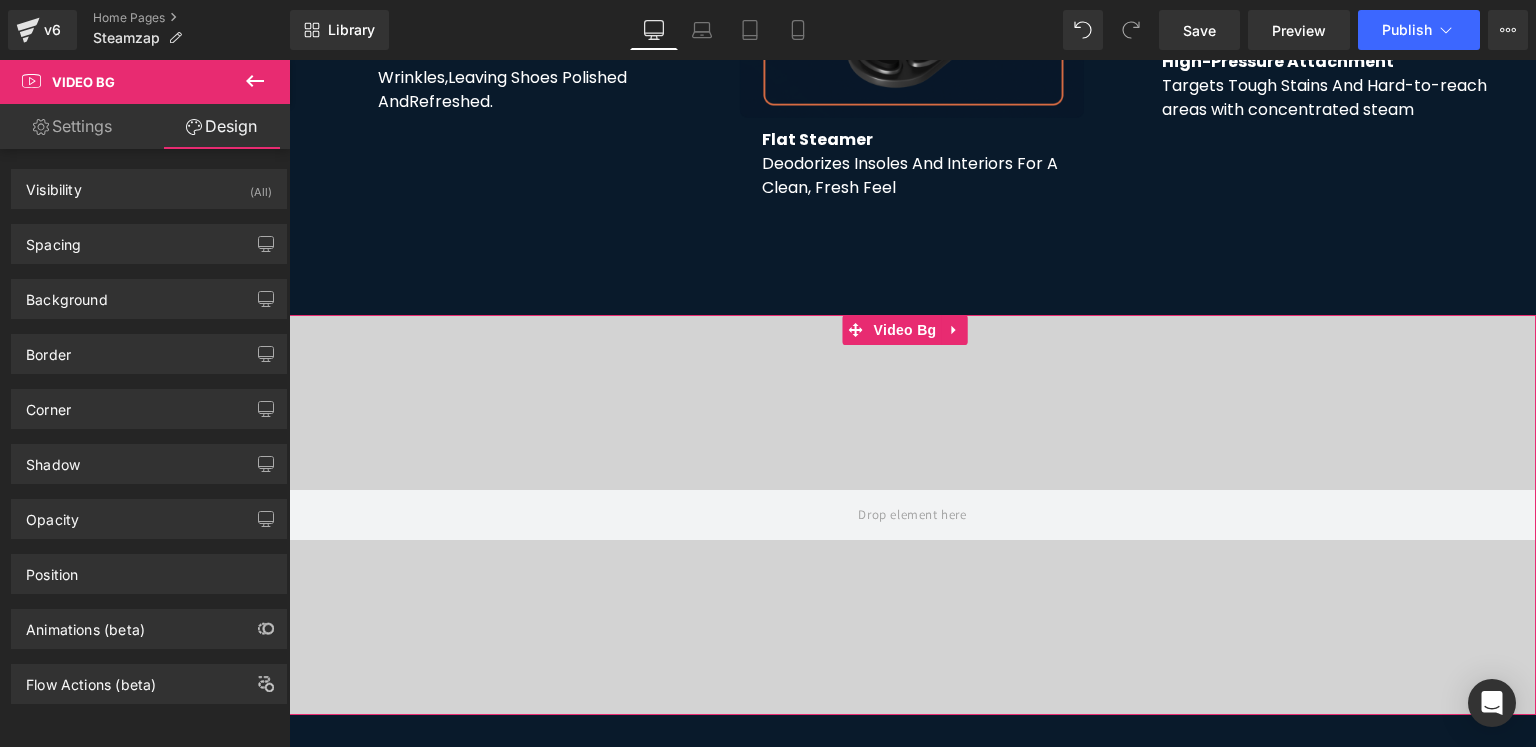 scroll, scrollTop: 5688, scrollLeft: 0, axis: vertical 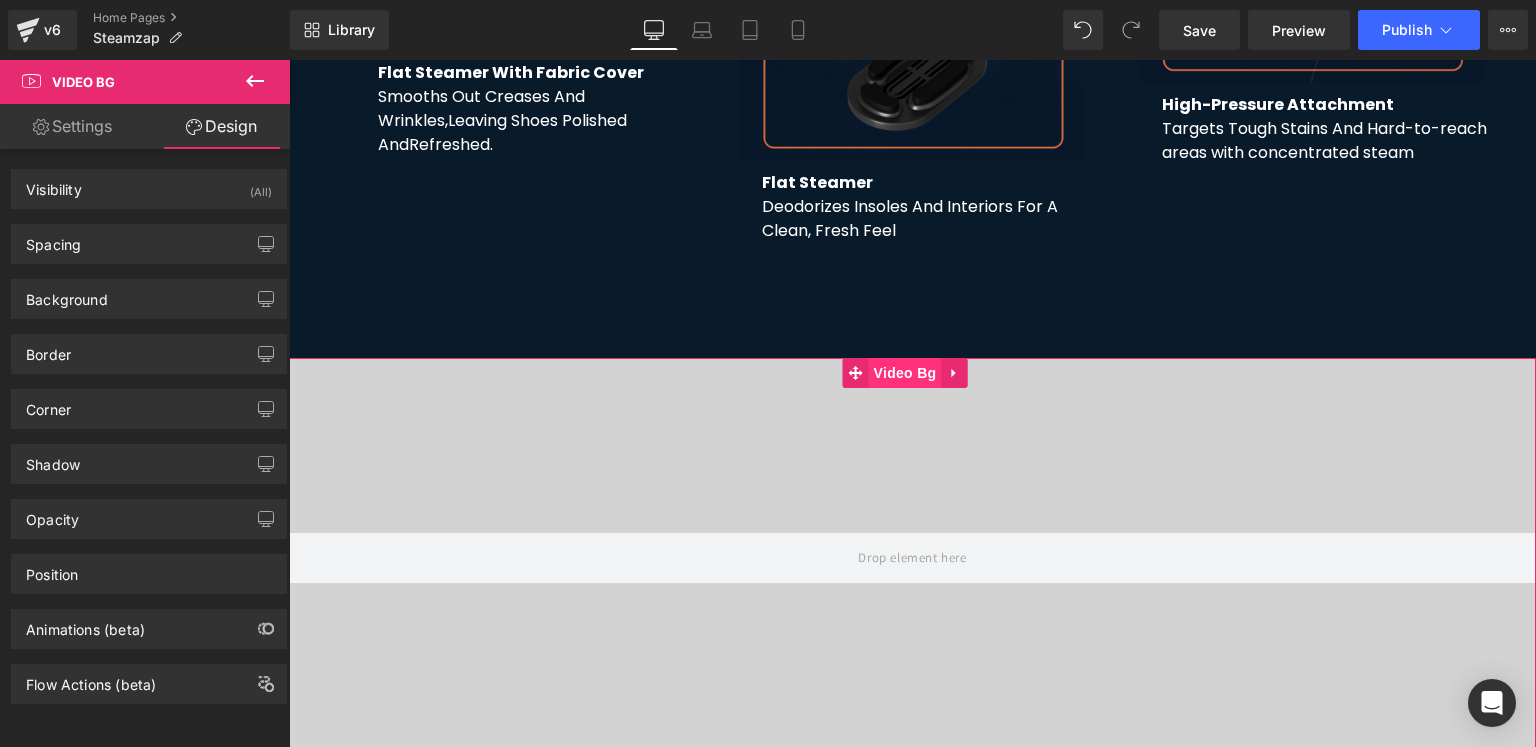 click on "Video Bg" at bounding box center [905, 373] 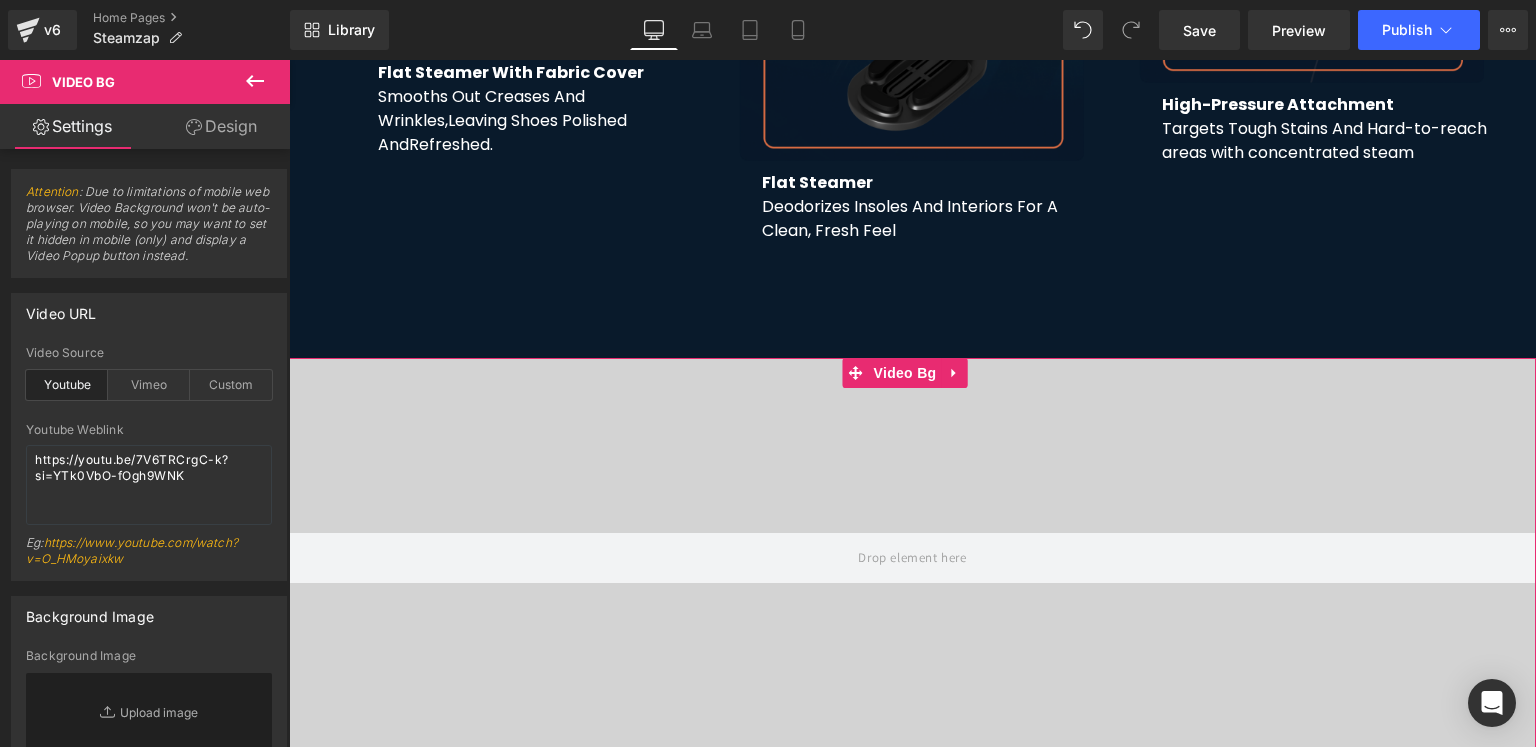 click on "Design" at bounding box center (221, 126) 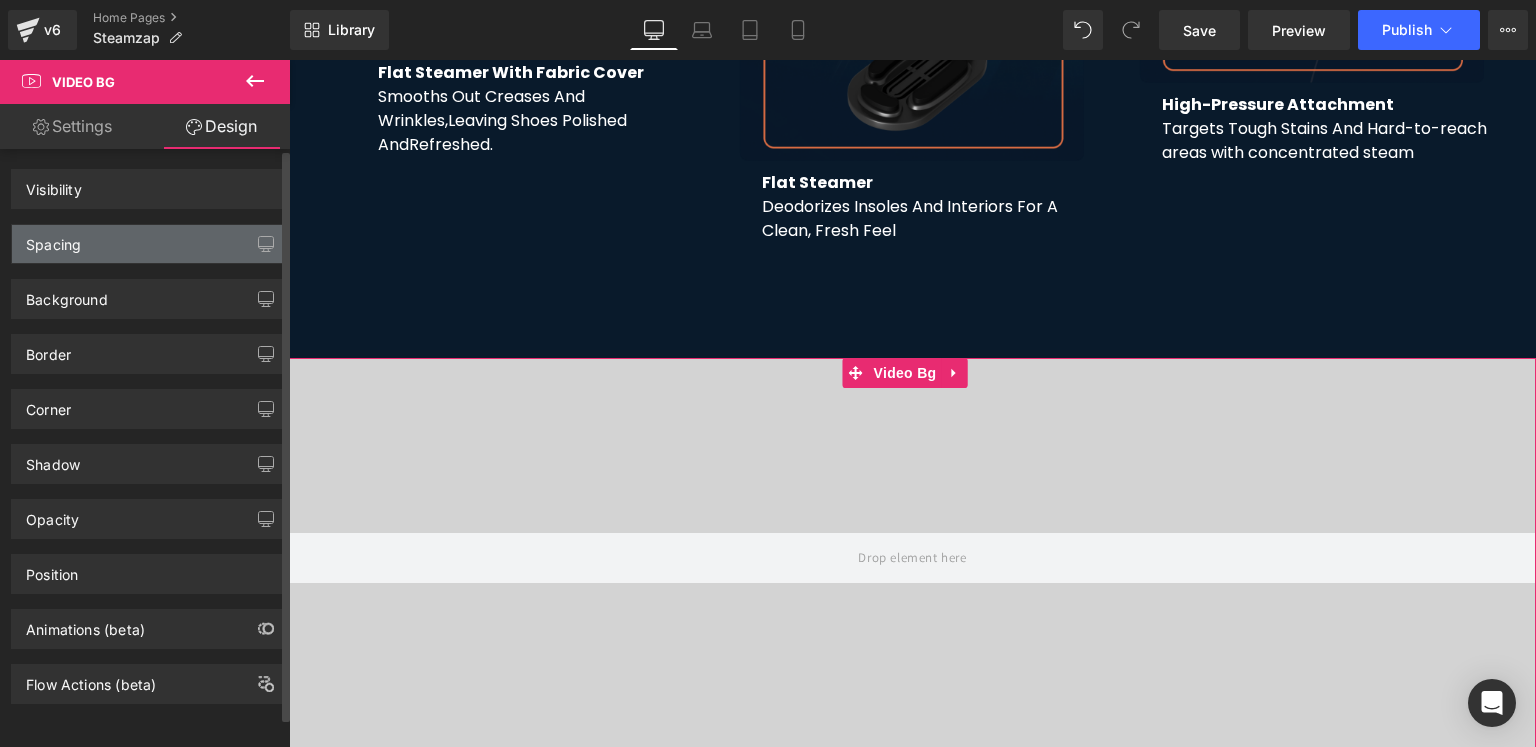 click on "Spacing" at bounding box center (149, 244) 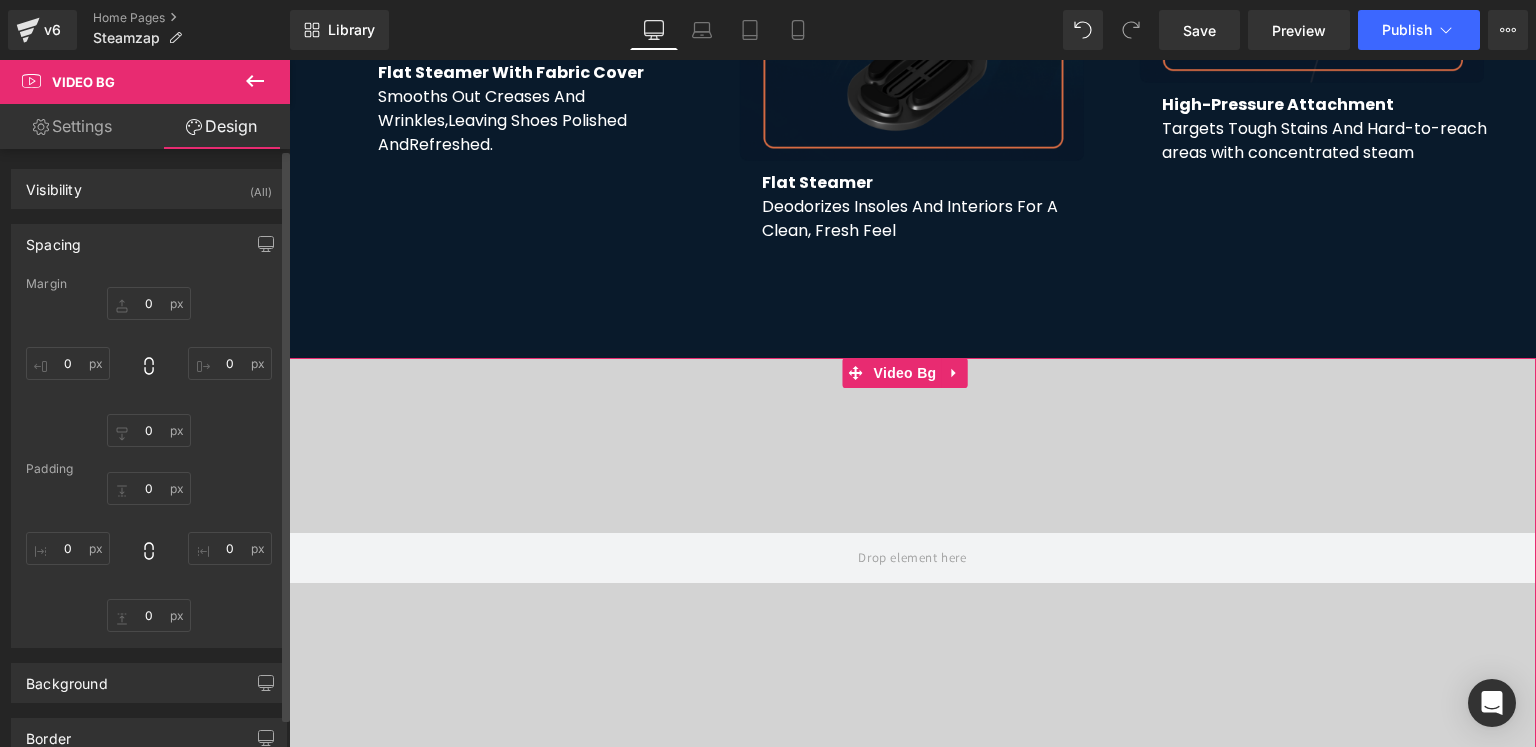 click on "Spacing" at bounding box center [149, 244] 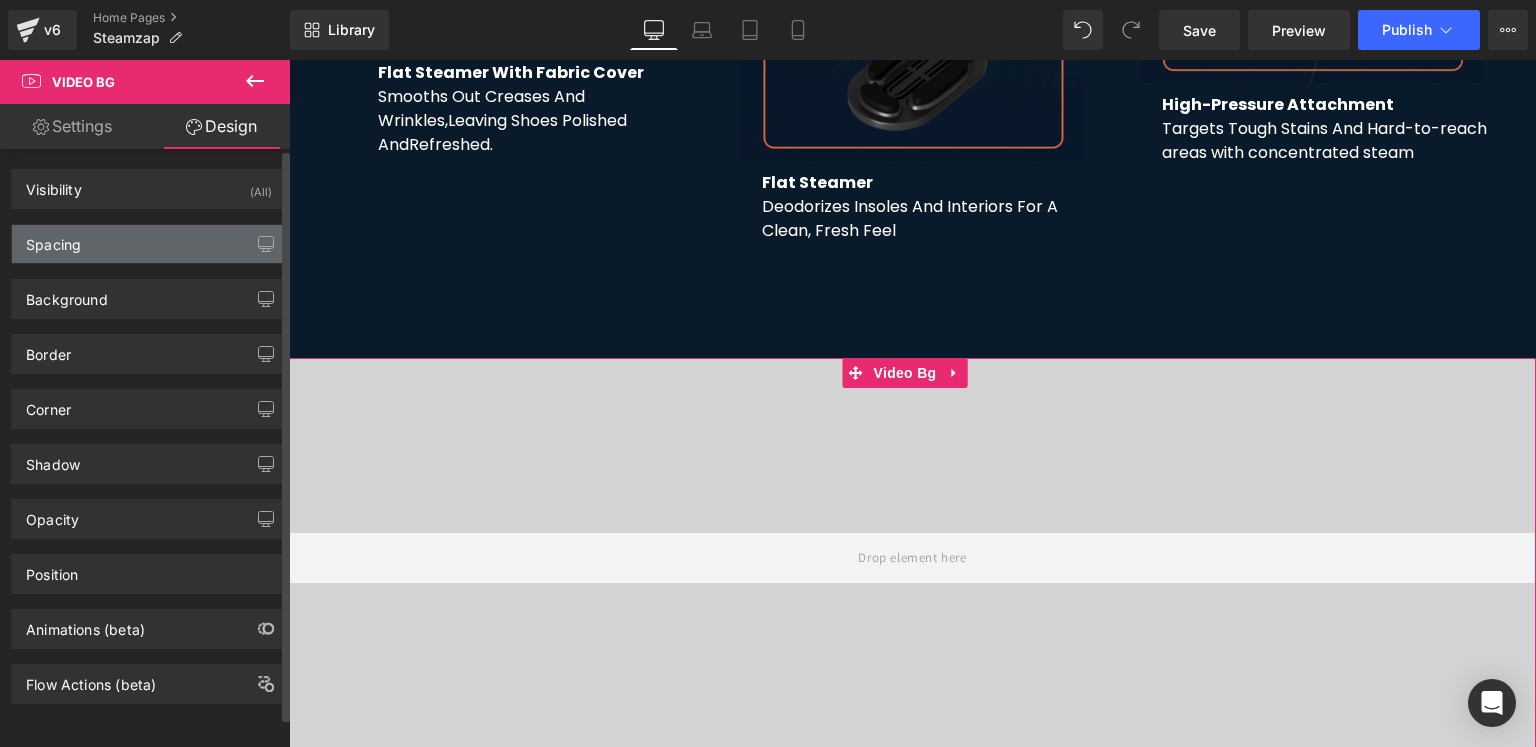 click on "Spacing" at bounding box center (149, 244) 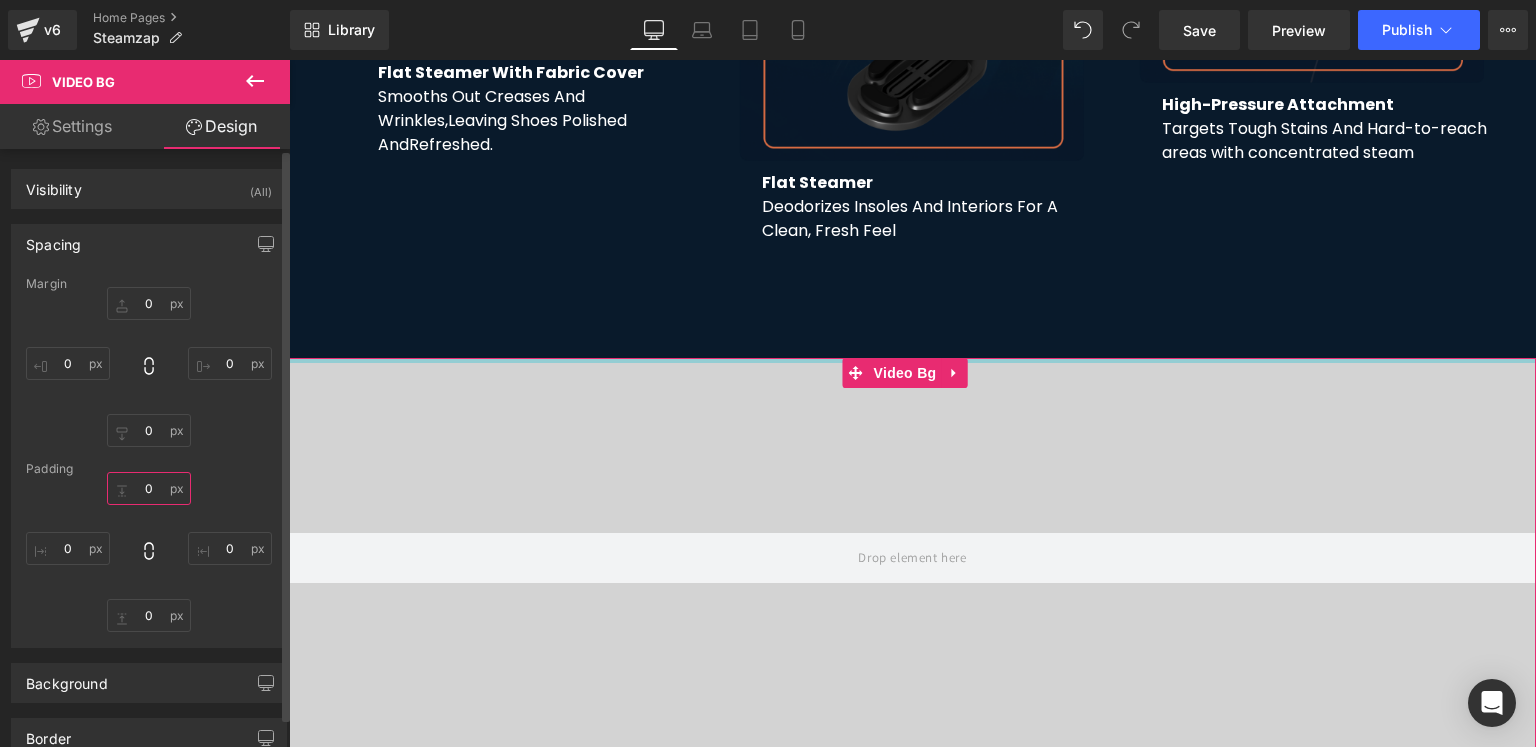 click at bounding box center [149, 488] 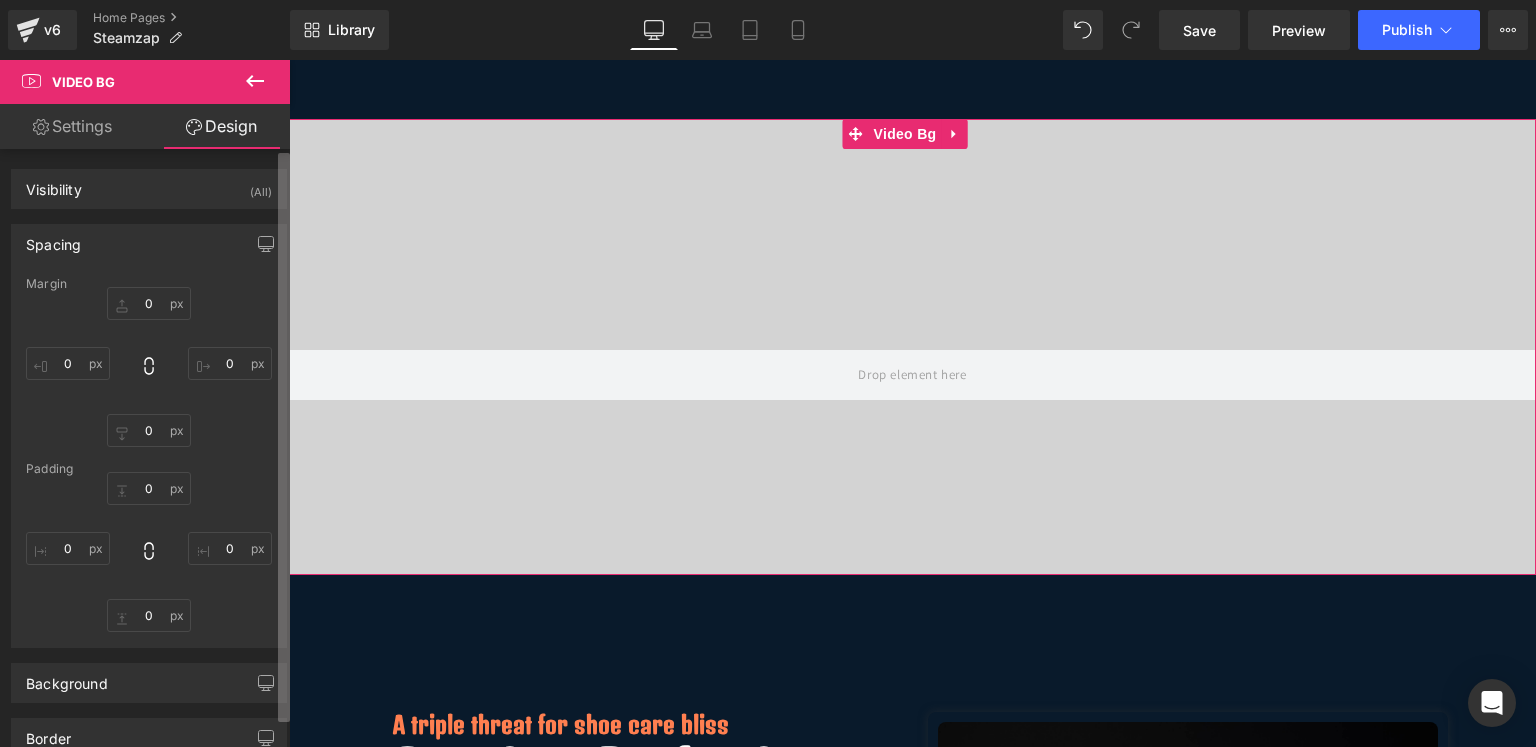 scroll, scrollTop: 5960, scrollLeft: 0, axis: vertical 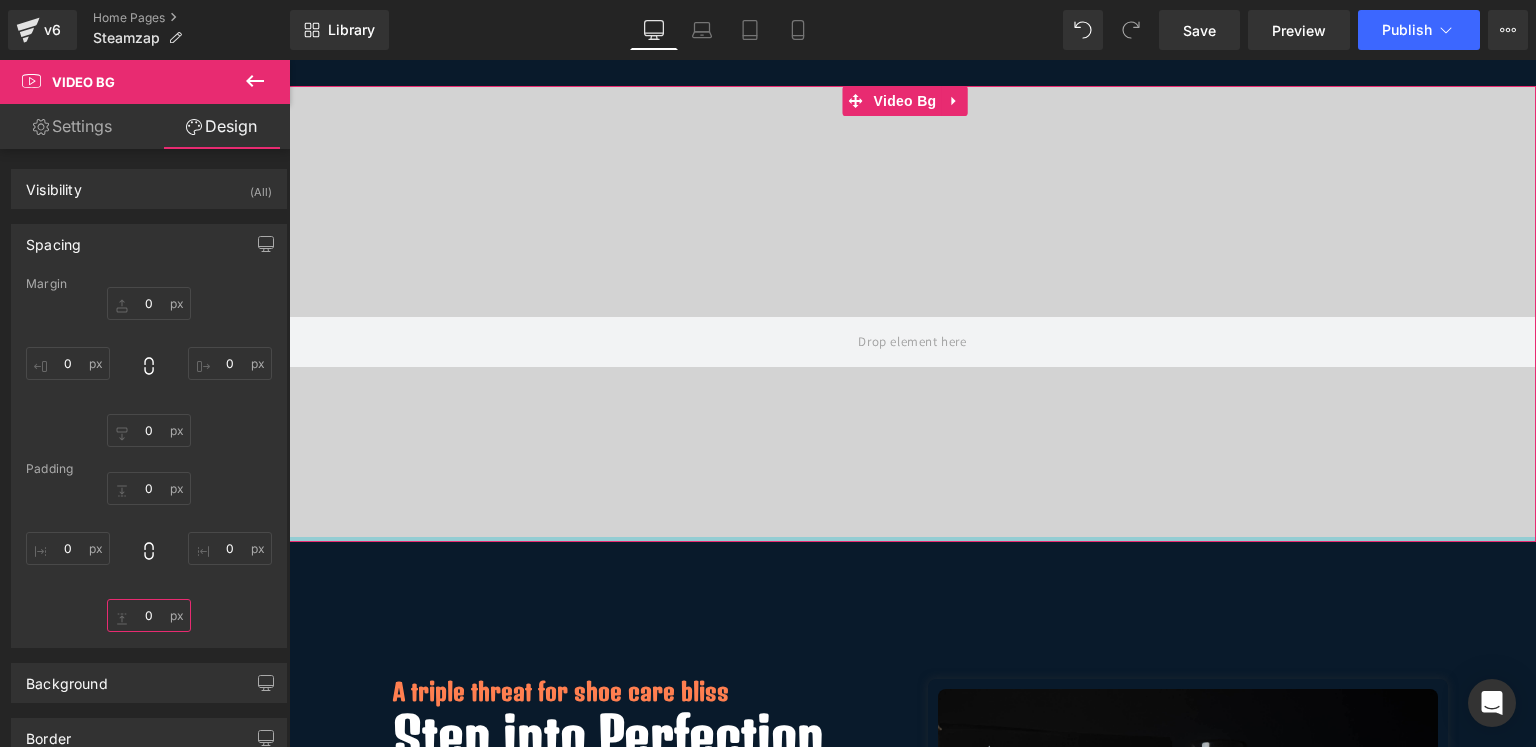 click at bounding box center (149, 615) 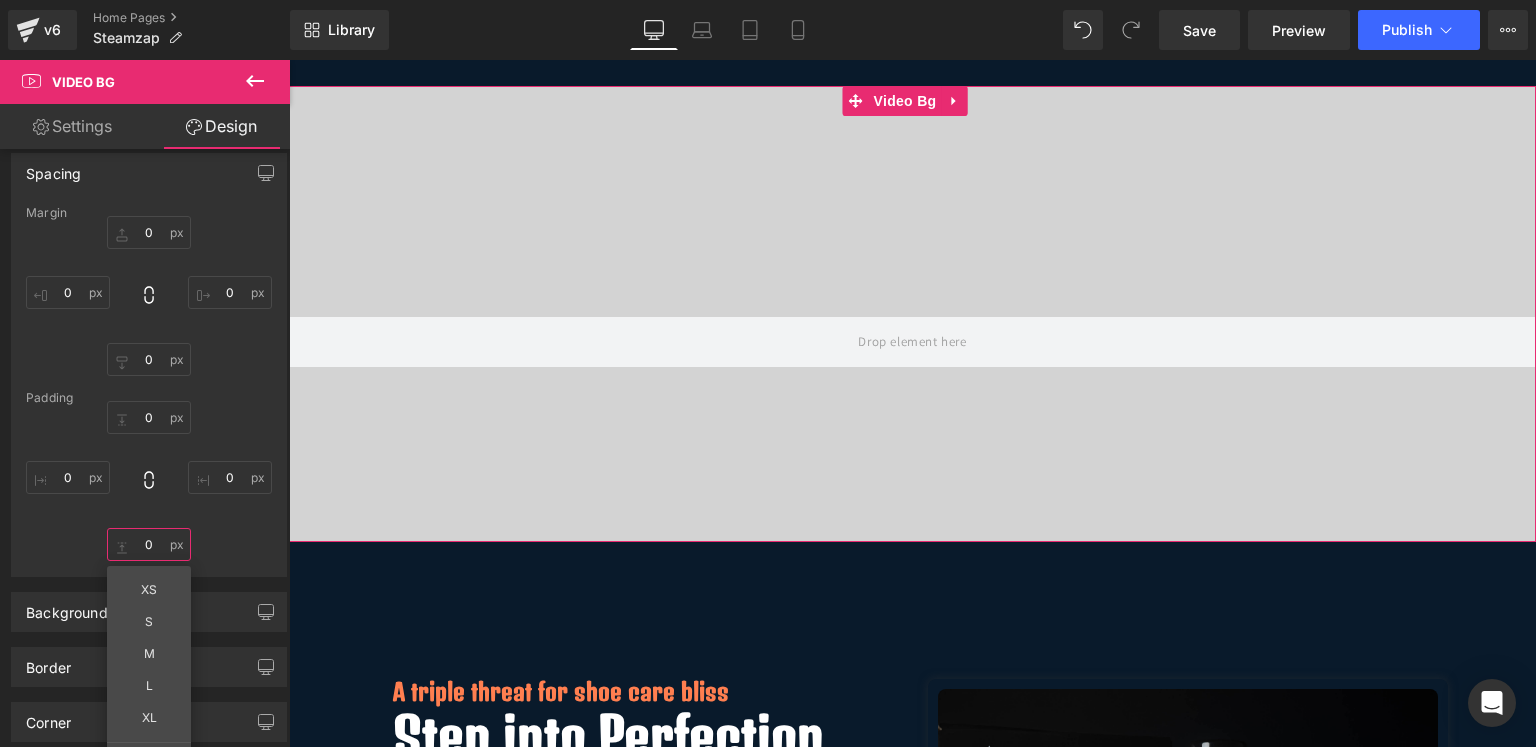 scroll, scrollTop: 75, scrollLeft: 0, axis: vertical 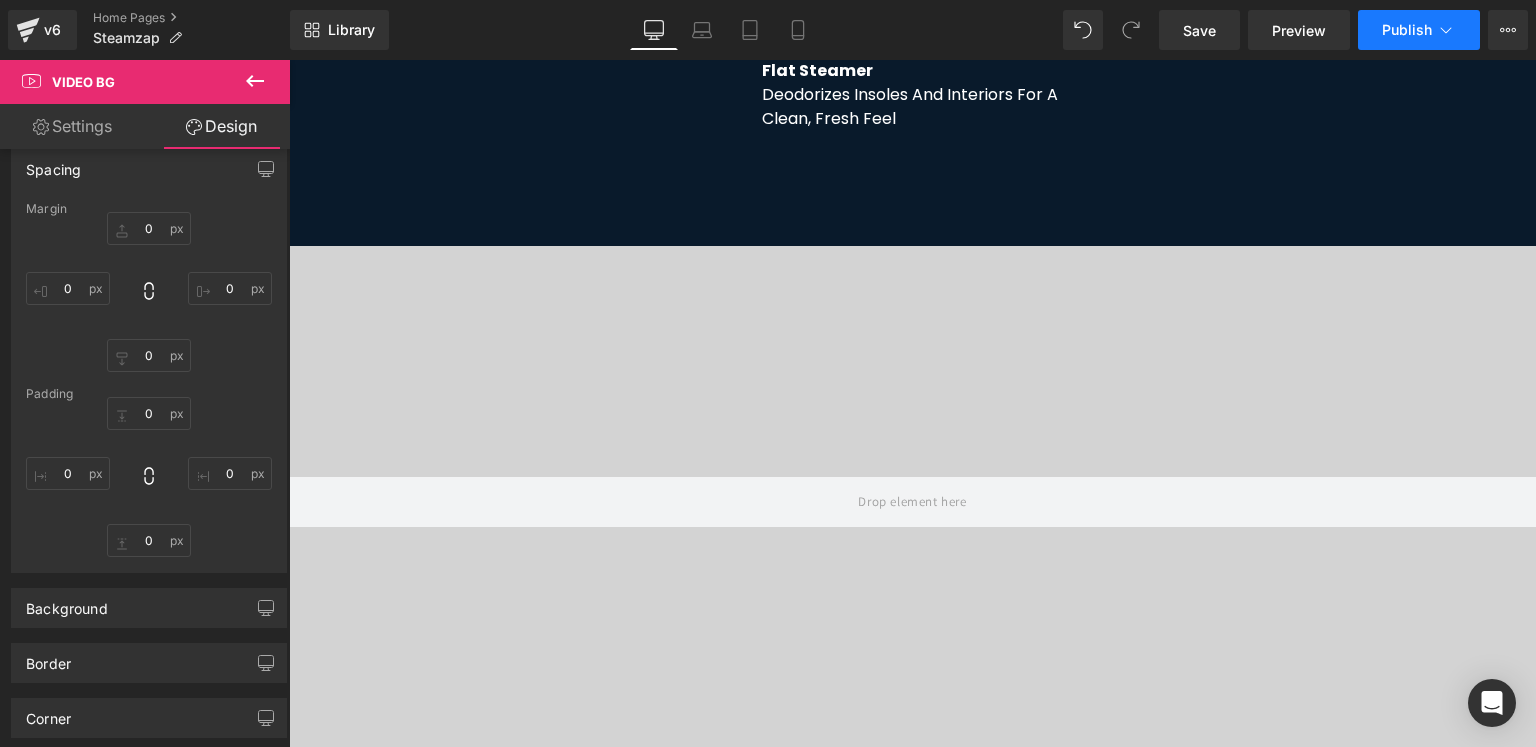 click on "Publish" at bounding box center (1407, 30) 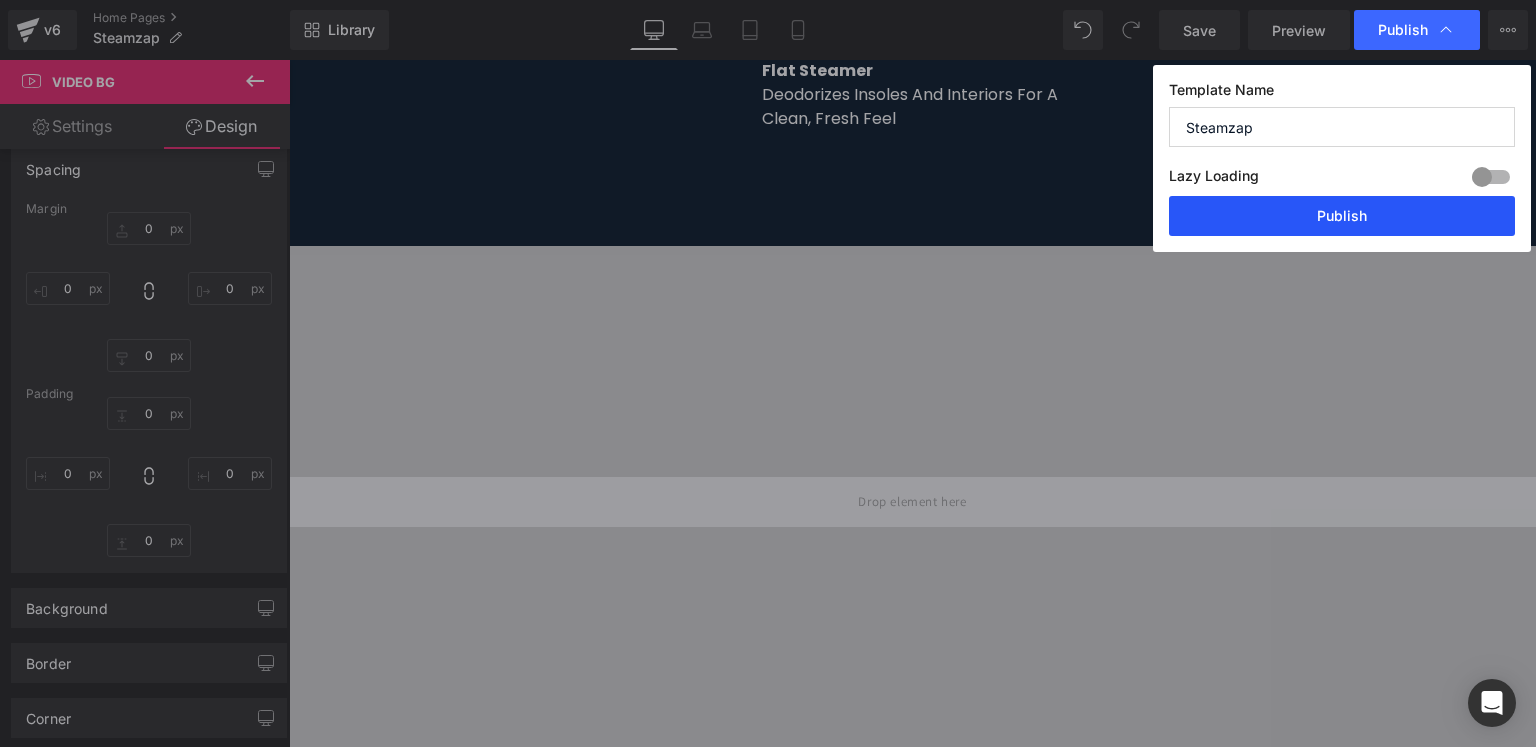 drag, startPoint x: 1277, startPoint y: 213, endPoint x: 309, endPoint y: 90, distance: 975.78326 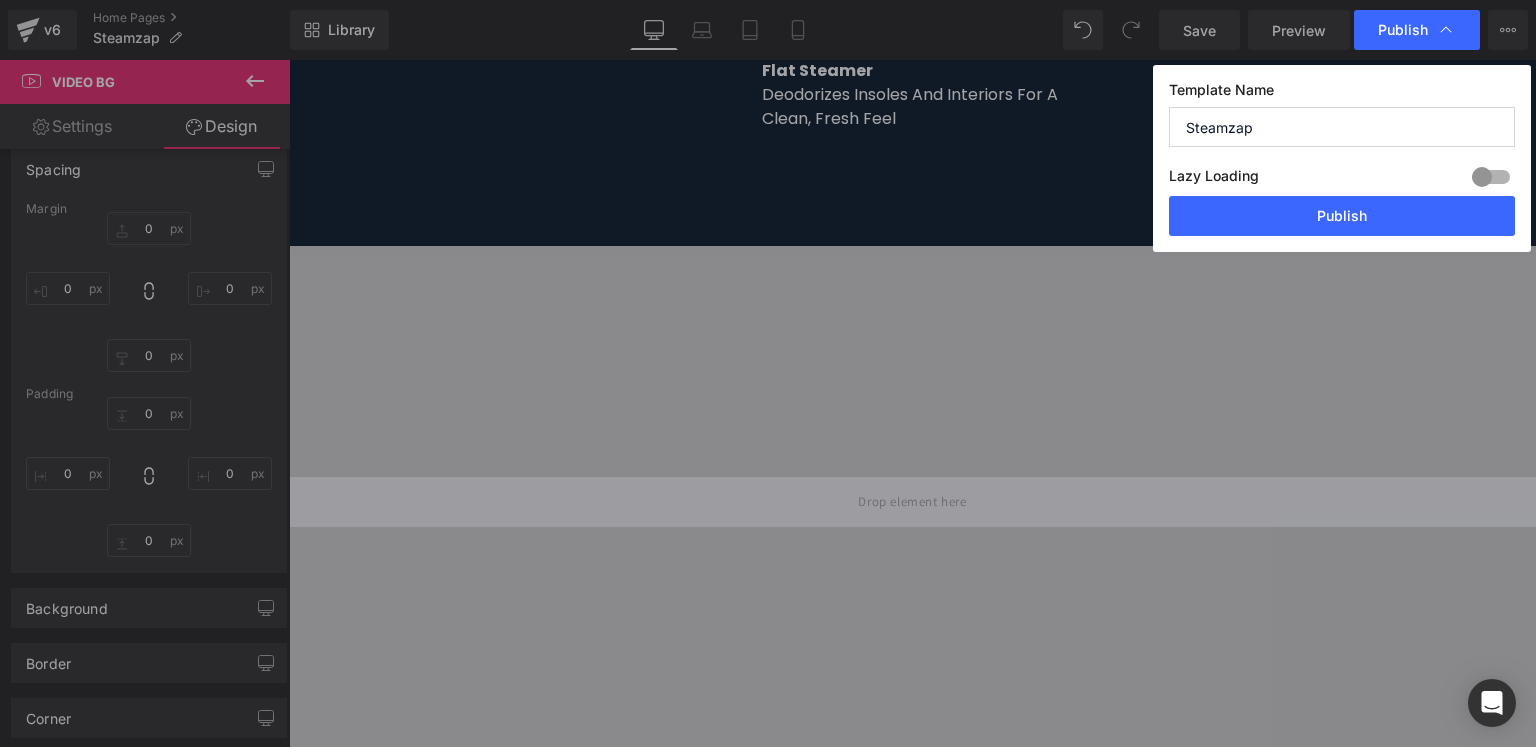 click on "Tools At A Glance Heading         Image         Small Brush Tackles Heavy Dirt And Grime On Rugged Soles With Ease. Text Block         Row         Image         Flat Steamer With Fabric Cover Smooths Out Creases And Wrinkles,  Leaving Shoes Polished And  Refreshed. Text Block         Row         Image         Image         Flat Steamer Deodorizes Insoles And Interiors For A Clean, Fresh Feel Text Block         Image         Large Brush Perfect For Precision Cleaning In  Tight Spaces And Intricate Shoe  Details. Text Block         Image         High-Pressure Attachment Targets Tough Stains And Hard-to-reach areas with concentrated steam Text Block         Row         Row     105px" at bounding box center (912, -298) 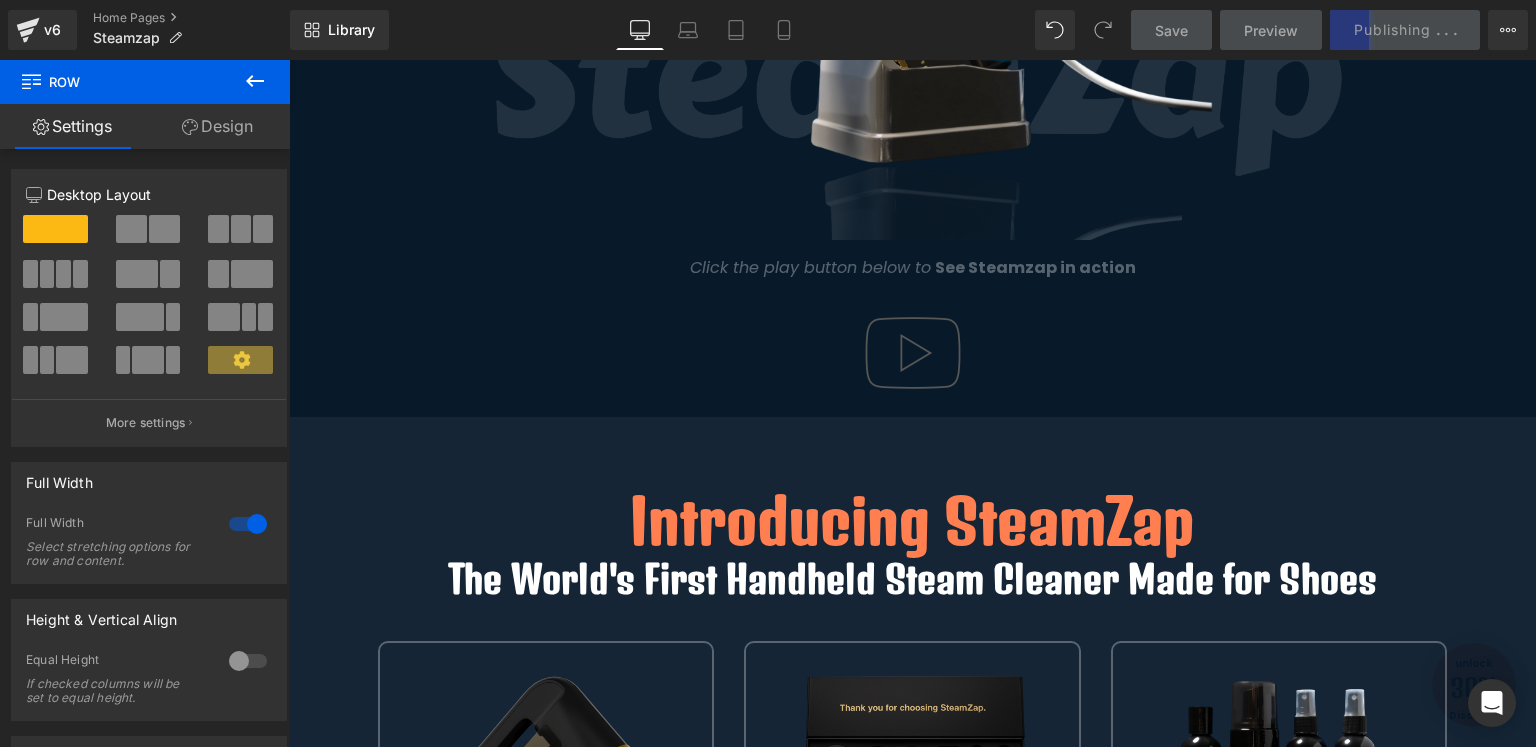 scroll, scrollTop: 413, scrollLeft: 0, axis: vertical 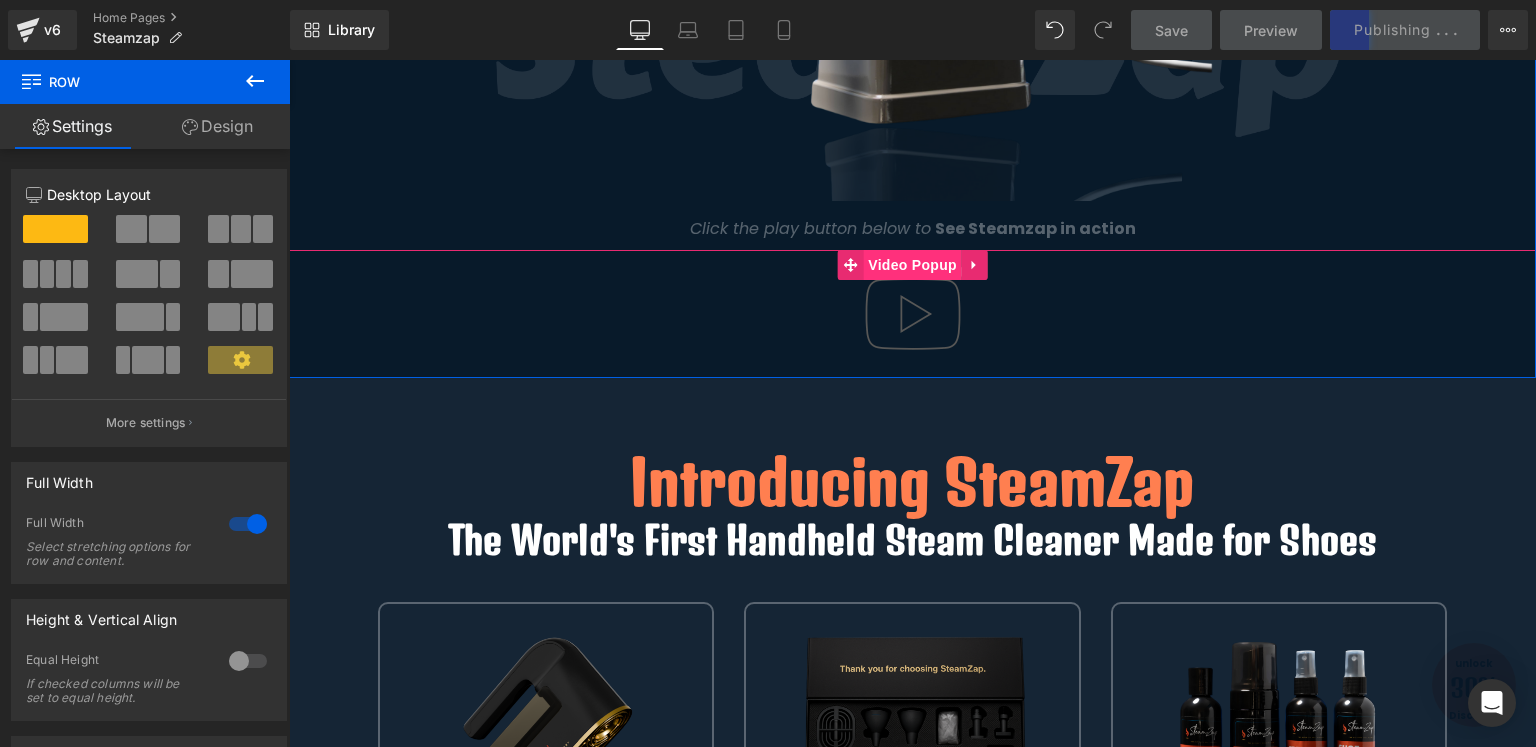 click on "Video Popup" at bounding box center [912, 265] 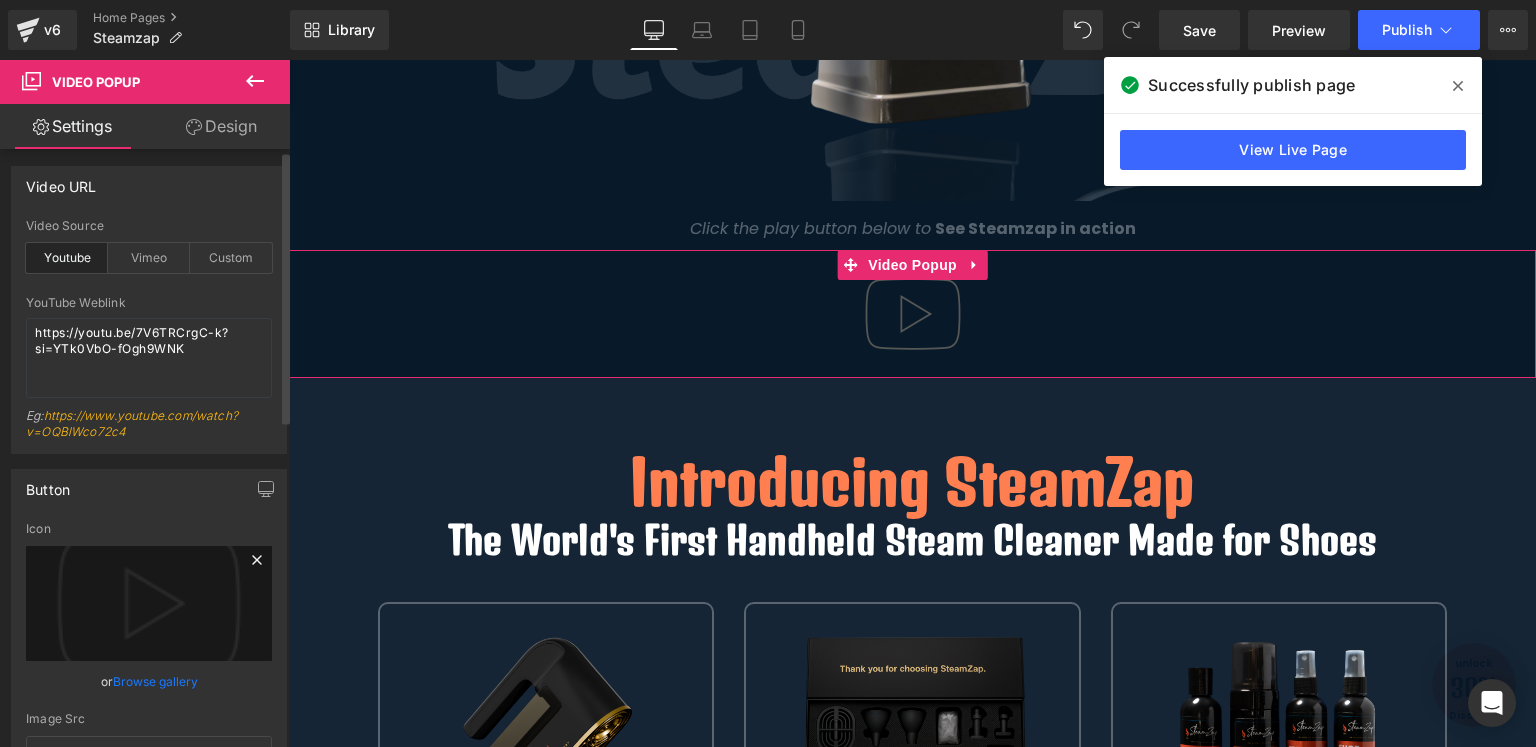 scroll, scrollTop: 0, scrollLeft: 0, axis: both 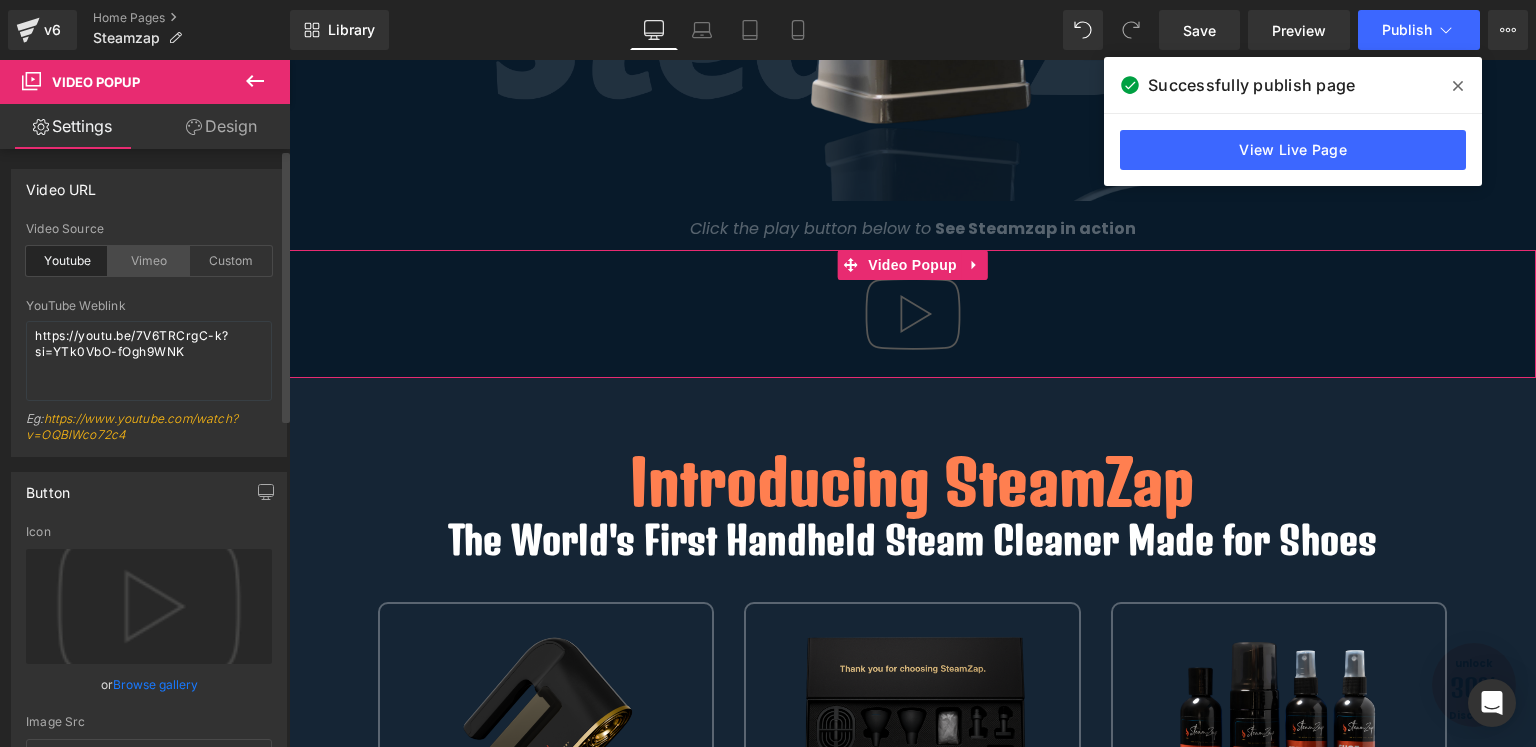 click on "Vimeo" at bounding box center (149, 261) 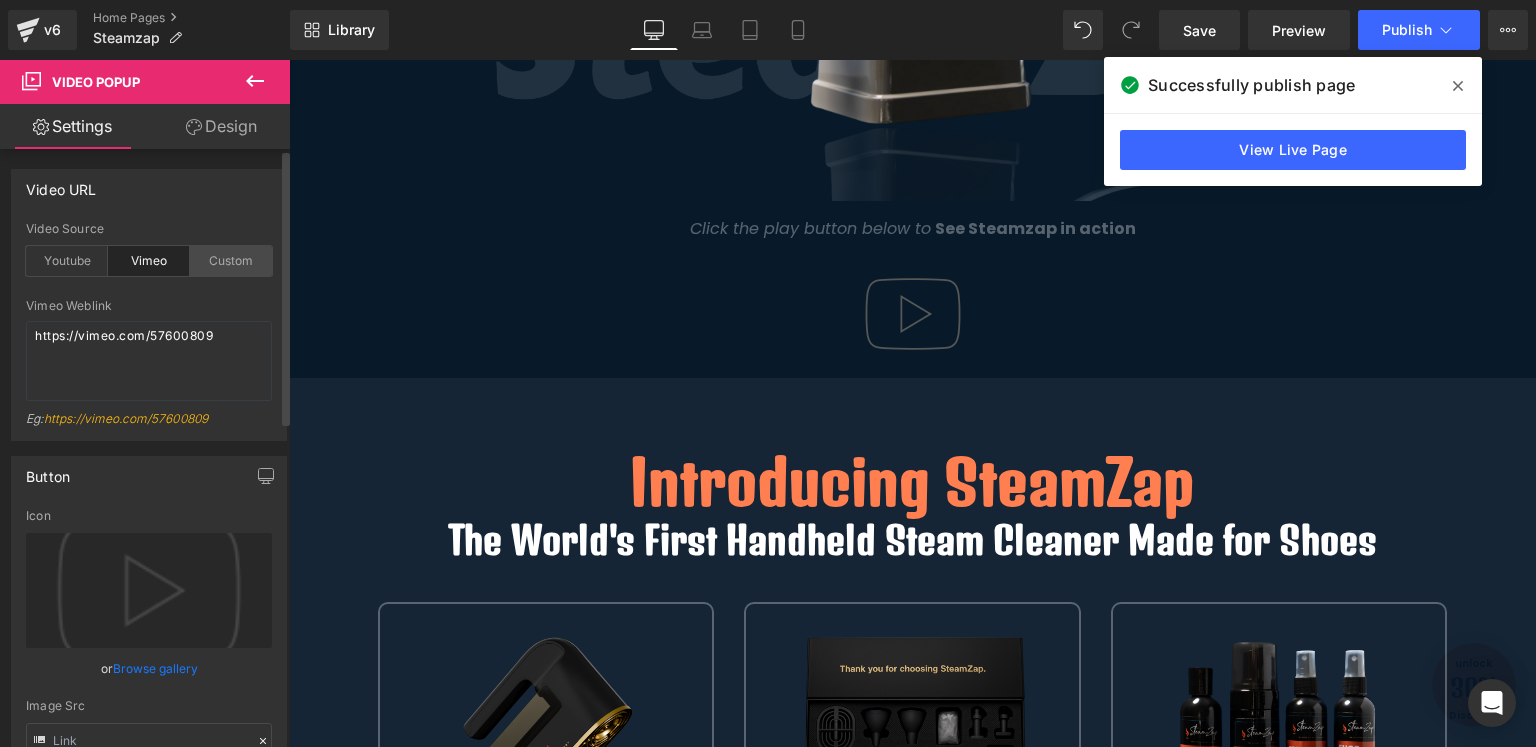 click on "Custom" at bounding box center (231, 261) 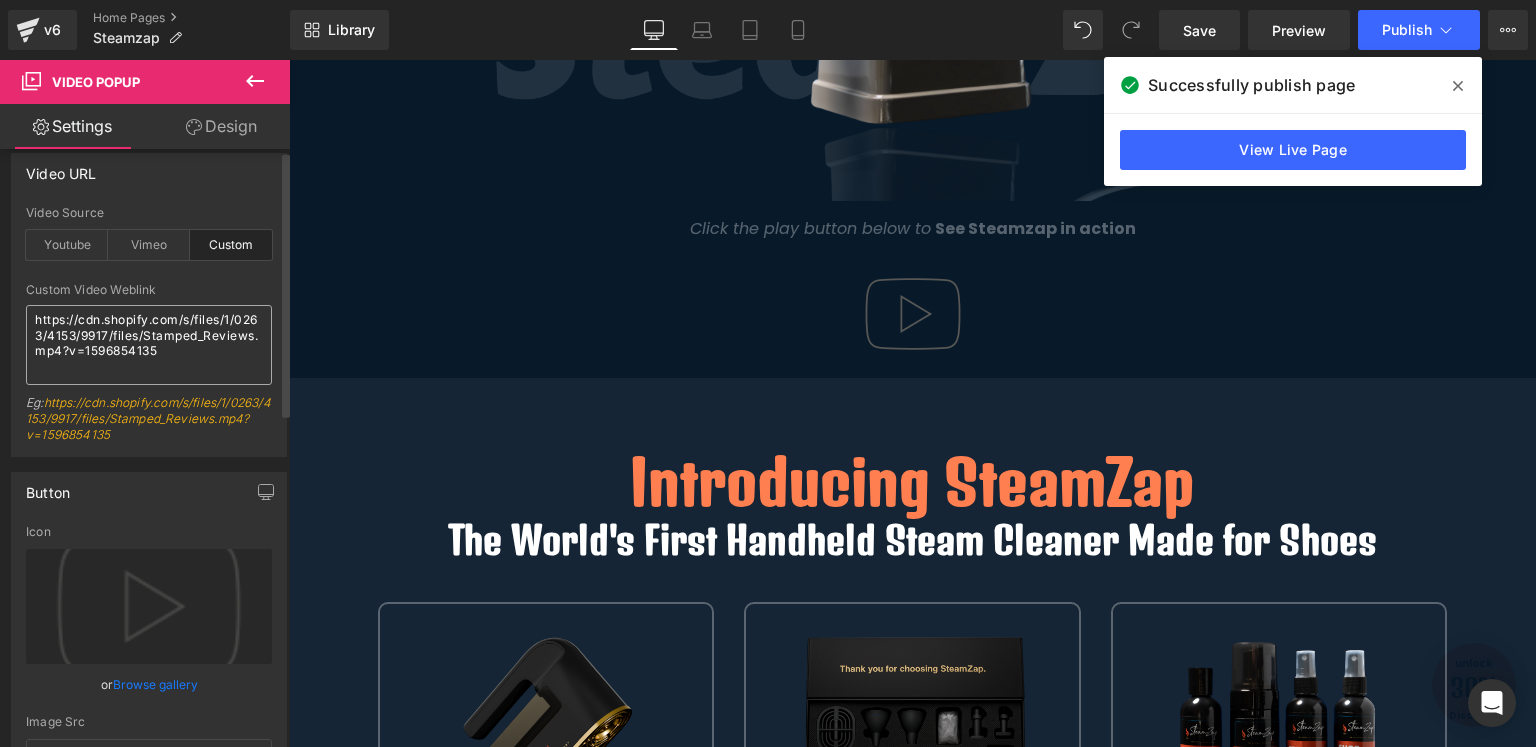 scroll, scrollTop: 0, scrollLeft: 0, axis: both 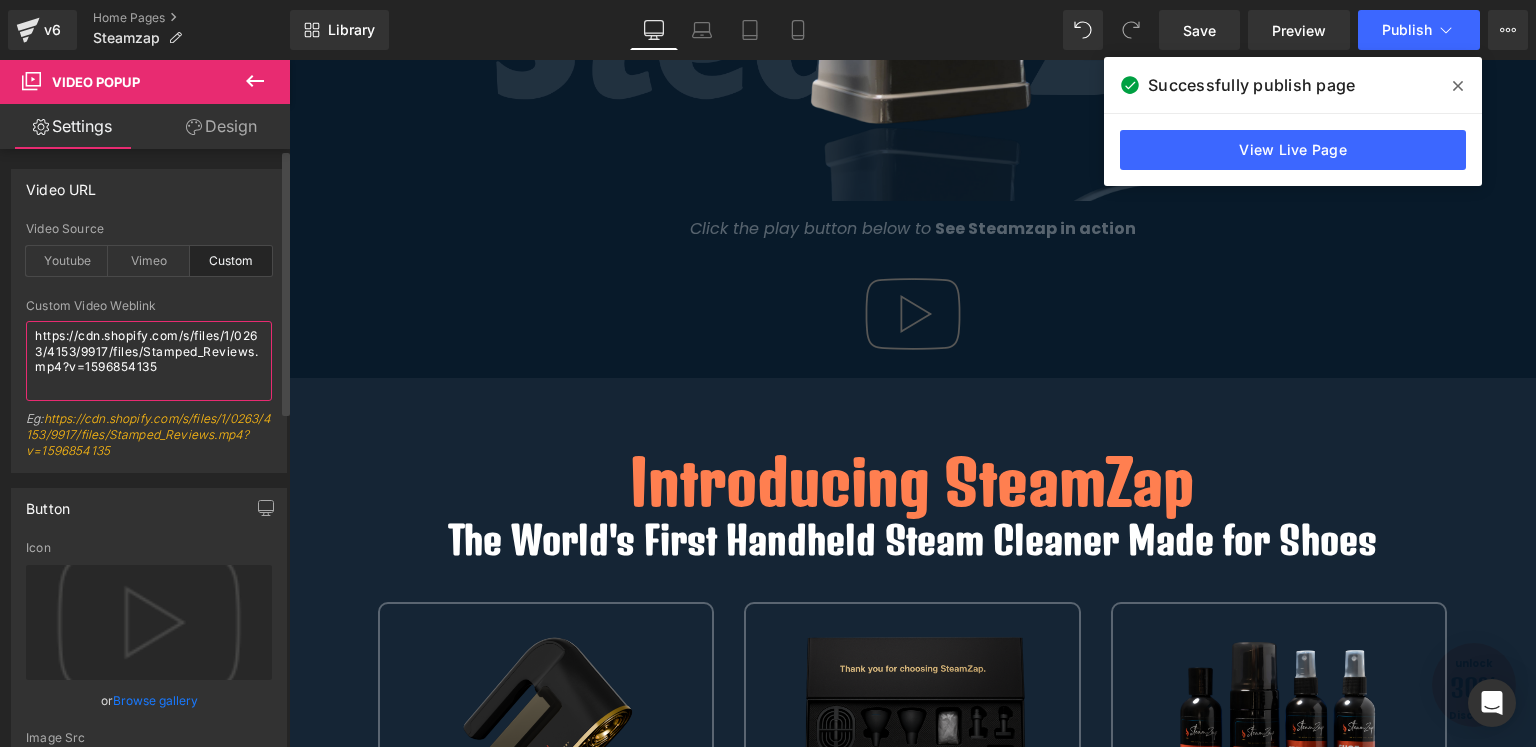 click on "https://cdn.shopify.com/s/files/1/0263/4153/9917/files/Stamped_Reviews.mp4?v=1596854135" at bounding box center [149, 361] 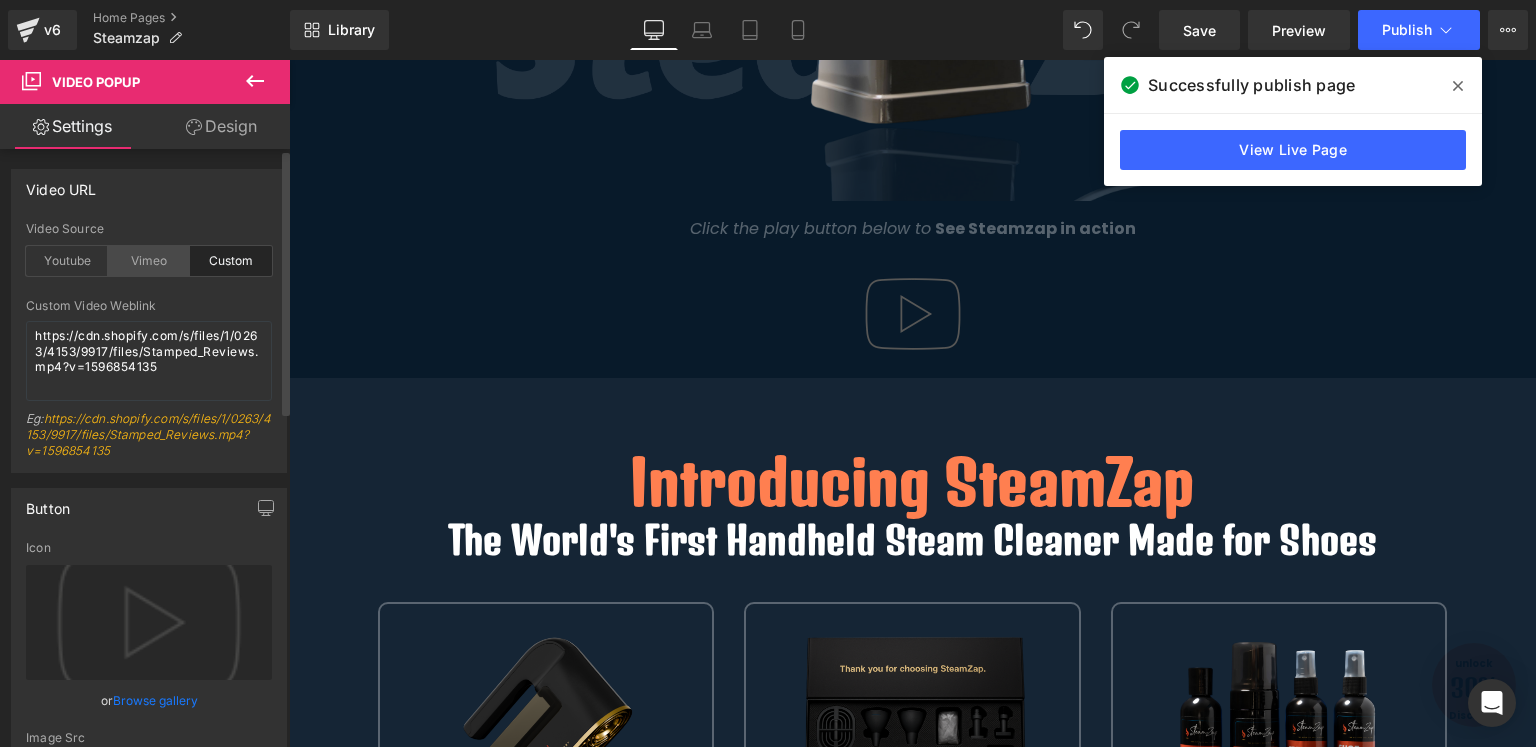 click on "Vimeo" at bounding box center (149, 261) 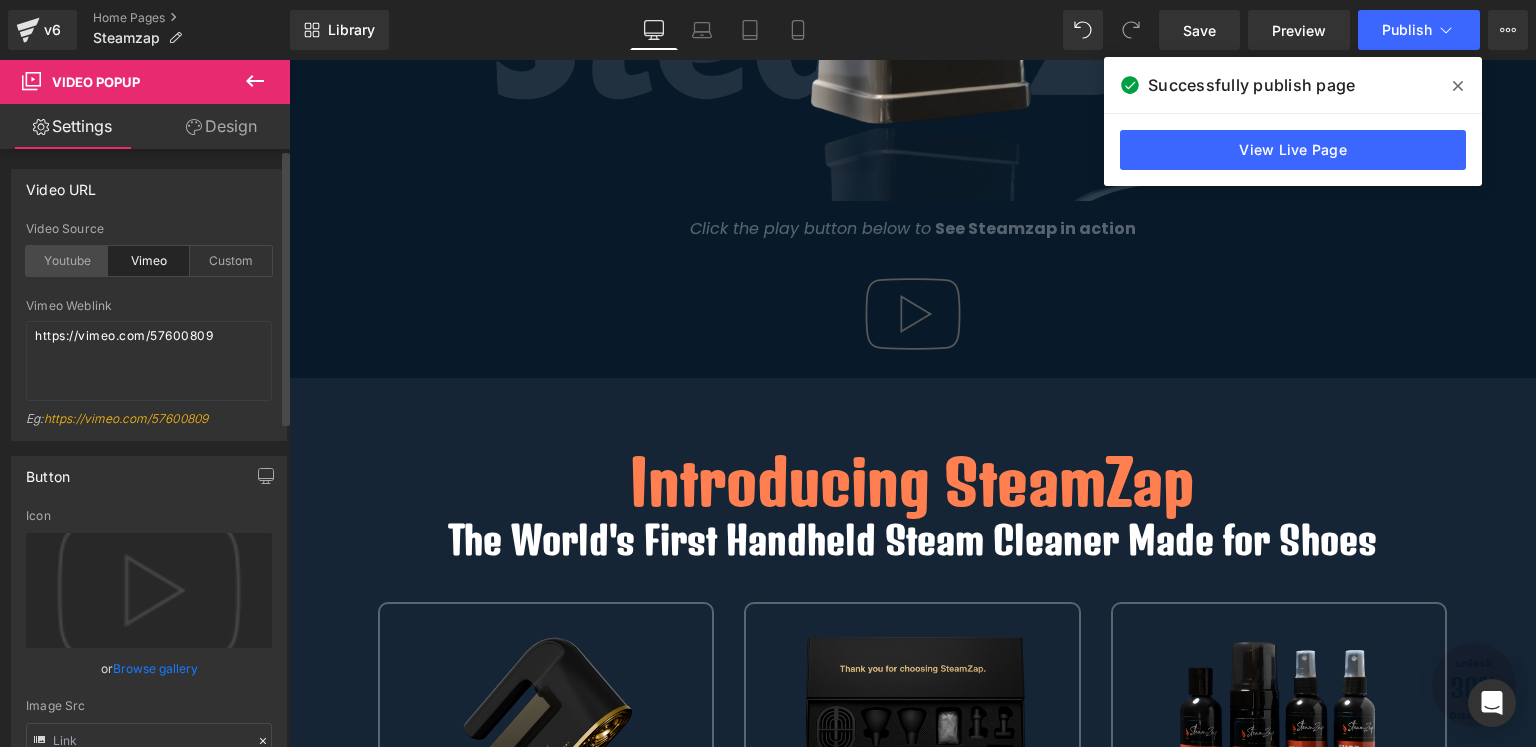click on "Youtube" at bounding box center (67, 261) 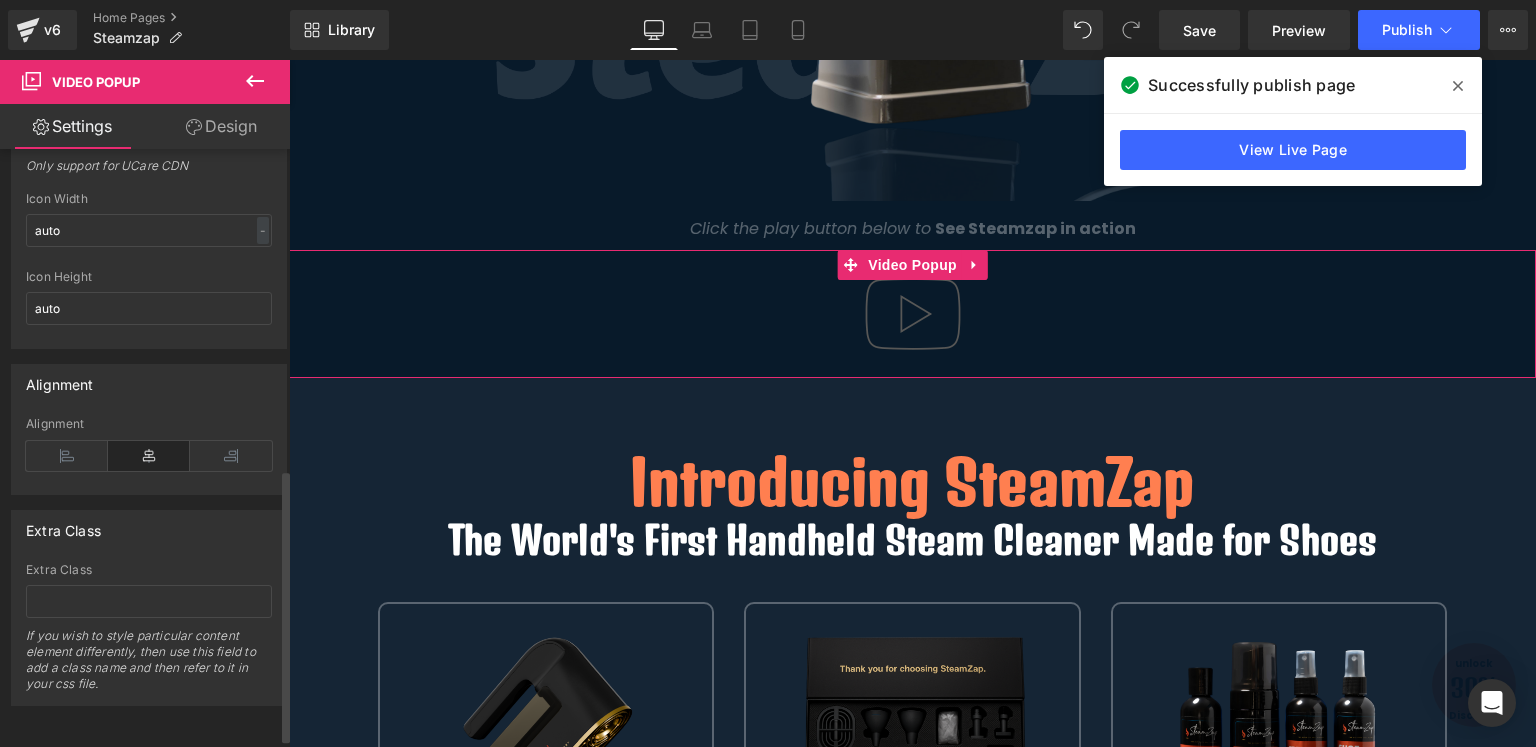 scroll, scrollTop: 0, scrollLeft: 0, axis: both 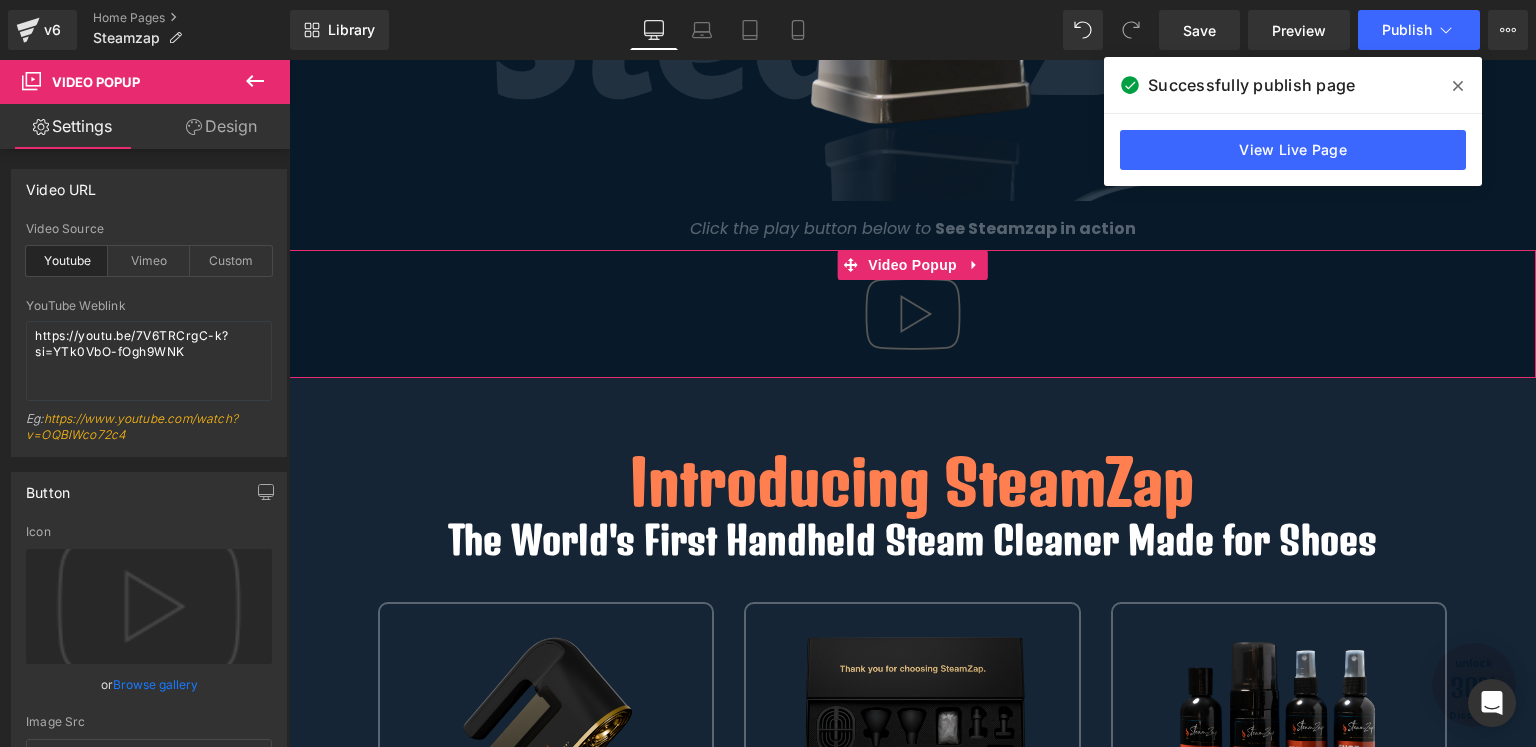 click on "Design" at bounding box center (221, 126) 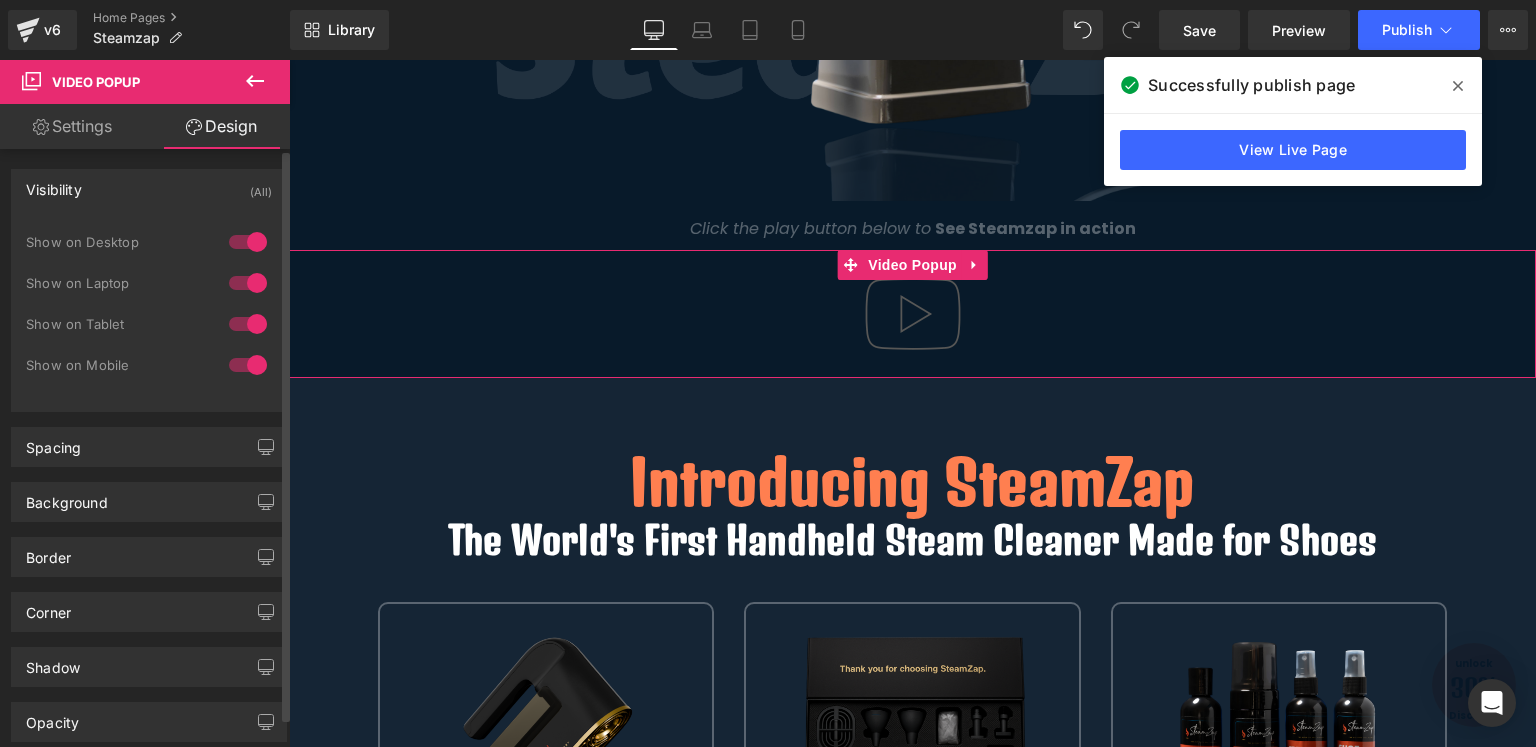 click on "Visibility
(All)" at bounding box center (149, 189) 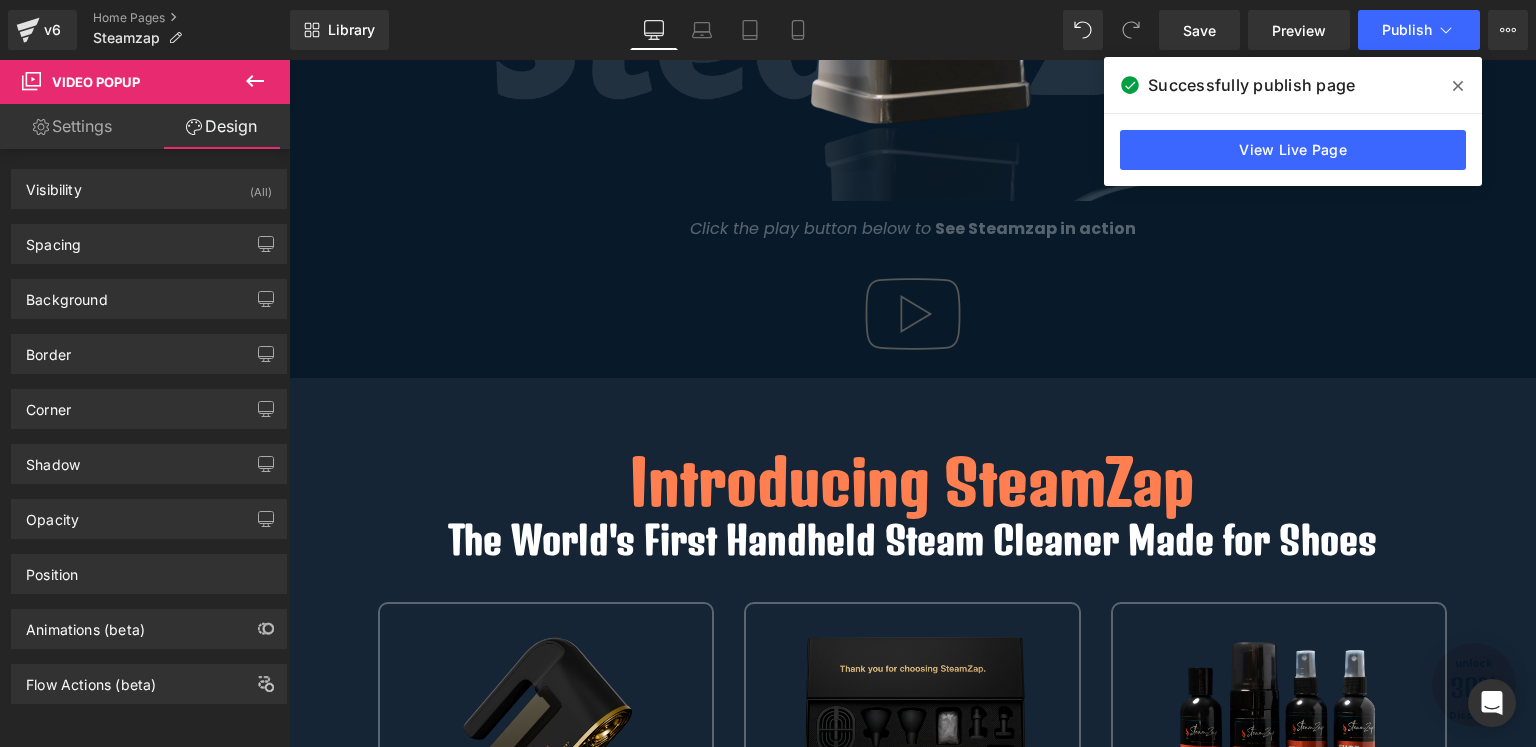 click on "Video Popup" at bounding box center (912, 314) 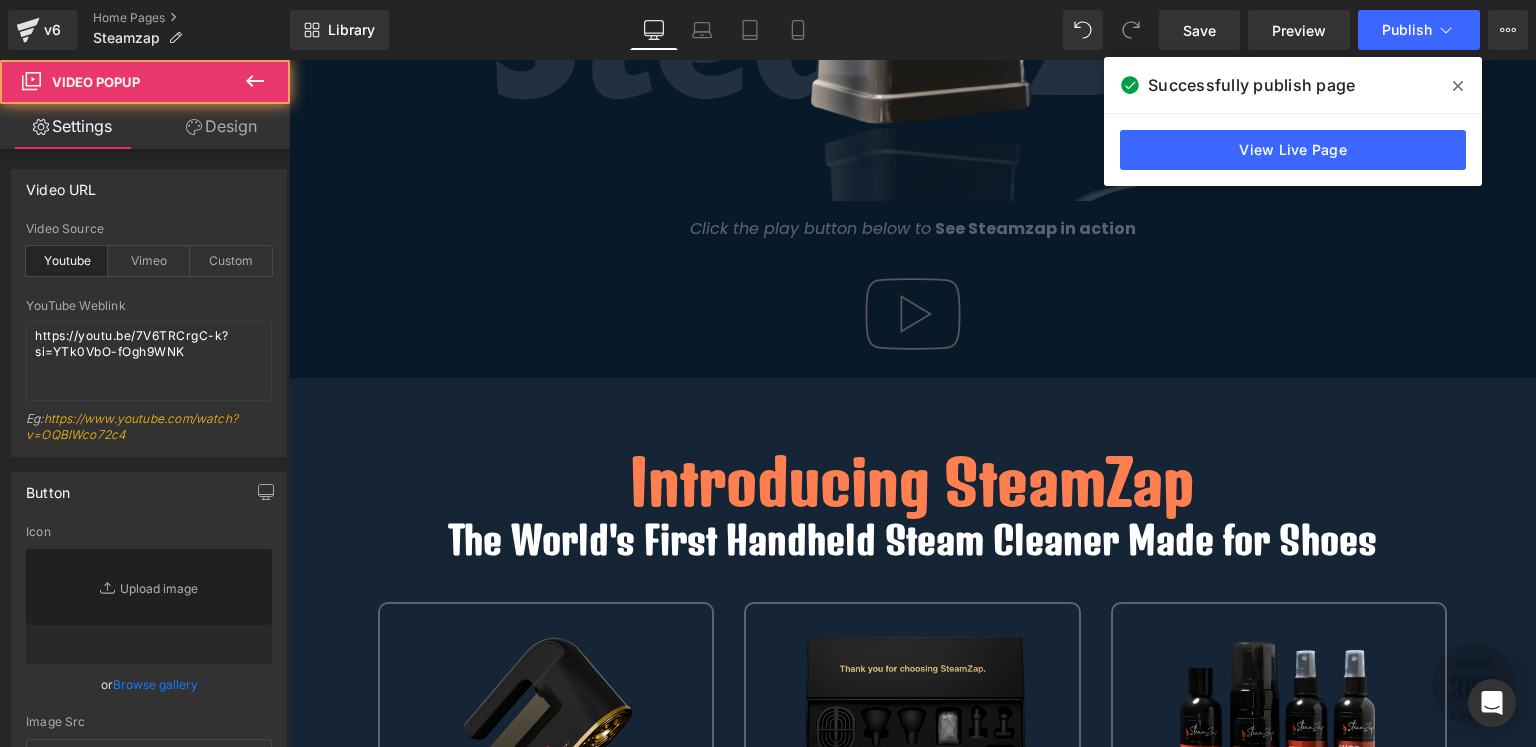 click 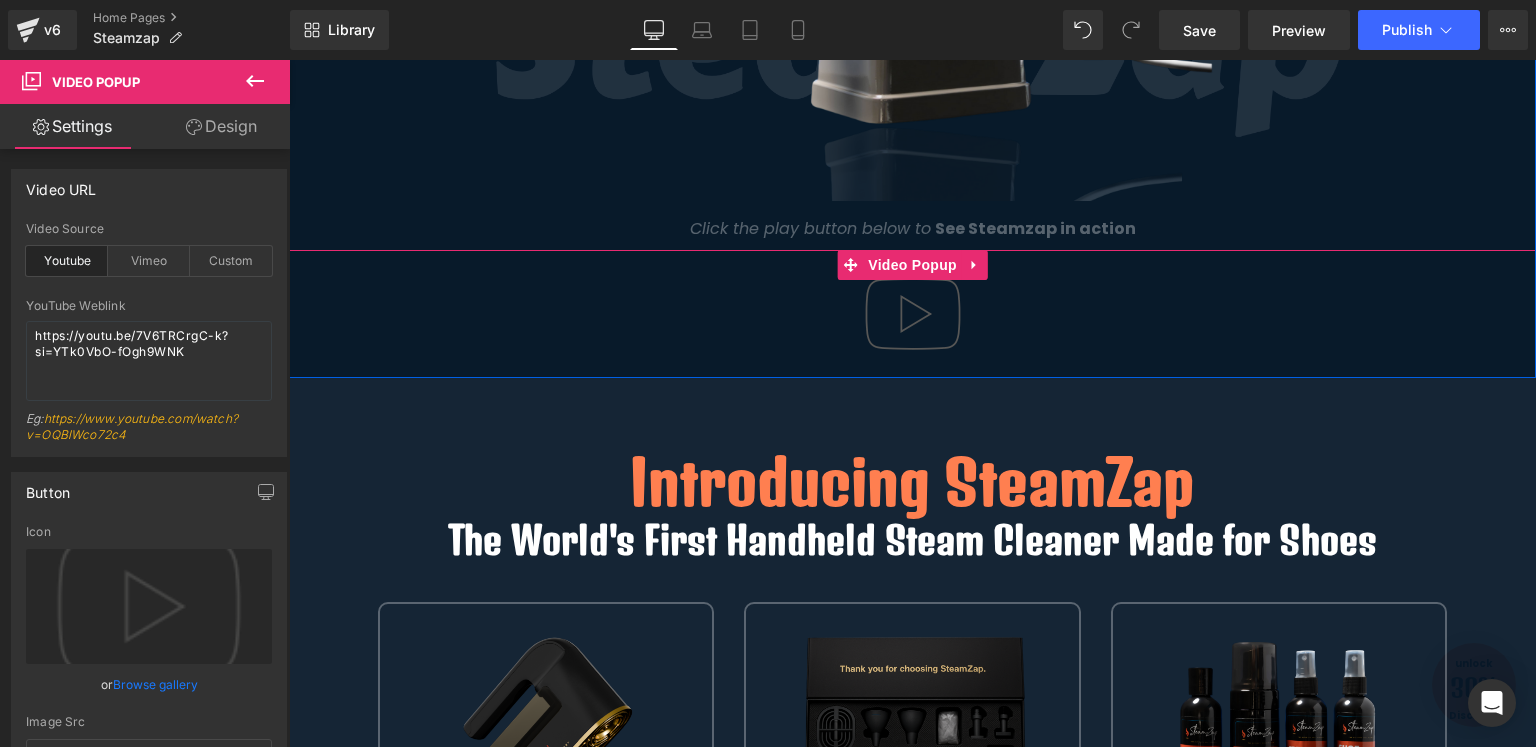 click at bounding box center (912, 314) 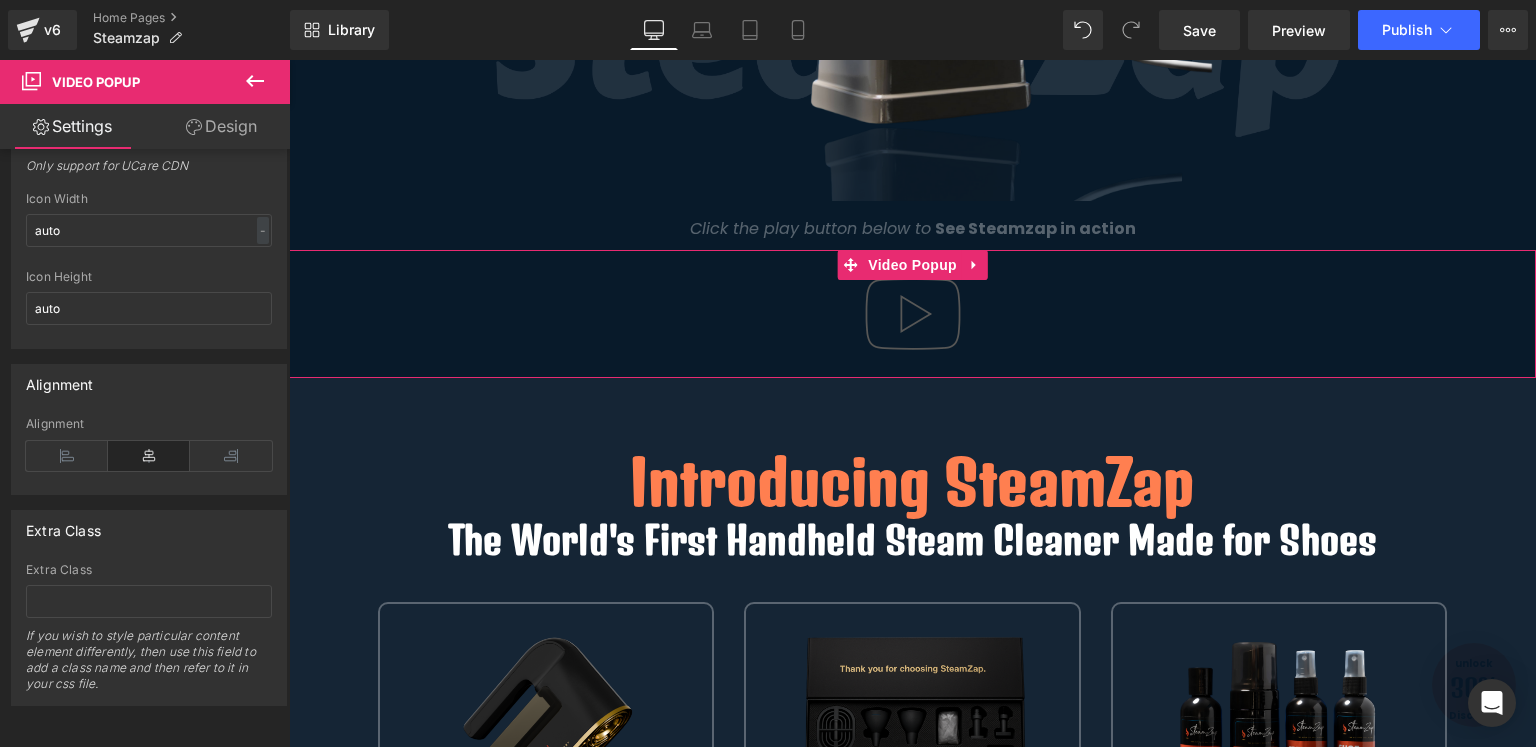 scroll, scrollTop: 0, scrollLeft: 0, axis: both 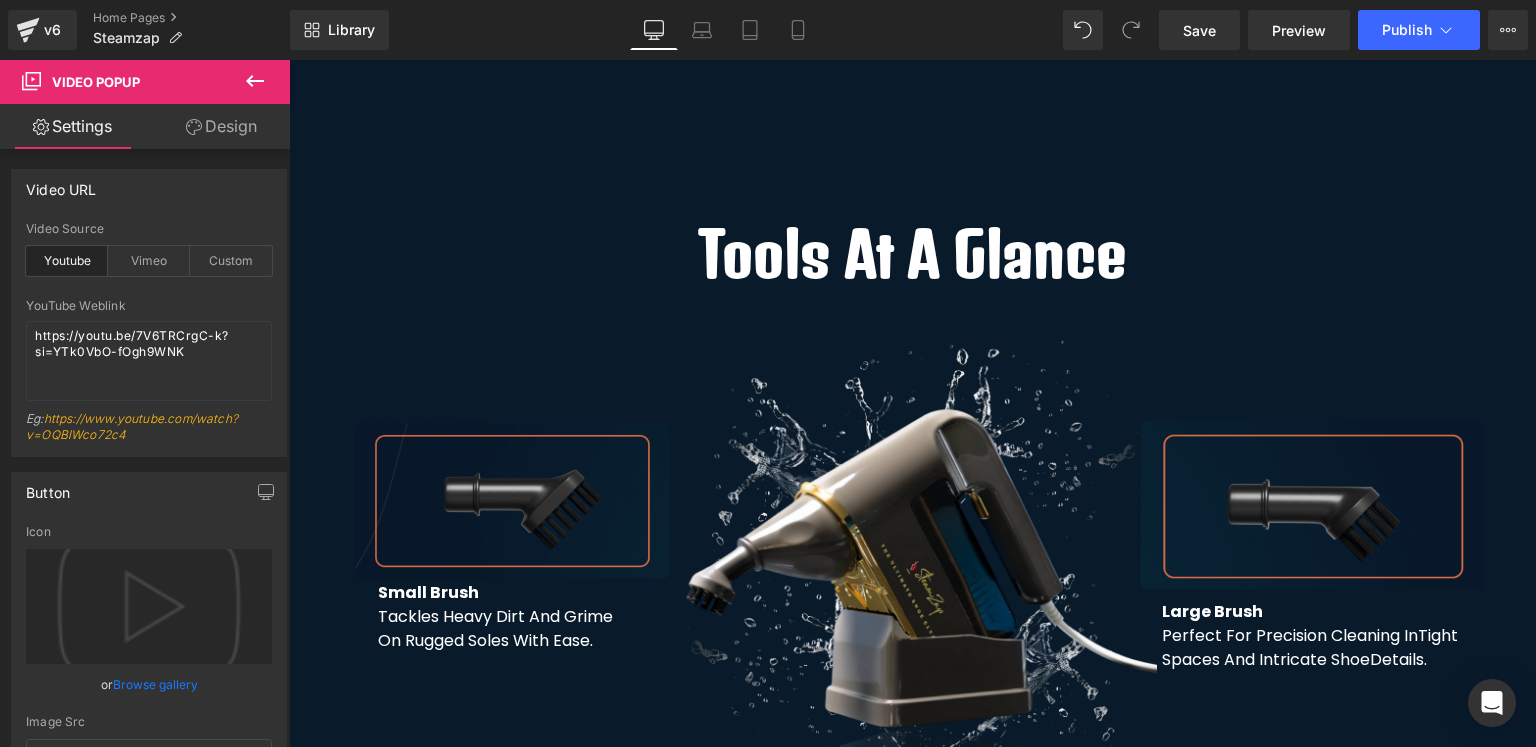 click on "Library Desktop Desktop Laptop Tablet Mobile Save Preview Publish Scheduled View Live Page View with current Template Save Template to Library Schedule Publish  Optimize  Publish Settings Shortcuts  Your page can’t be published   You've reached the maximum number of published pages on your plan  (0/0).  You need to upgrade your plan or unpublish all your pages to get 1 publish slot.   Unpublish pages   Upgrade plan" at bounding box center (913, 30) 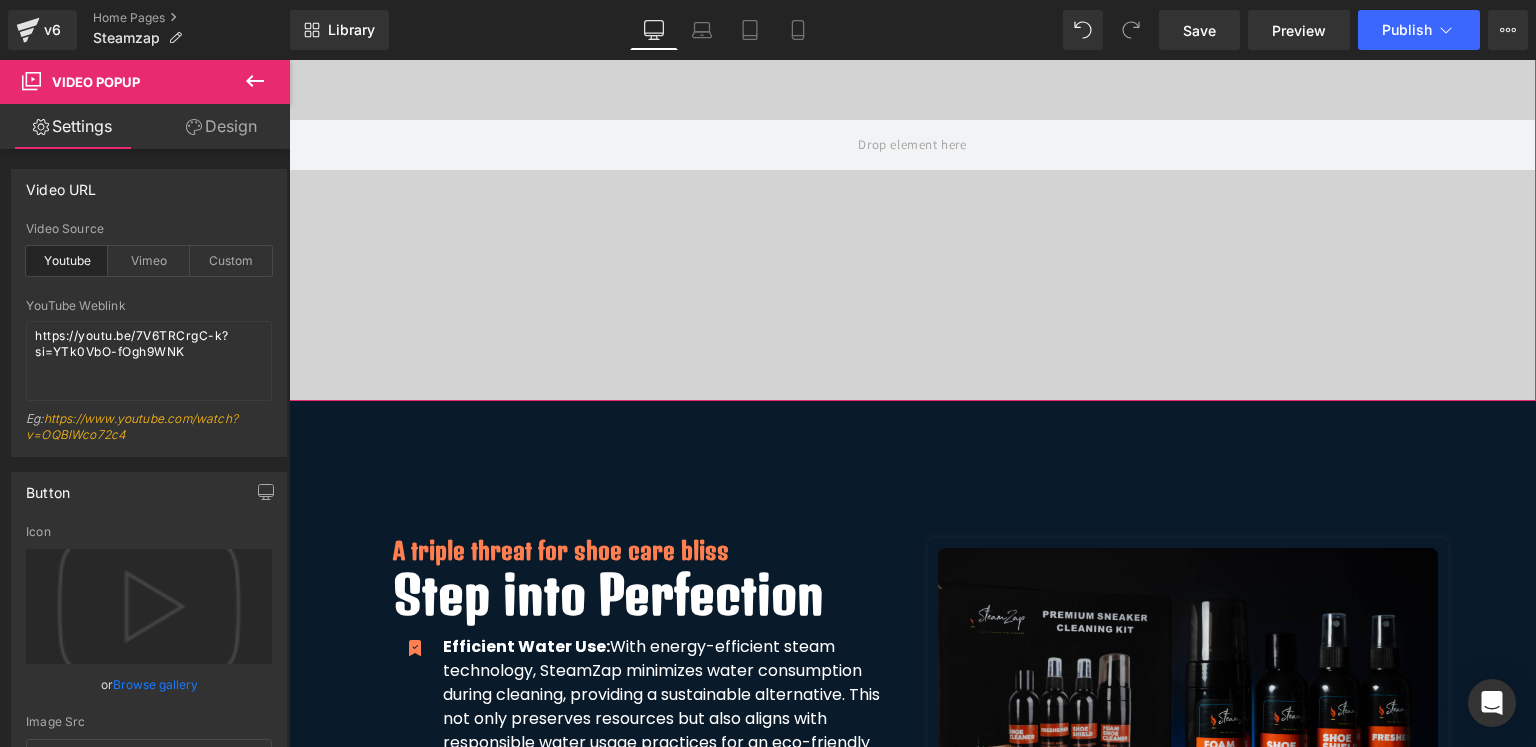 scroll, scrollTop: 6160, scrollLeft: 0, axis: vertical 